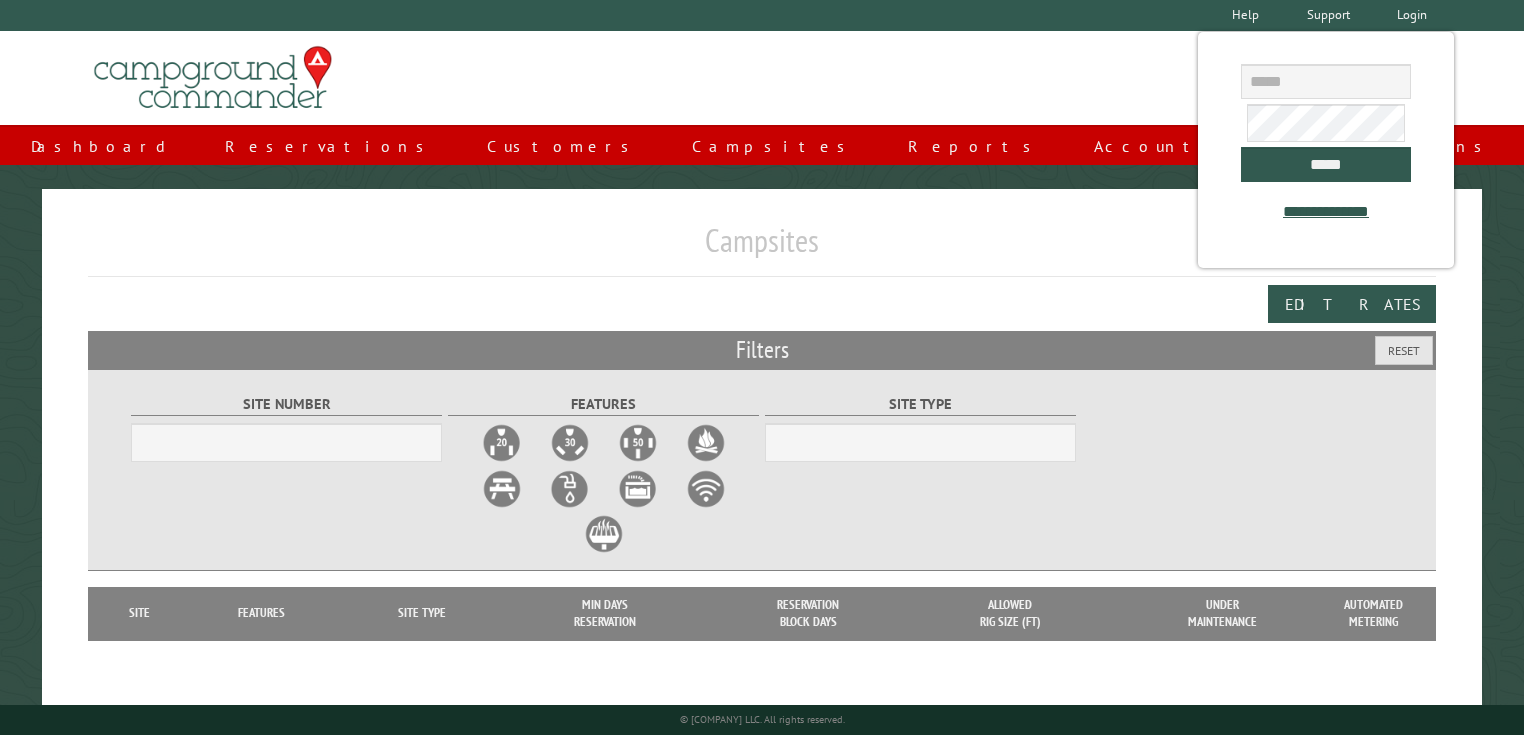 scroll, scrollTop: 0, scrollLeft: 0, axis: both 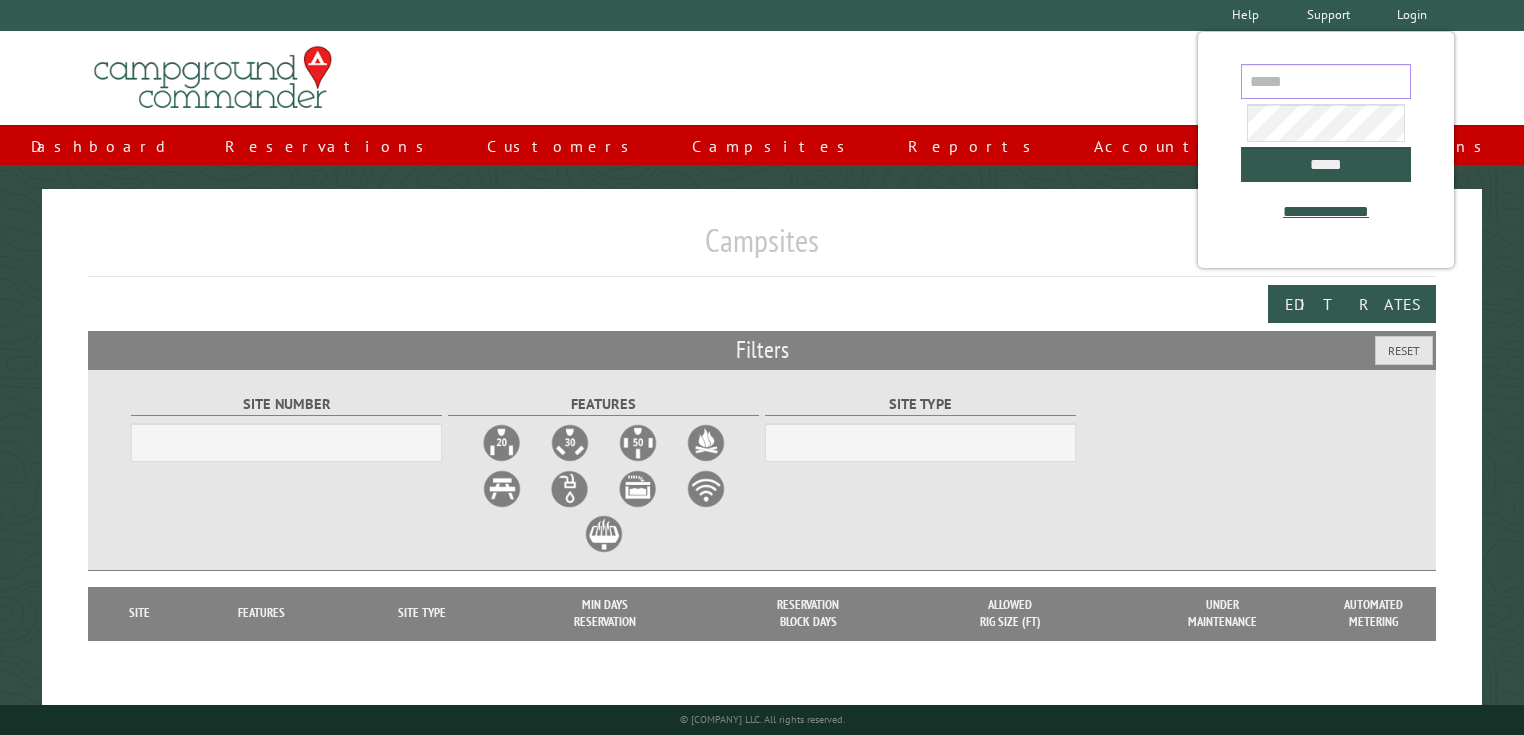click at bounding box center [1326, 81] 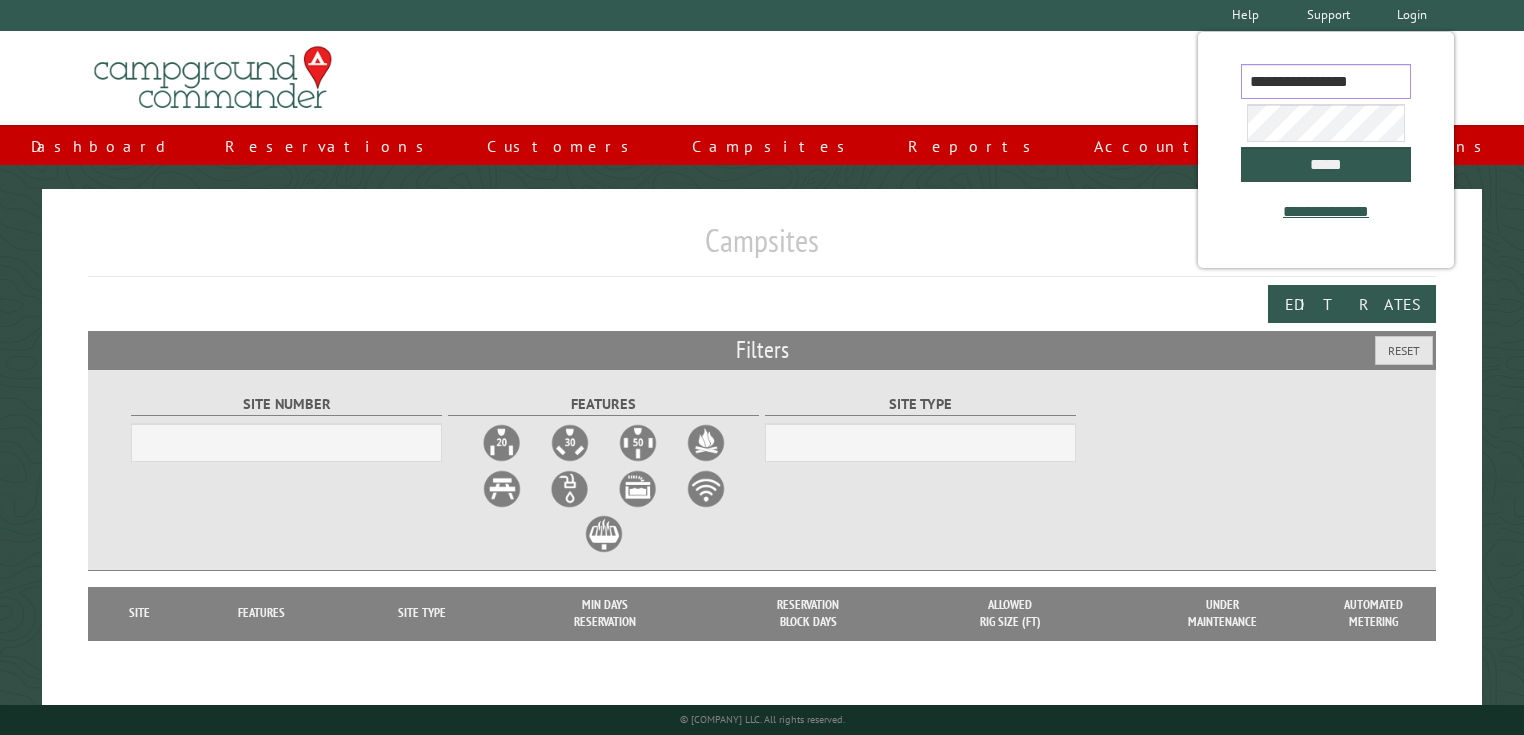 scroll, scrollTop: 0, scrollLeft: 5, axis: horizontal 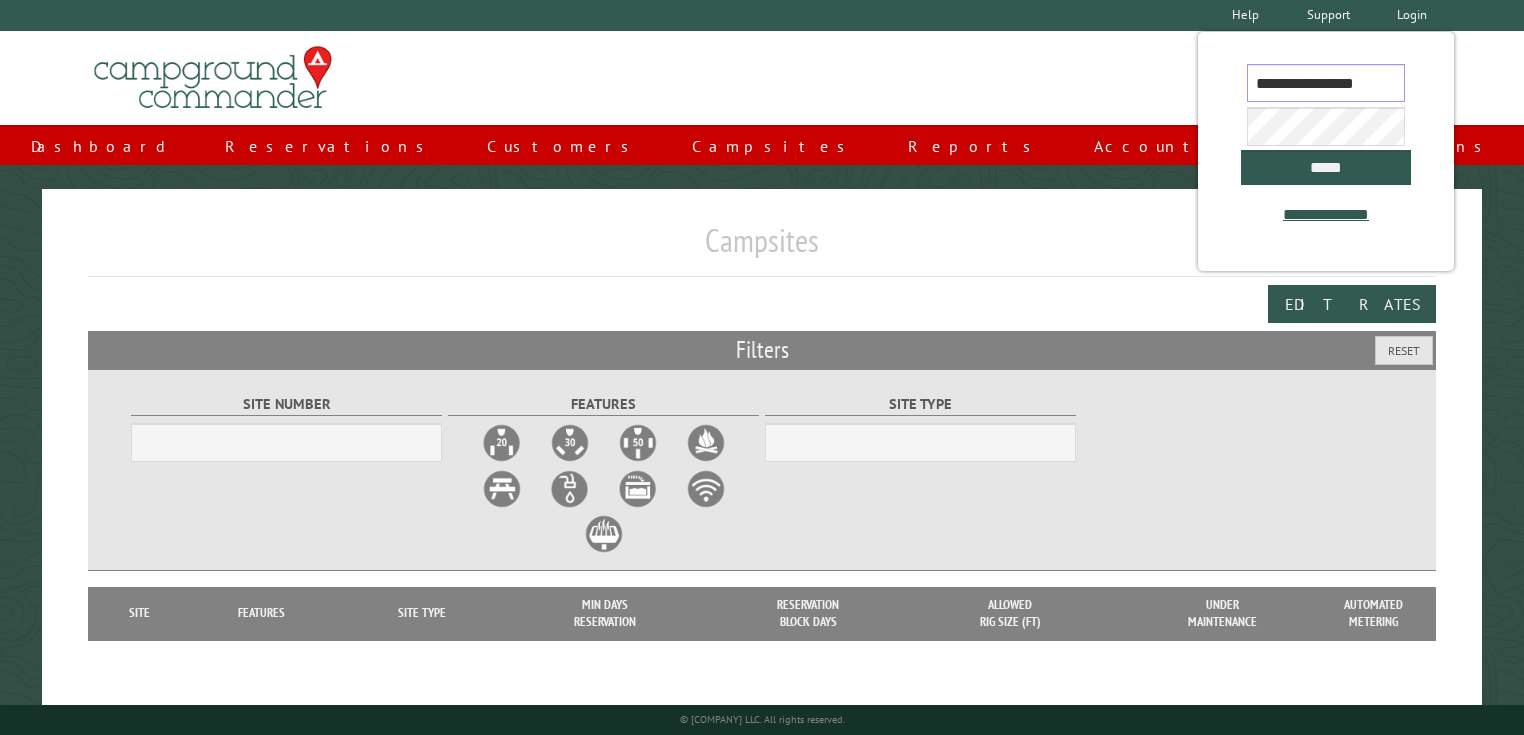 type on "**********" 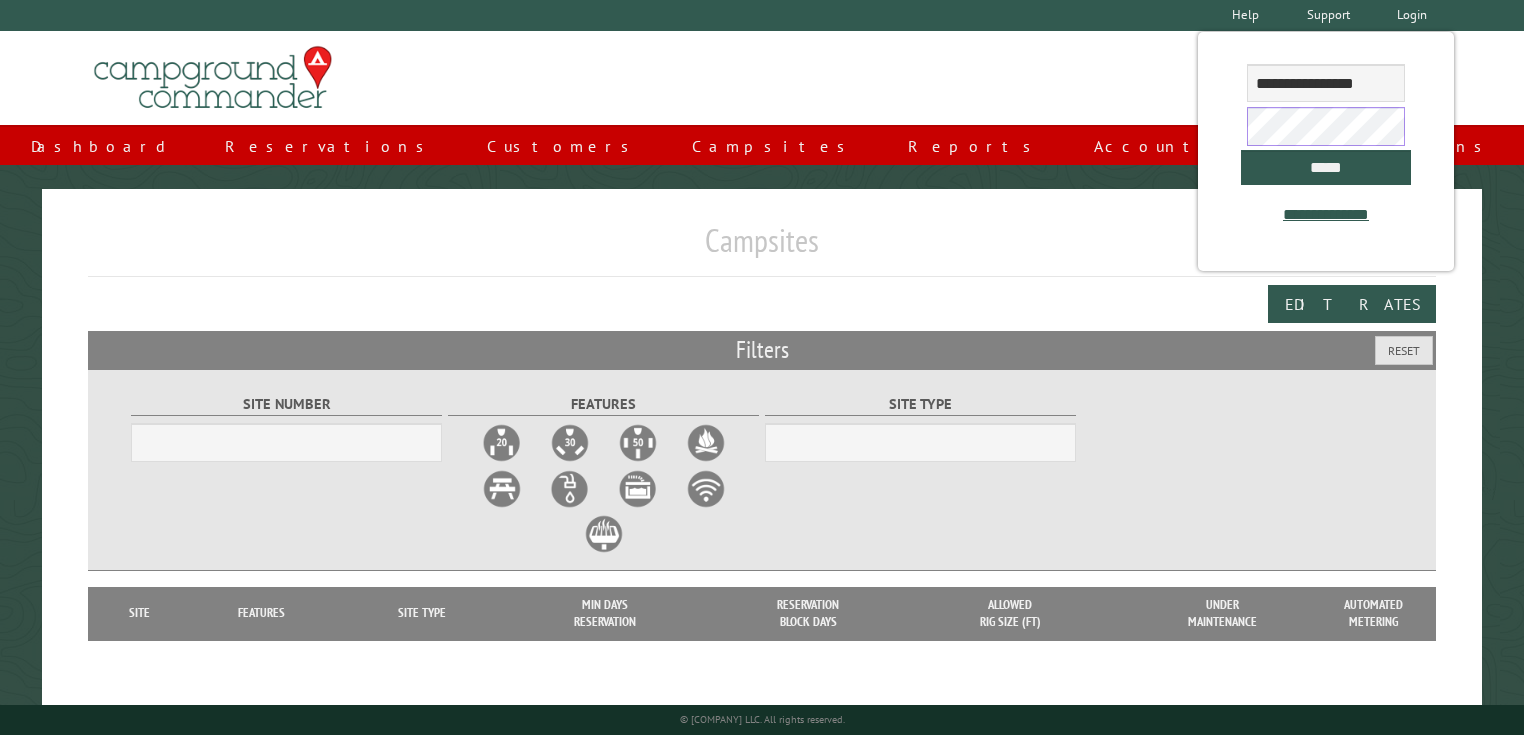 scroll, scrollTop: 0, scrollLeft: 0, axis: both 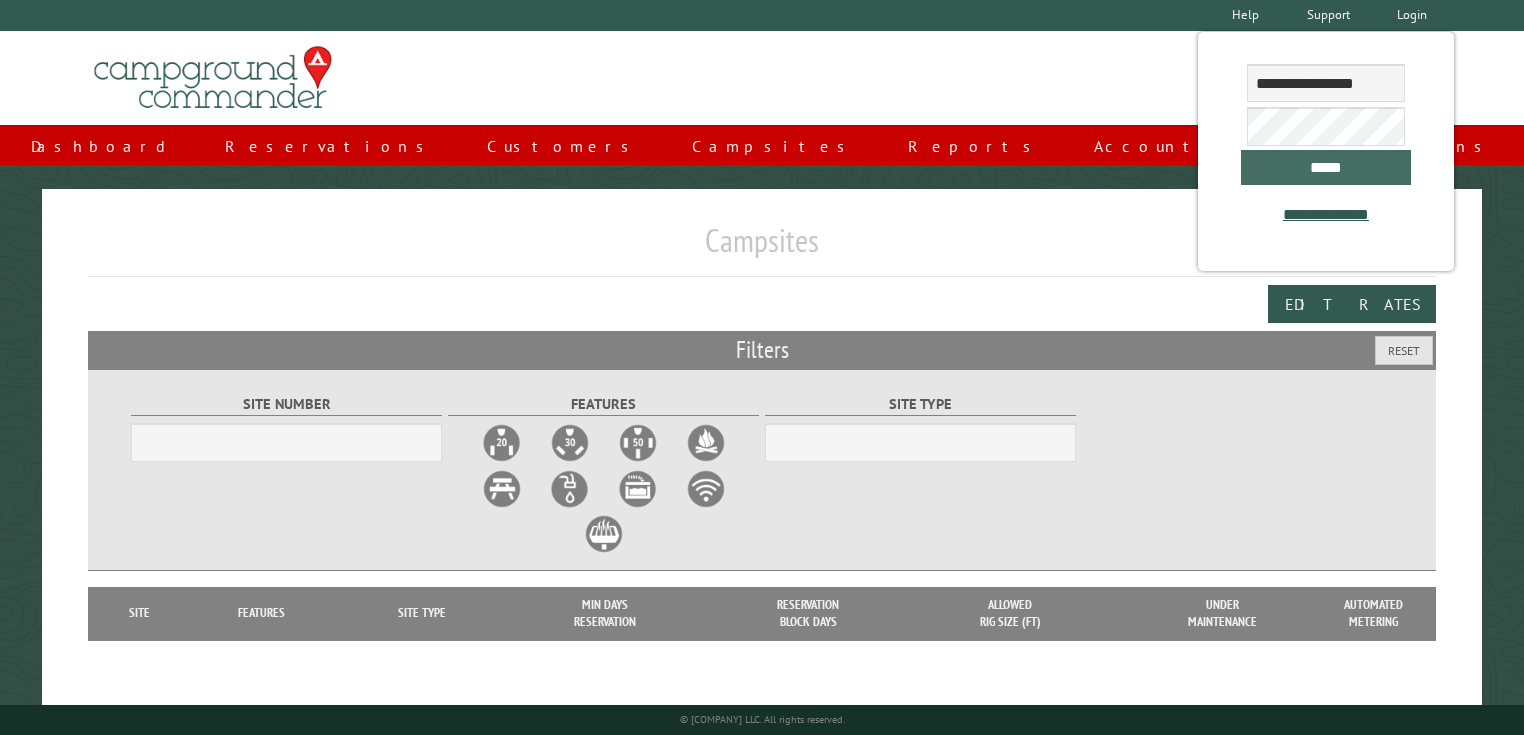 click on "*****" at bounding box center [1326, 167] 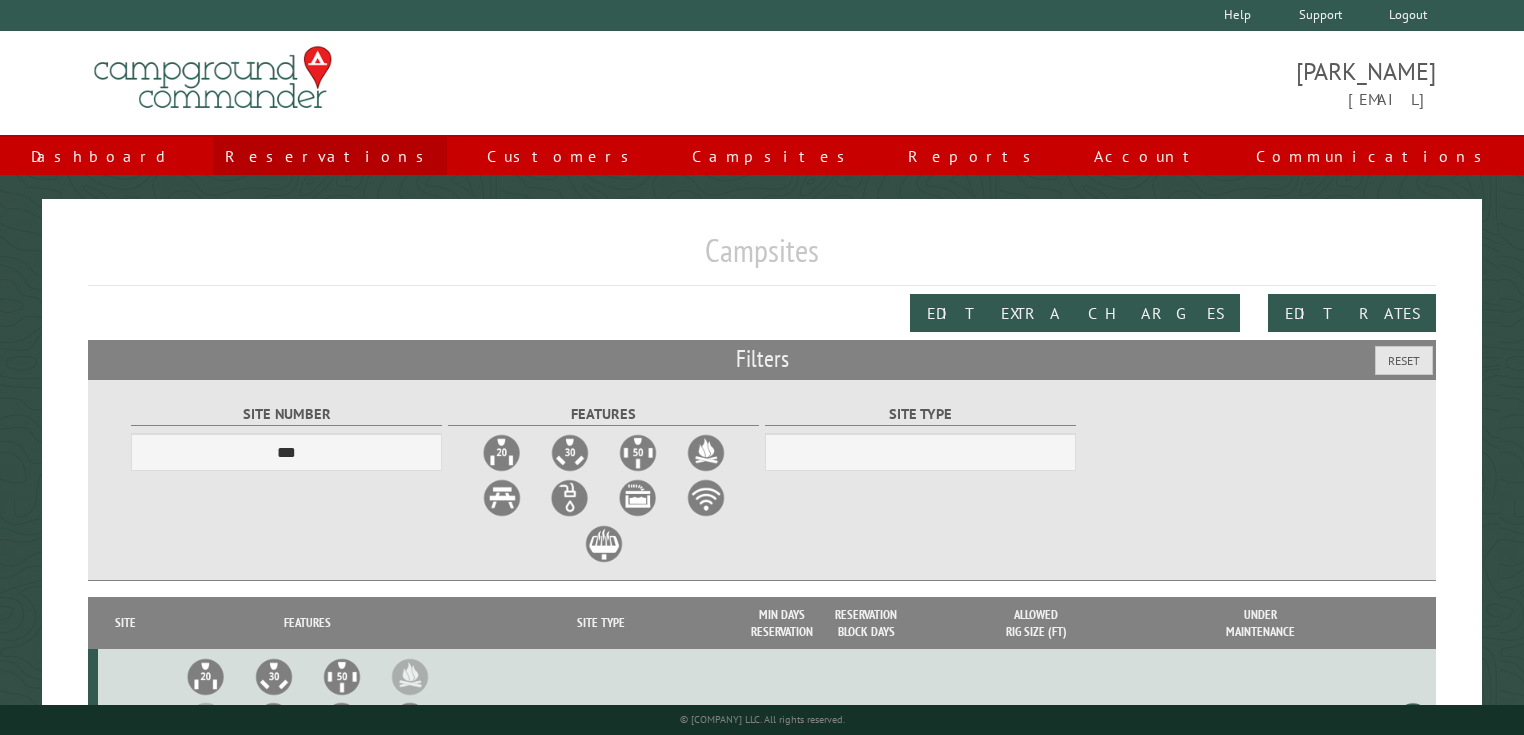 click on "Reservations" at bounding box center [330, 156] 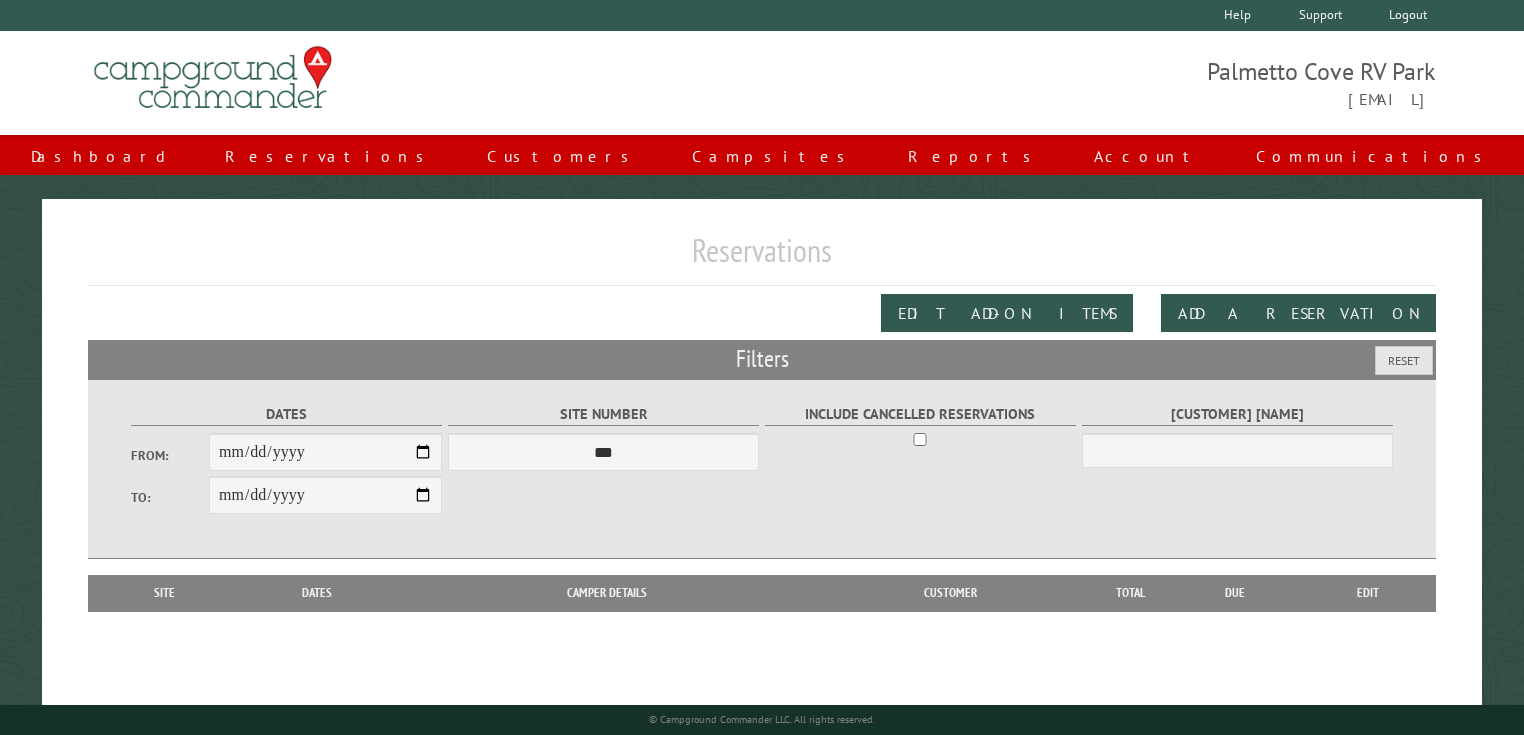 scroll, scrollTop: 0, scrollLeft: 0, axis: both 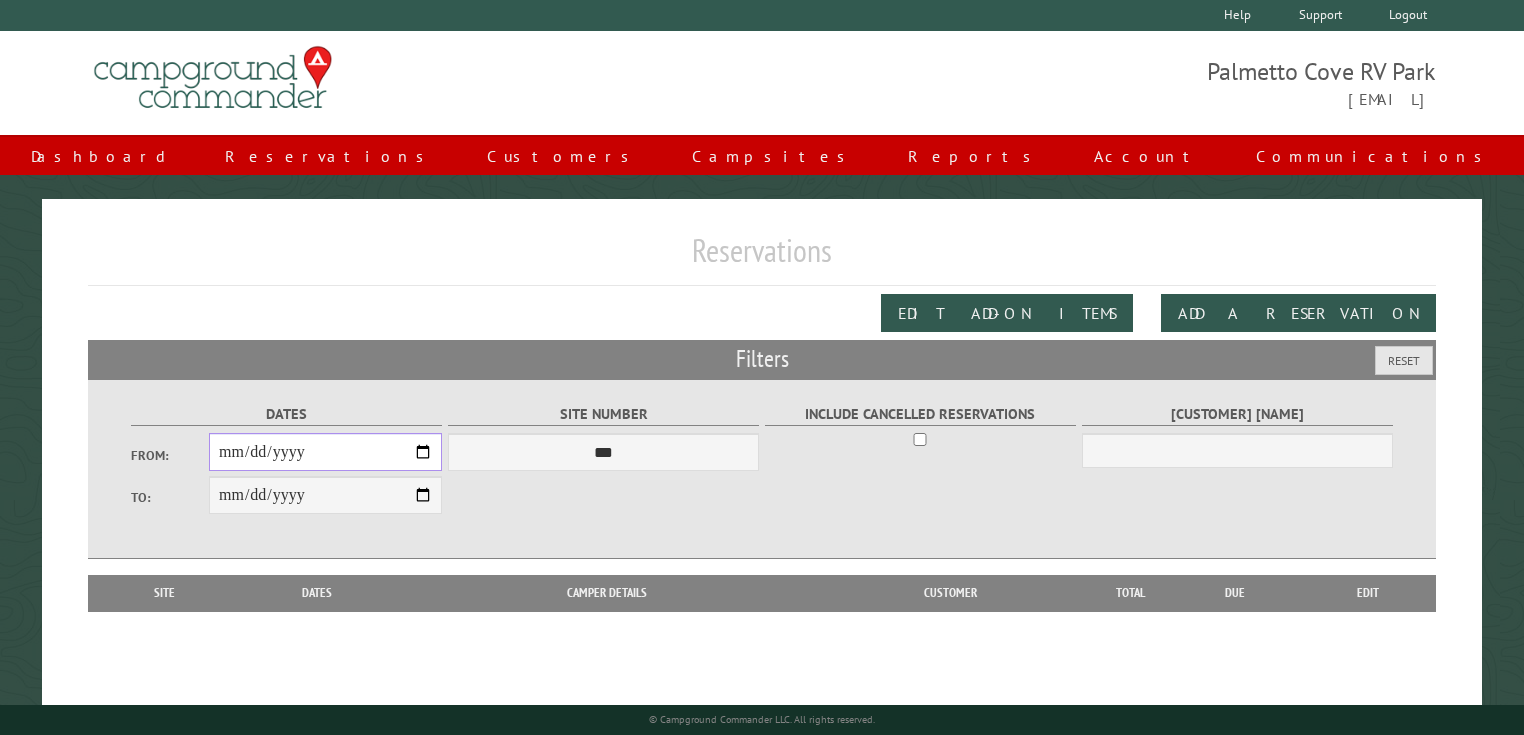 click on "From:" at bounding box center (325, 452) 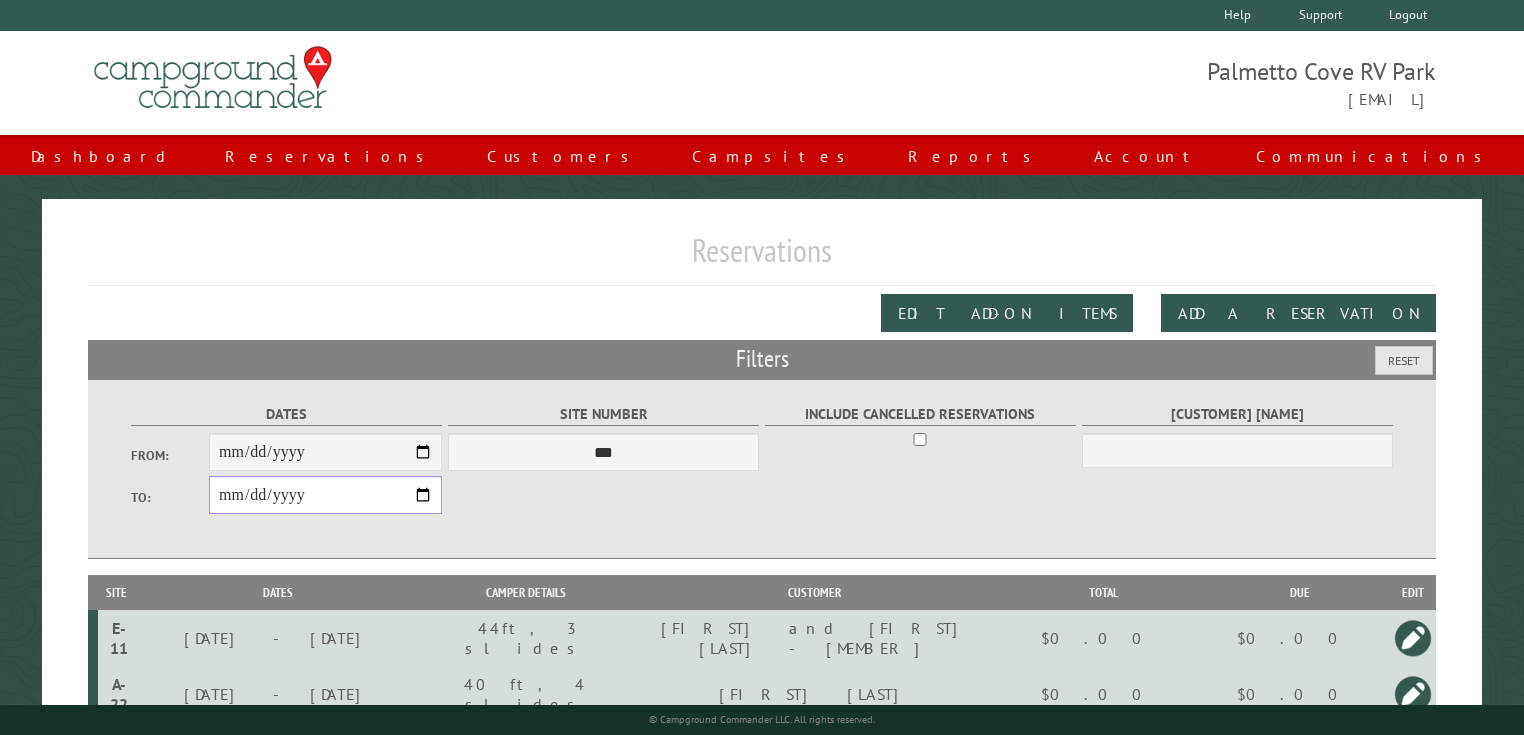 click on "**********" at bounding box center [325, 495] 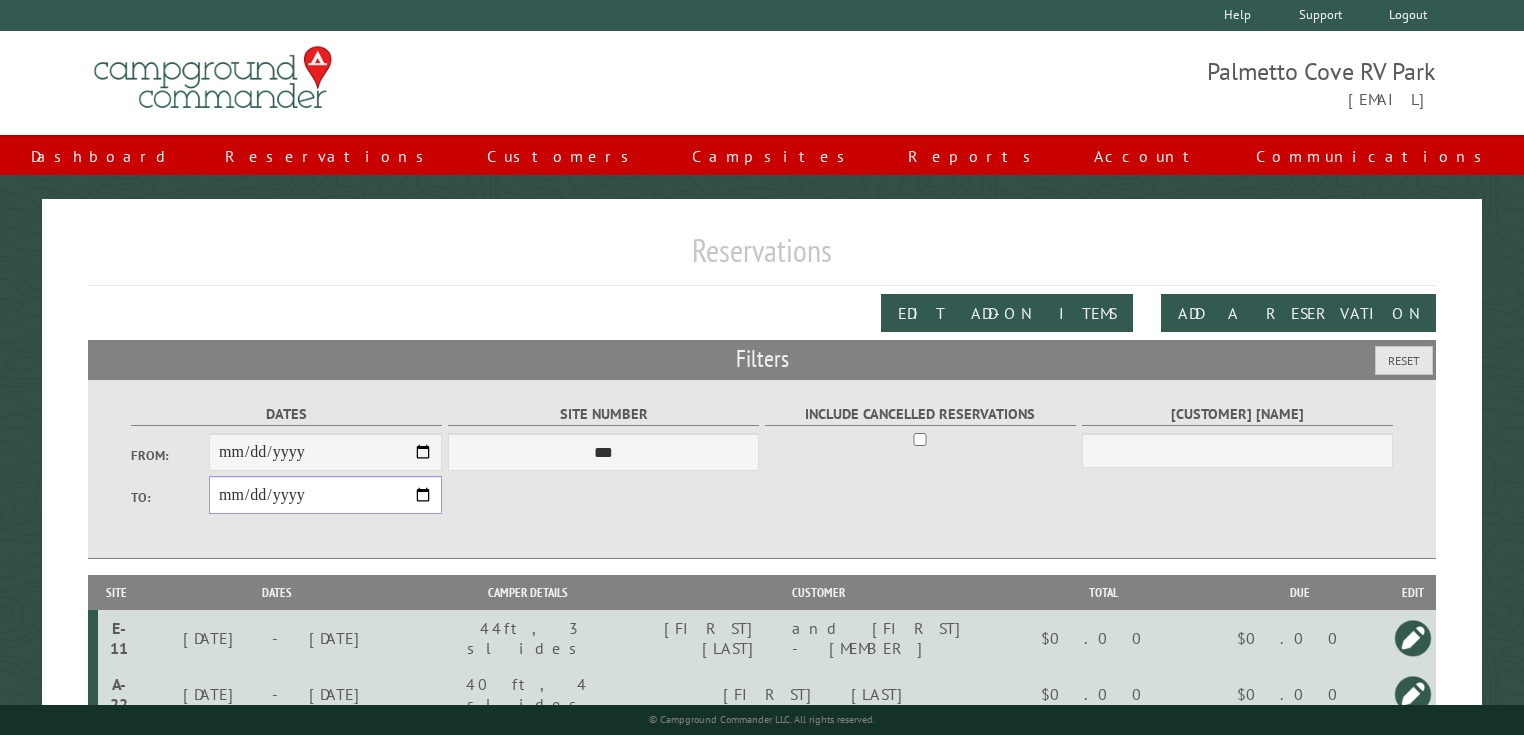 type on "**********" 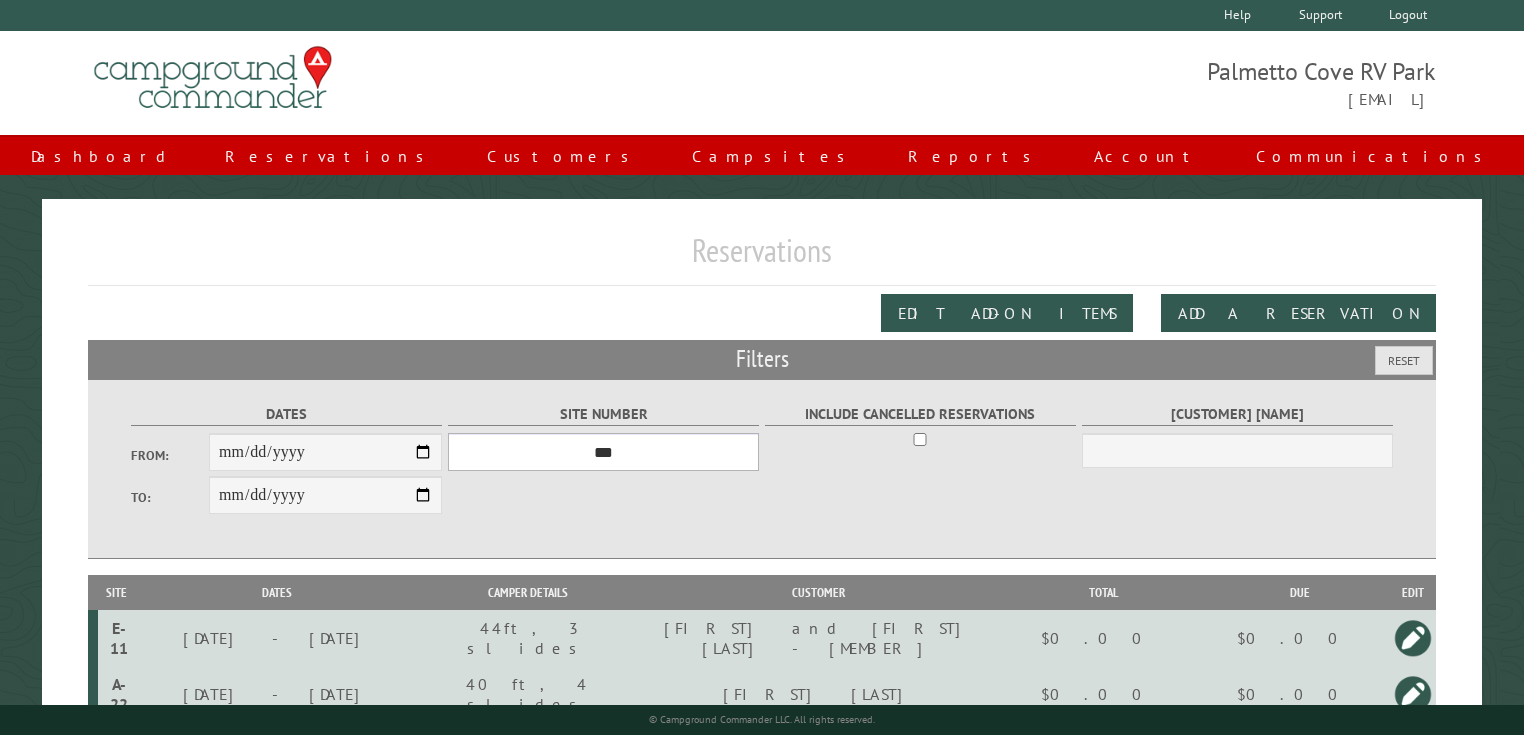 click on "*** **** **** **** **** **** **** **** **** **** **** **** **** **** **** **** **** **** **** **** **** **** **** **** **** **** **** **** **** **** **** **** **** **** **** **** **** **** **** **** **** **** **** **** **** **** **** **** **** **** **** **** **** **** **** **** **** **** **** **** **** **** **** **** **** **** **** **** **** **** **** **** **** **** **** **** **** **** **** **** **** **** **** **** **** **** **** **** **** **** **** **** **** **** **** **** **** **** **** **** **** **** **** **** **** **** **** **** **** **** **** **** **** **** **** **** **** **** **** **** **** **** **** **** **** **** **** **** **** **** **** **** **** **** **** **** **** **** **** **** **** **** **** **** **** **** ****" at bounding box center [603, 452] 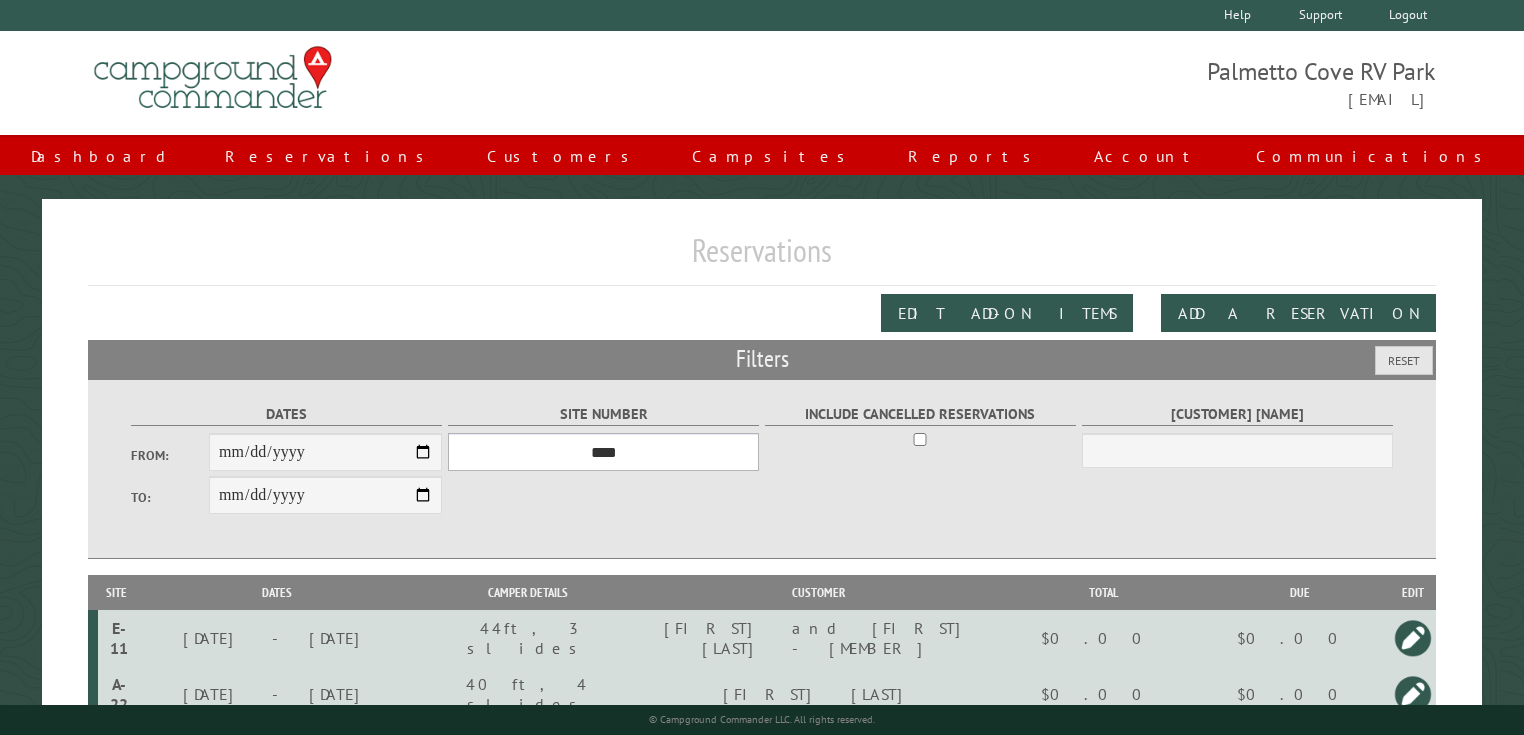 click on "*** **** **** **** **** **** **** **** **** **** **** **** **** **** **** **** **** **** **** **** **** **** **** **** **** **** **** **** **** **** **** **** **** **** **** **** **** **** **** **** **** **** **** **** **** **** **** **** **** **** **** **** **** **** **** **** **** **** **** **** **** **** **** **** **** **** **** **** **** **** **** **** **** **** **** **** **** **** **** **** **** **** **** **** **** **** **** **** **** **** **** **** **** **** **** **** **** **** **** **** **** **** **** **** **** **** **** **** **** **** **** **** **** **** **** **** **** **** **** **** **** **** **** **** **** **** **** **** **** **** **** **** **** **** **** **** **** **** **** **** **** **** **** **** **** **** ****" at bounding box center (603, 452) 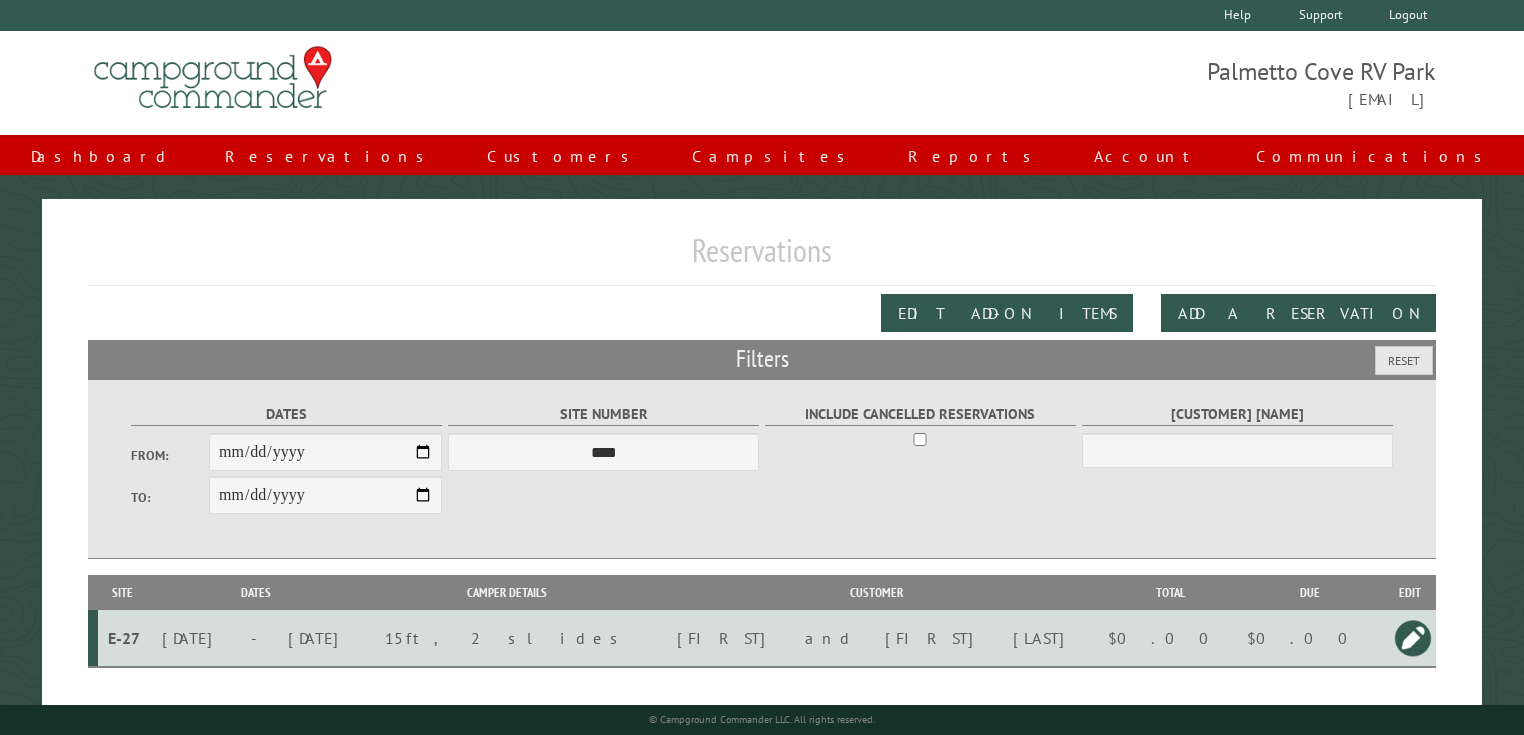 click on "E-27" at bounding box center [124, 638] 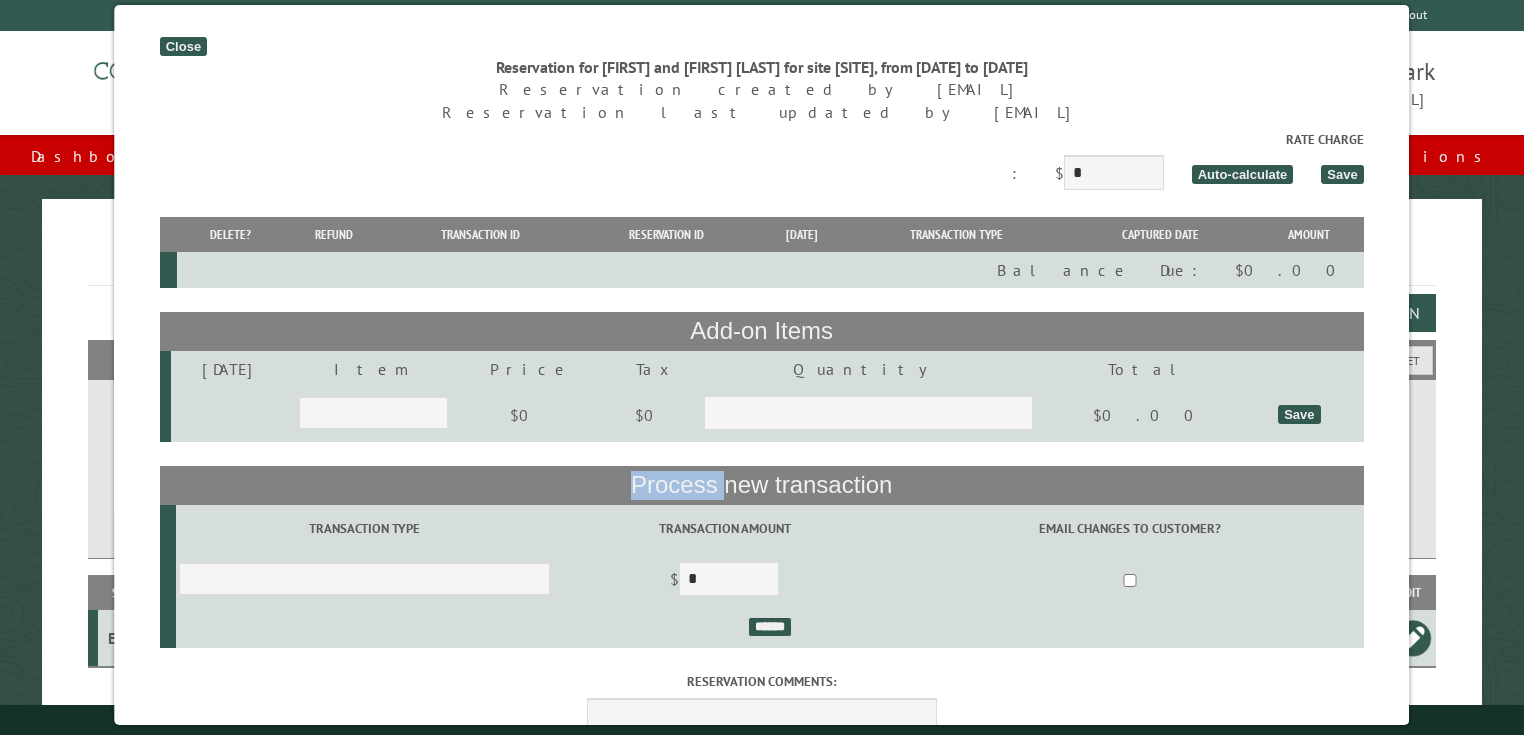 click on "Close
Reservation for Morris and Pam Deason for site E-27,
from 6/25/2025 to 7/7/2025
Cancelled on
Reservation created by pamdsn@yahoo.com
Reservation last updated by pamdsn@yahoo.com
Discount
with code
expires
Total charge $0.00
Read meter
Rate Charge : $ *
Auto-calculate
Save
Delete?
Refund
Transaction ID
Reservation ID
Date
Transaction Type
Captured Date
Amount
Balance Due: $0.00
Add-on Items Date Item *" at bounding box center (761, 365) 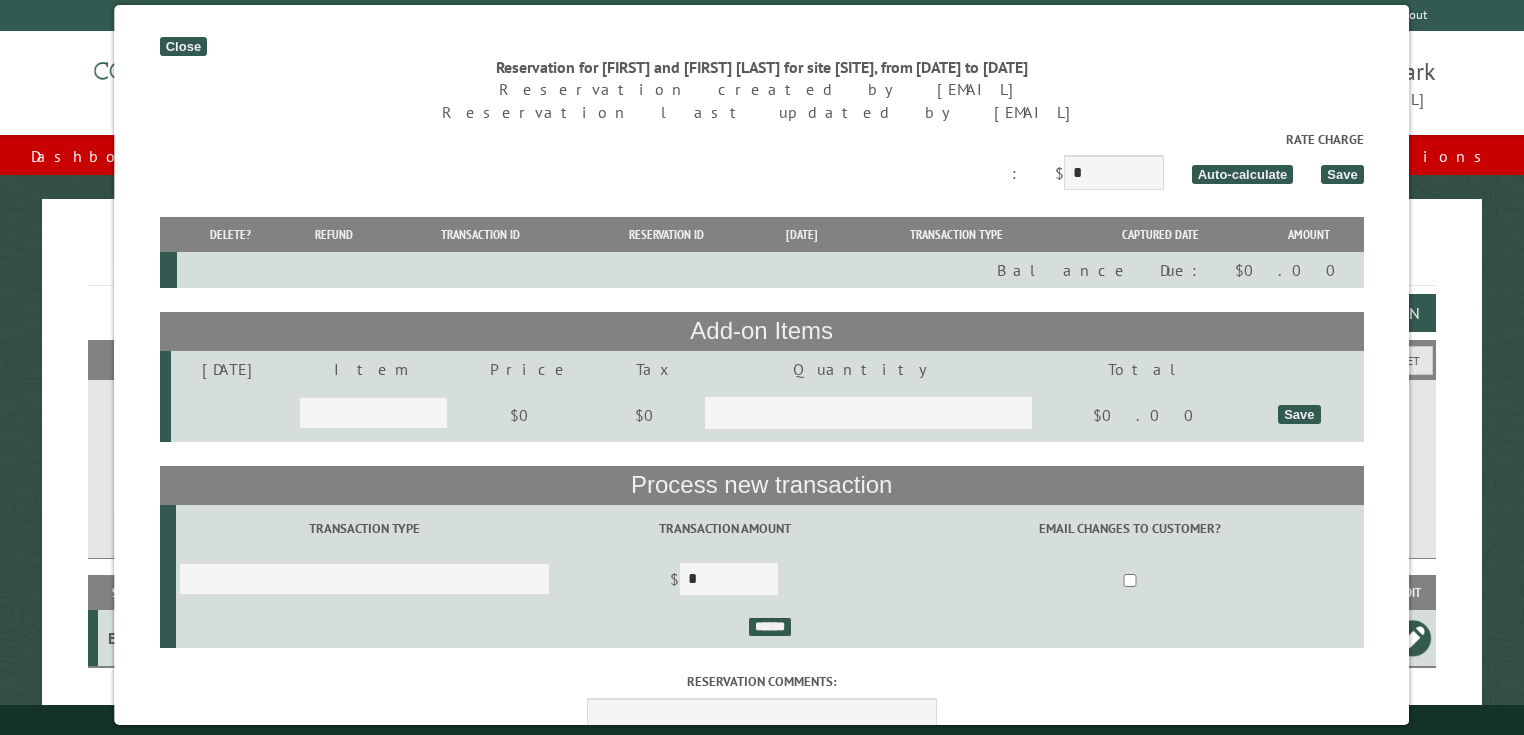 click on "Close" at bounding box center (183, 46) 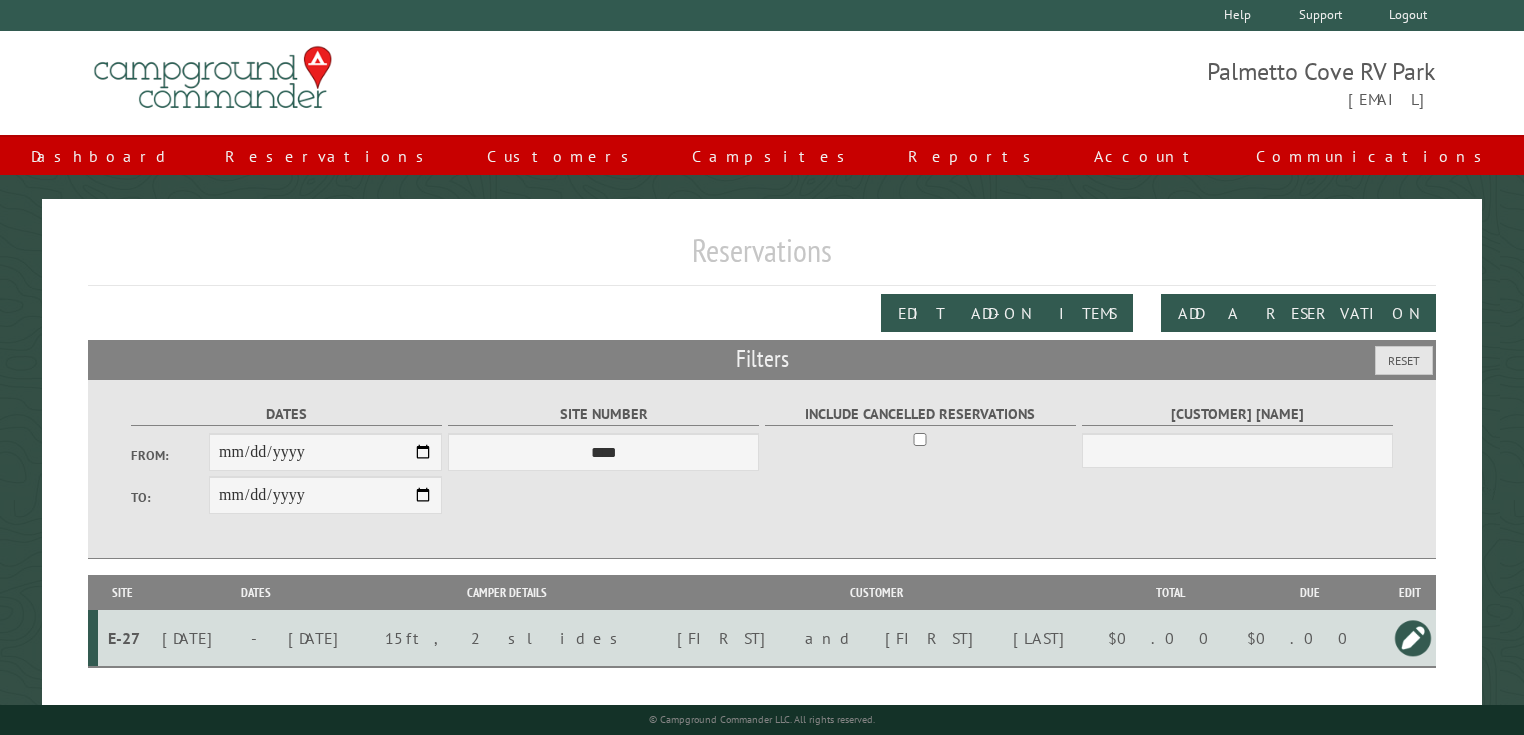 click at bounding box center (1413, 638) 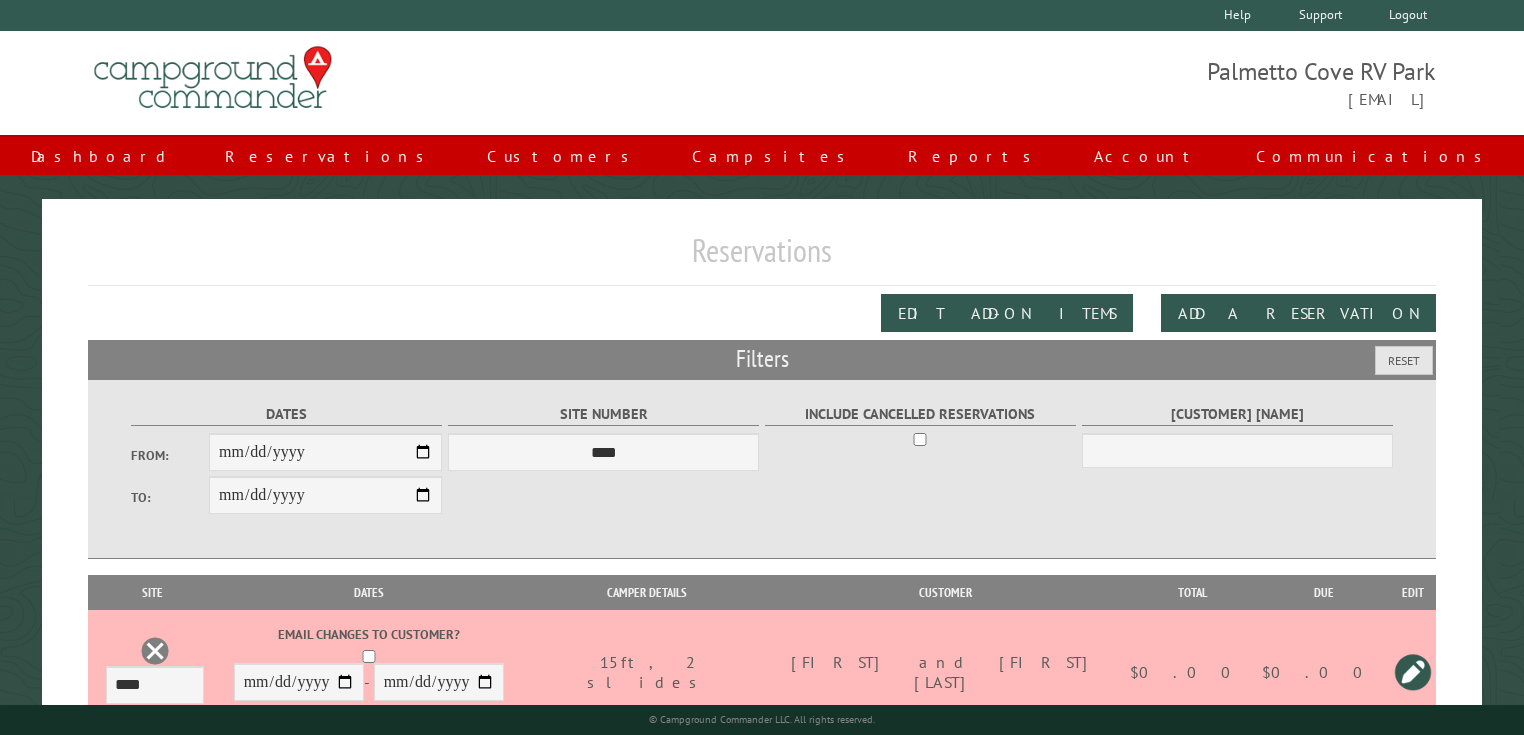 click on "$0.00" at bounding box center (1324, 672) 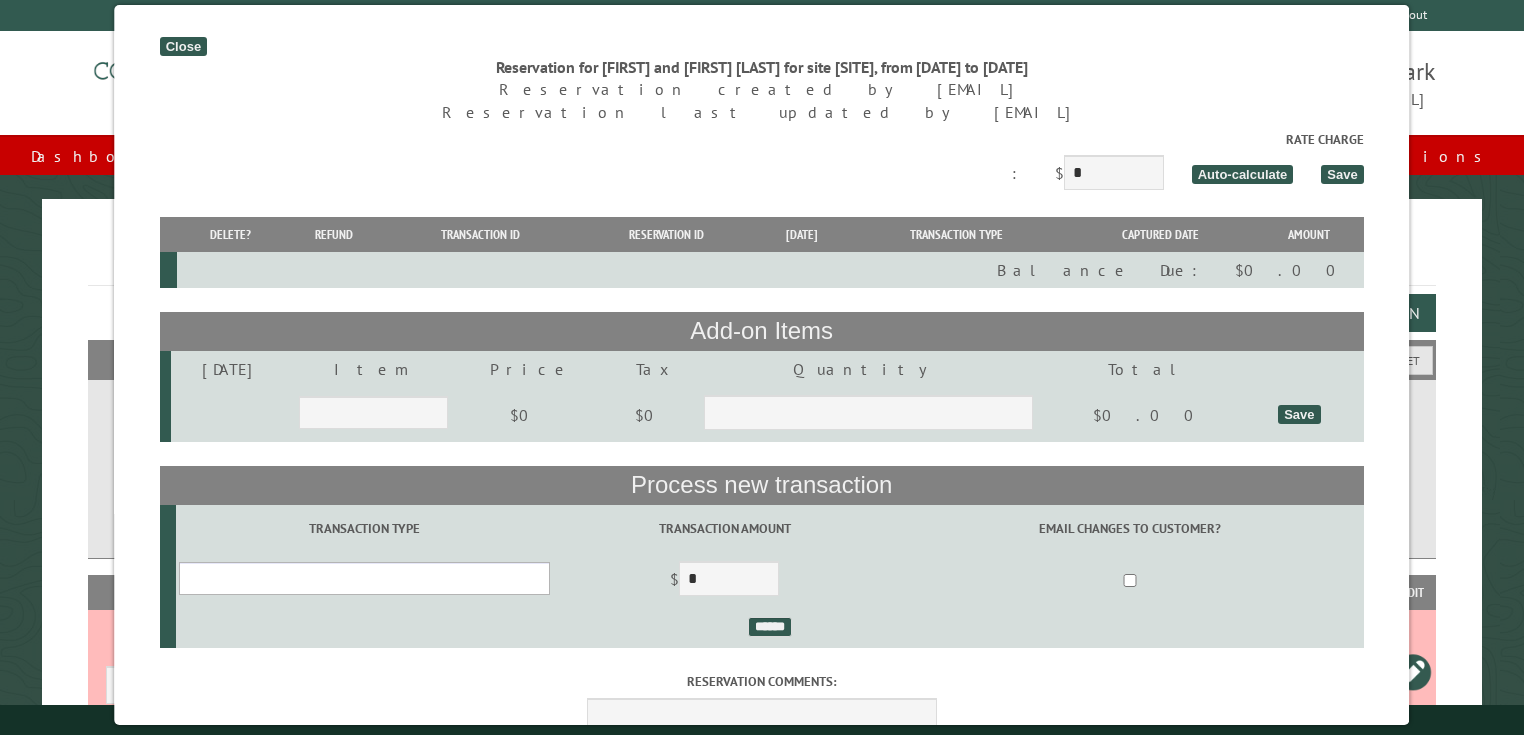 click on "**********" at bounding box center [364, 578] 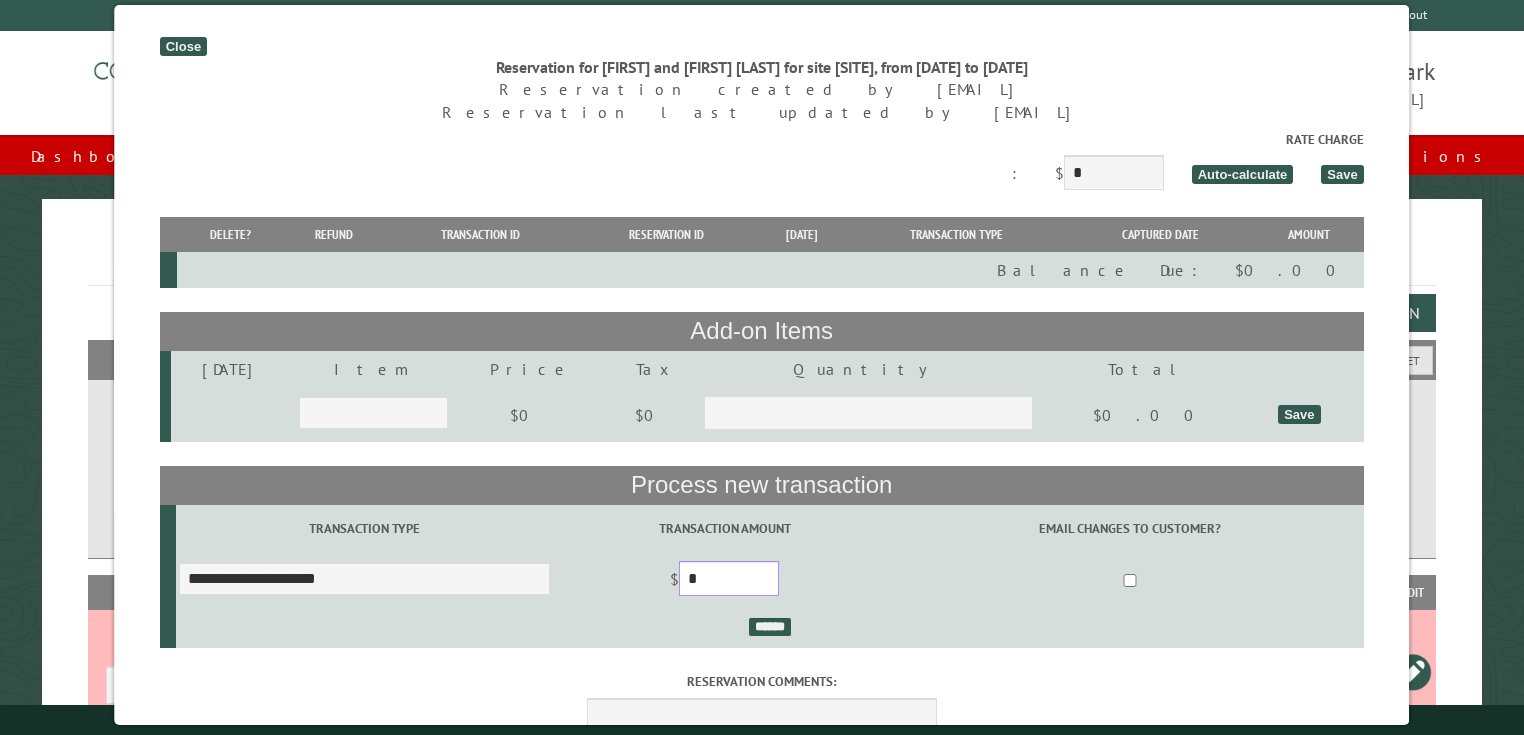 click on "*" at bounding box center [730, 578] 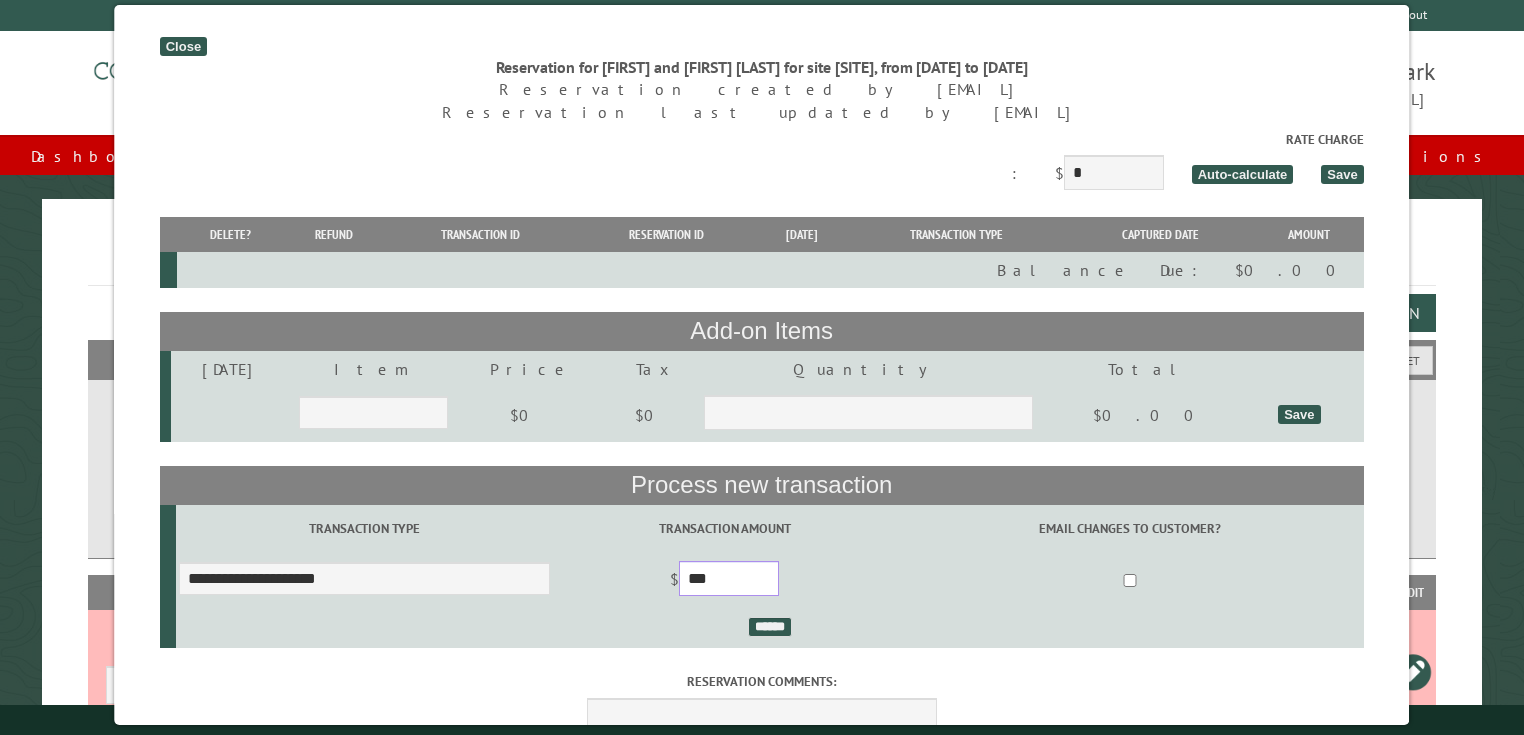 drag, startPoint x: 744, startPoint y: 584, endPoint x: 709, endPoint y: 586, distance: 35.057095 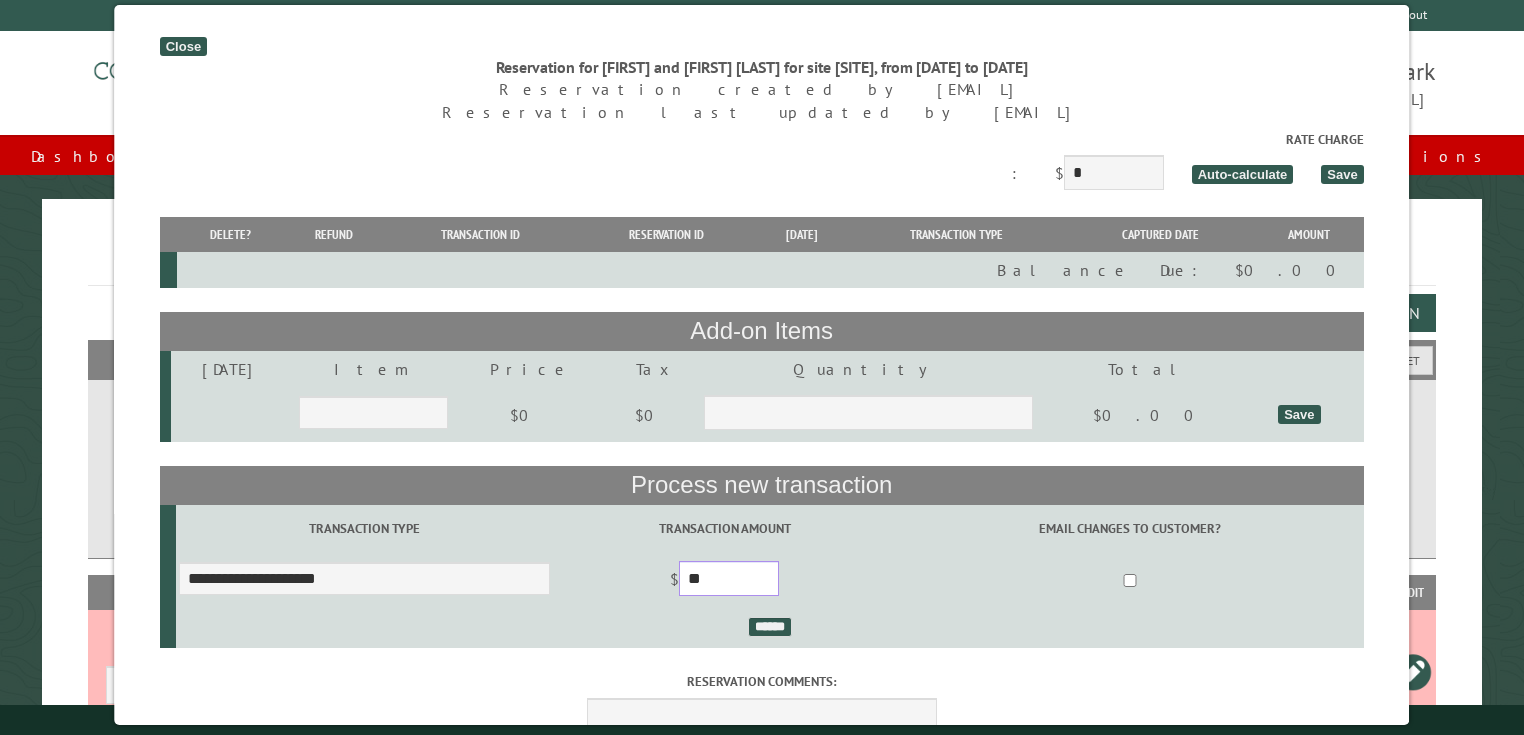type on "**" 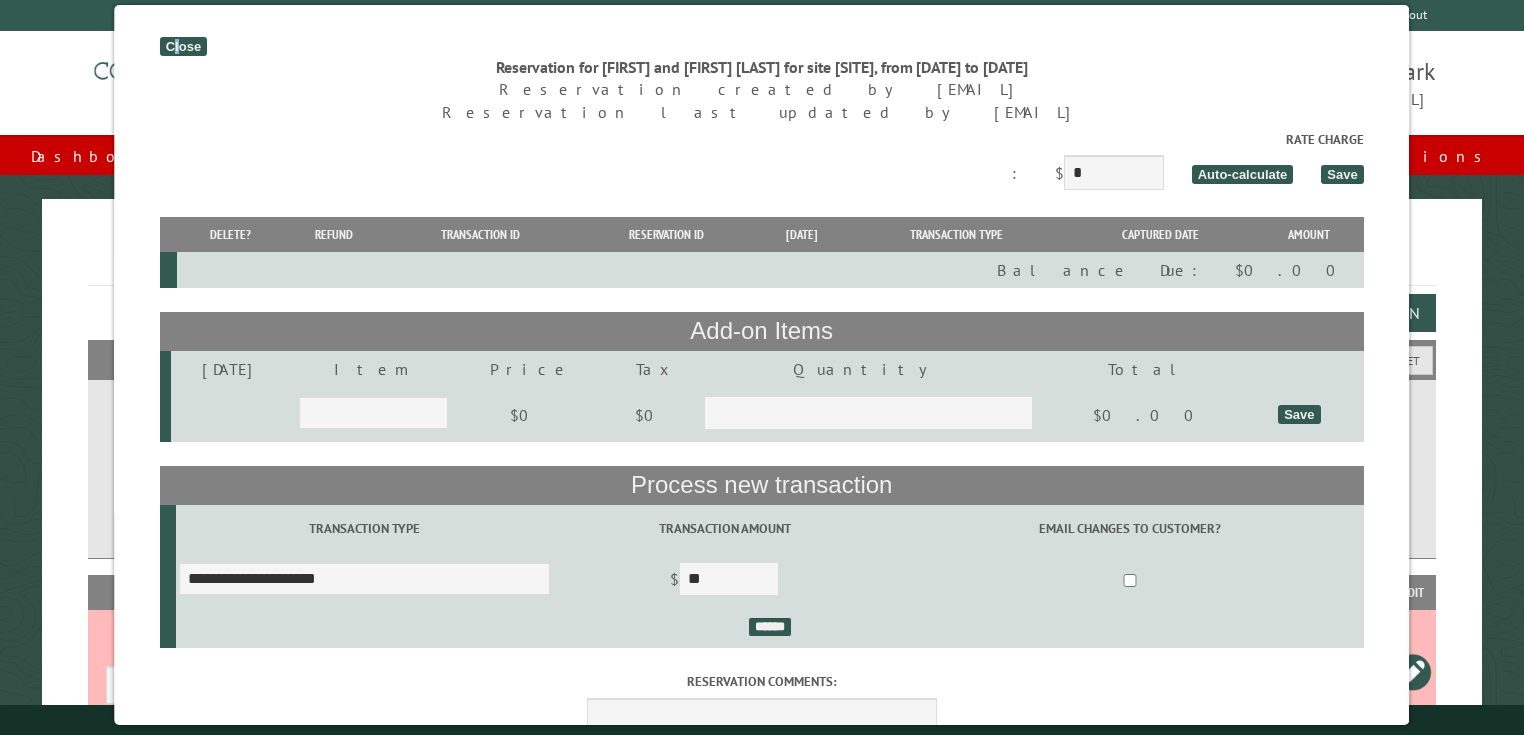 click on "Close" at bounding box center (183, 46) 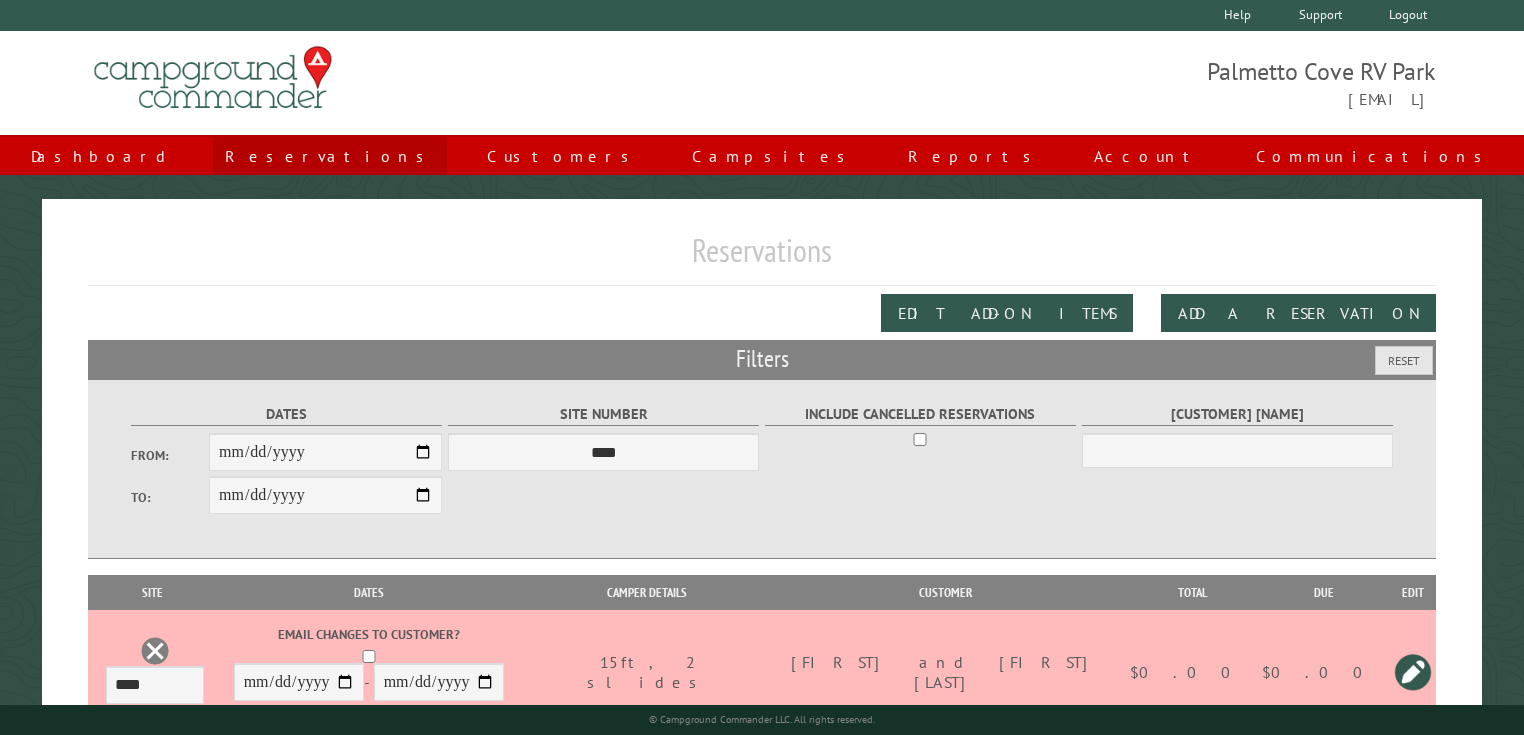 click on "Reservations" at bounding box center [330, 156] 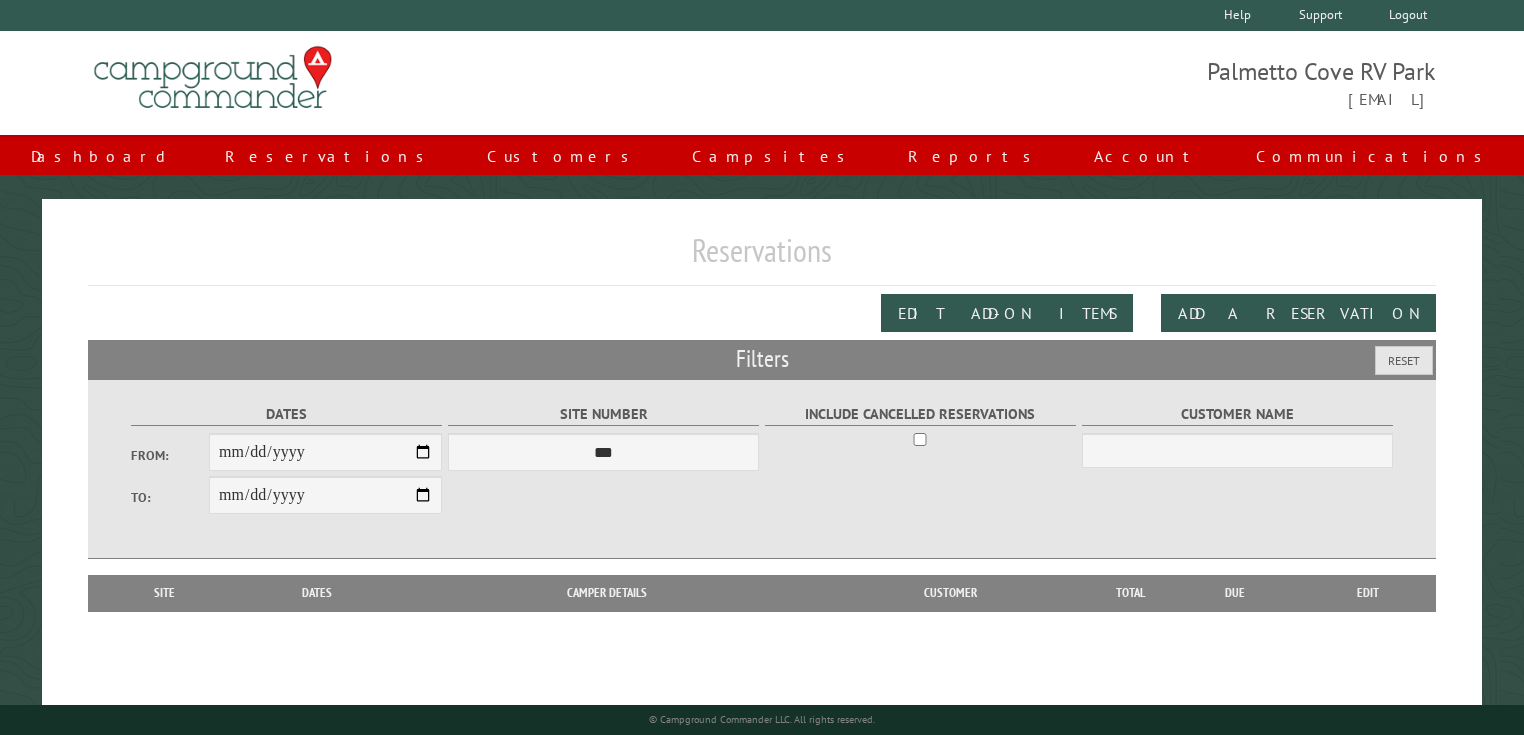 scroll, scrollTop: 0, scrollLeft: 0, axis: both 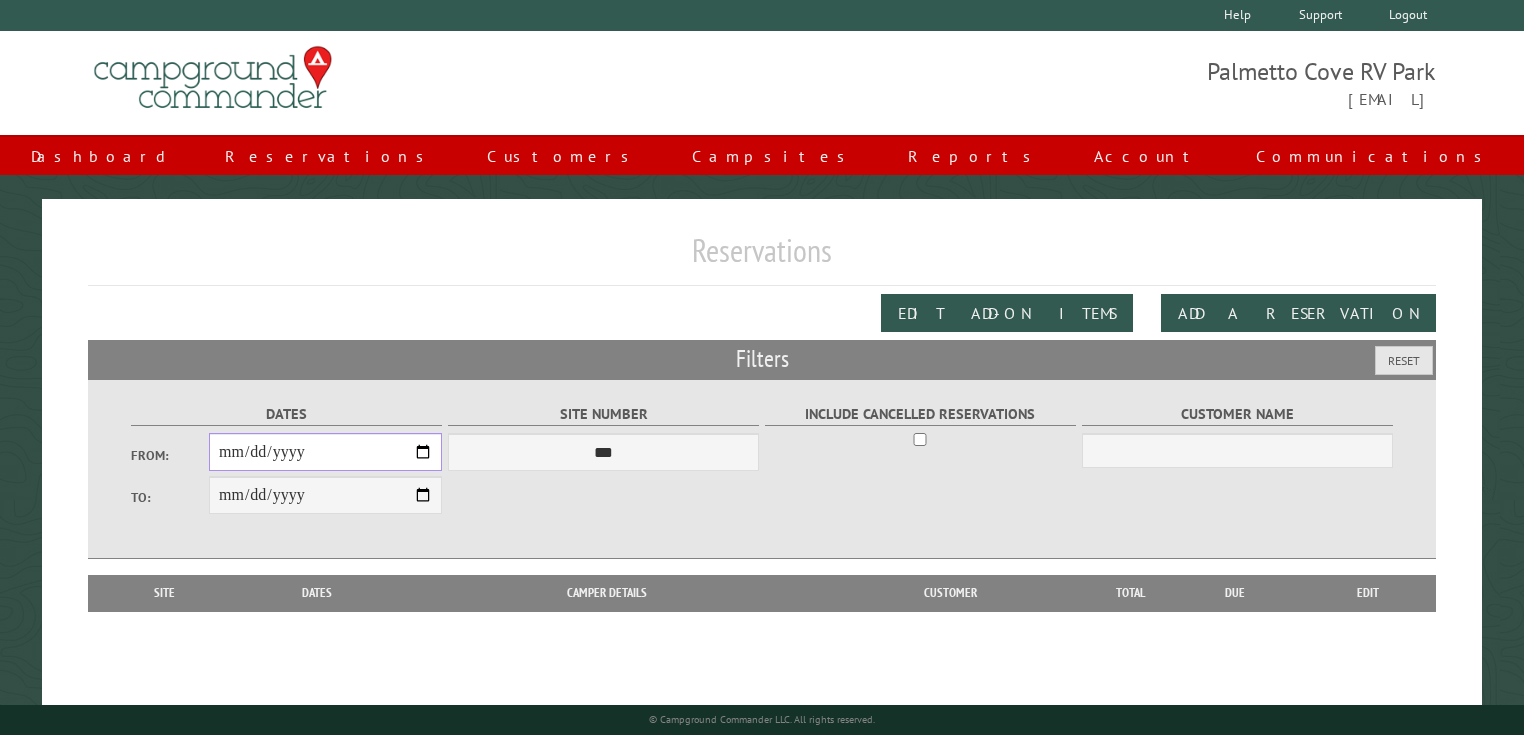 click on "From:" at bounding box center (325, 452) 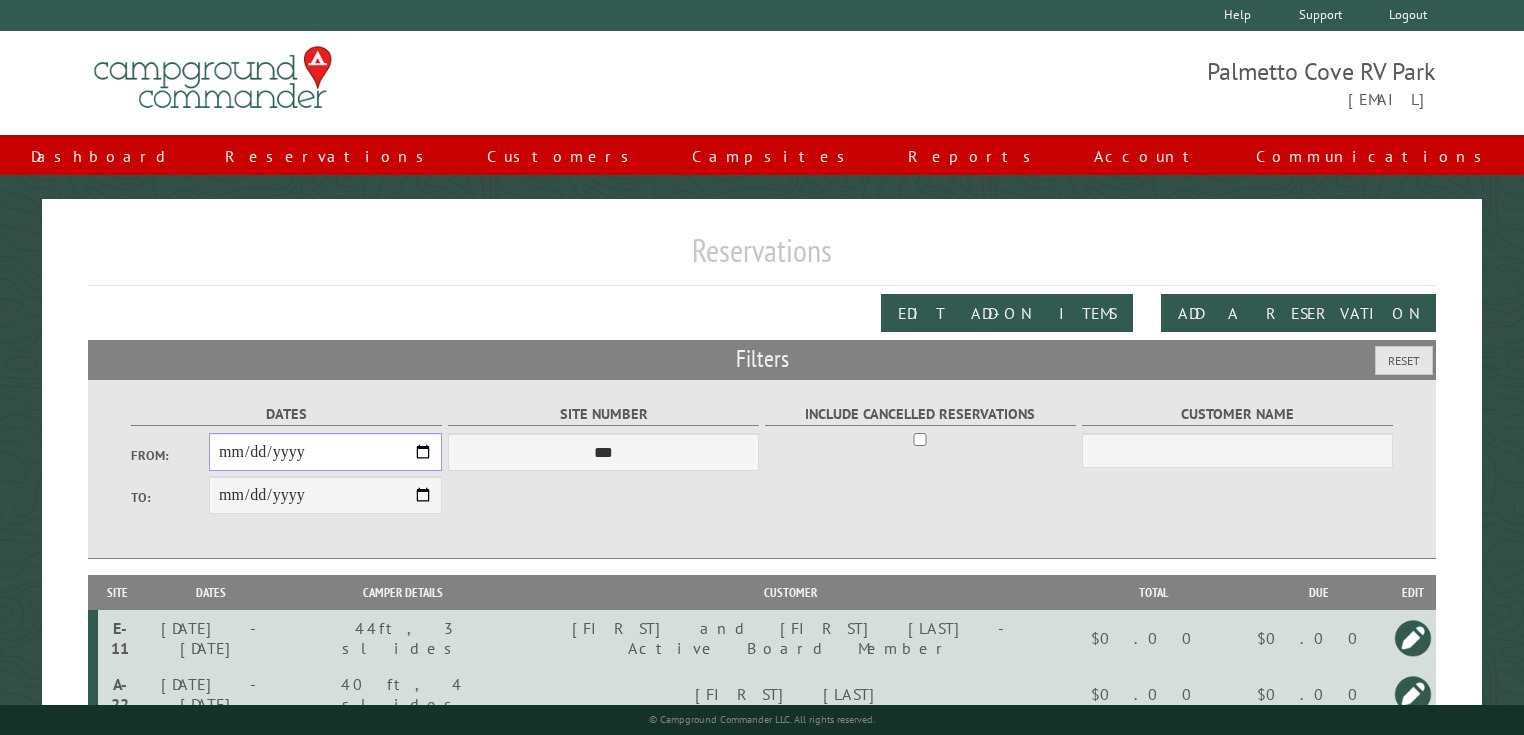 type on "**********" 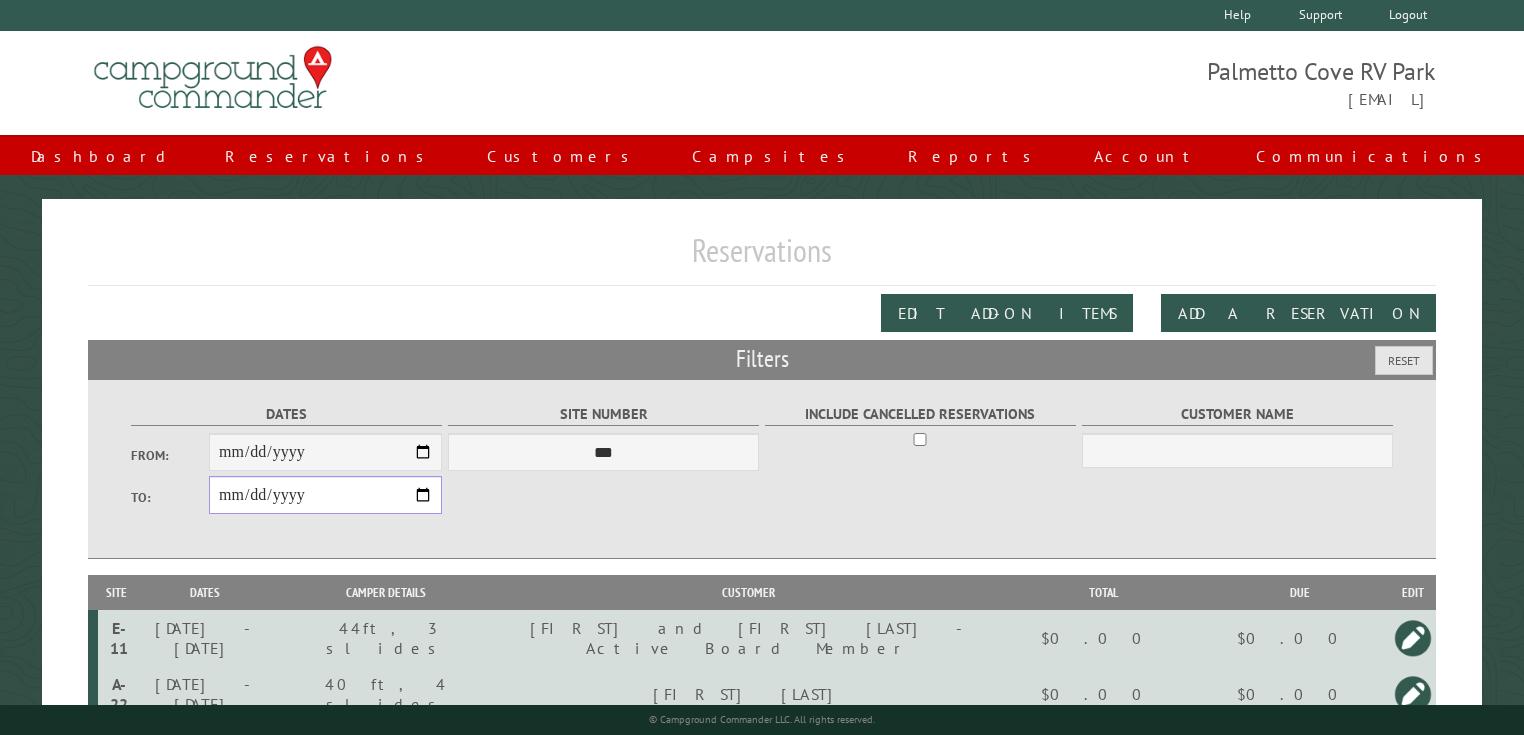 click on "**********" at bounding box center (325, 495) 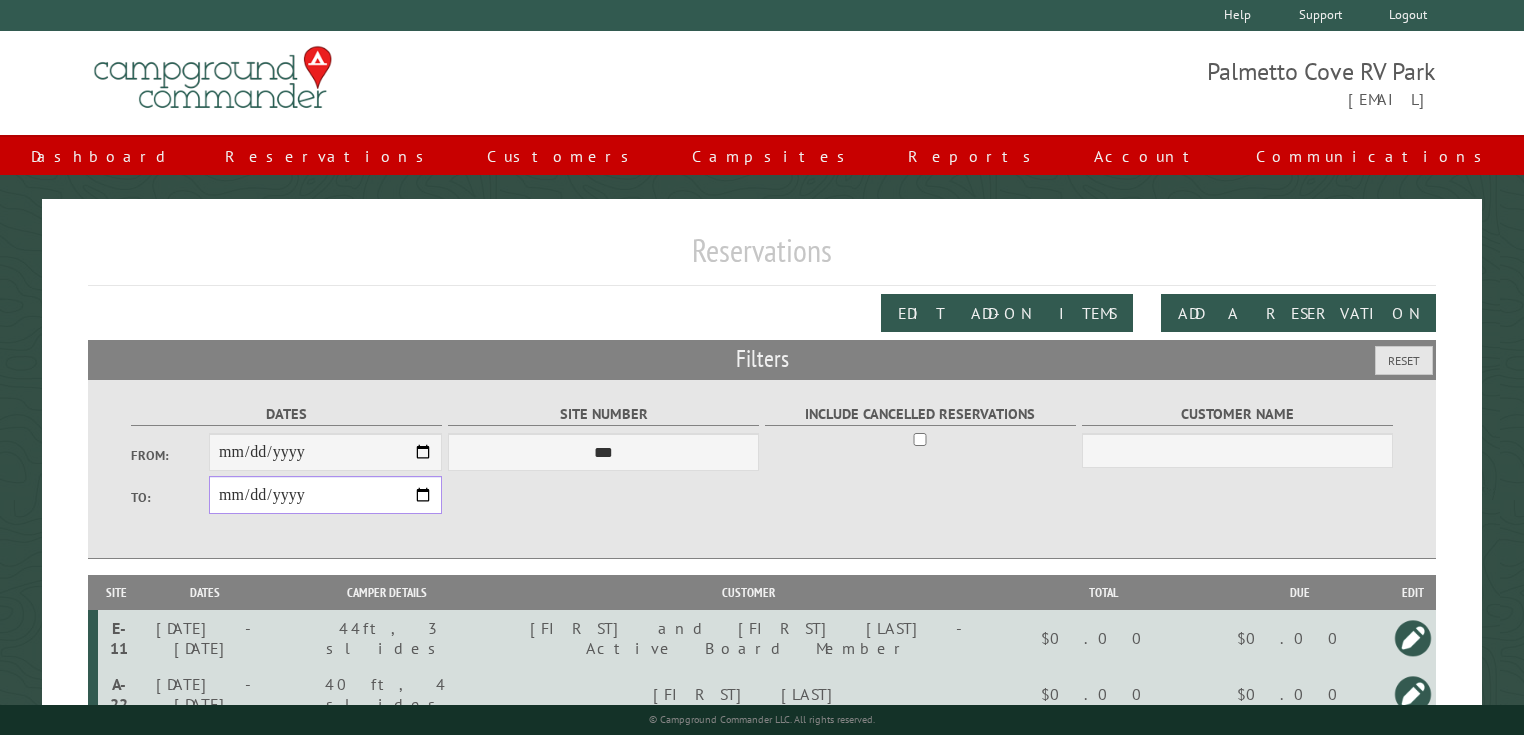 type on "**********" 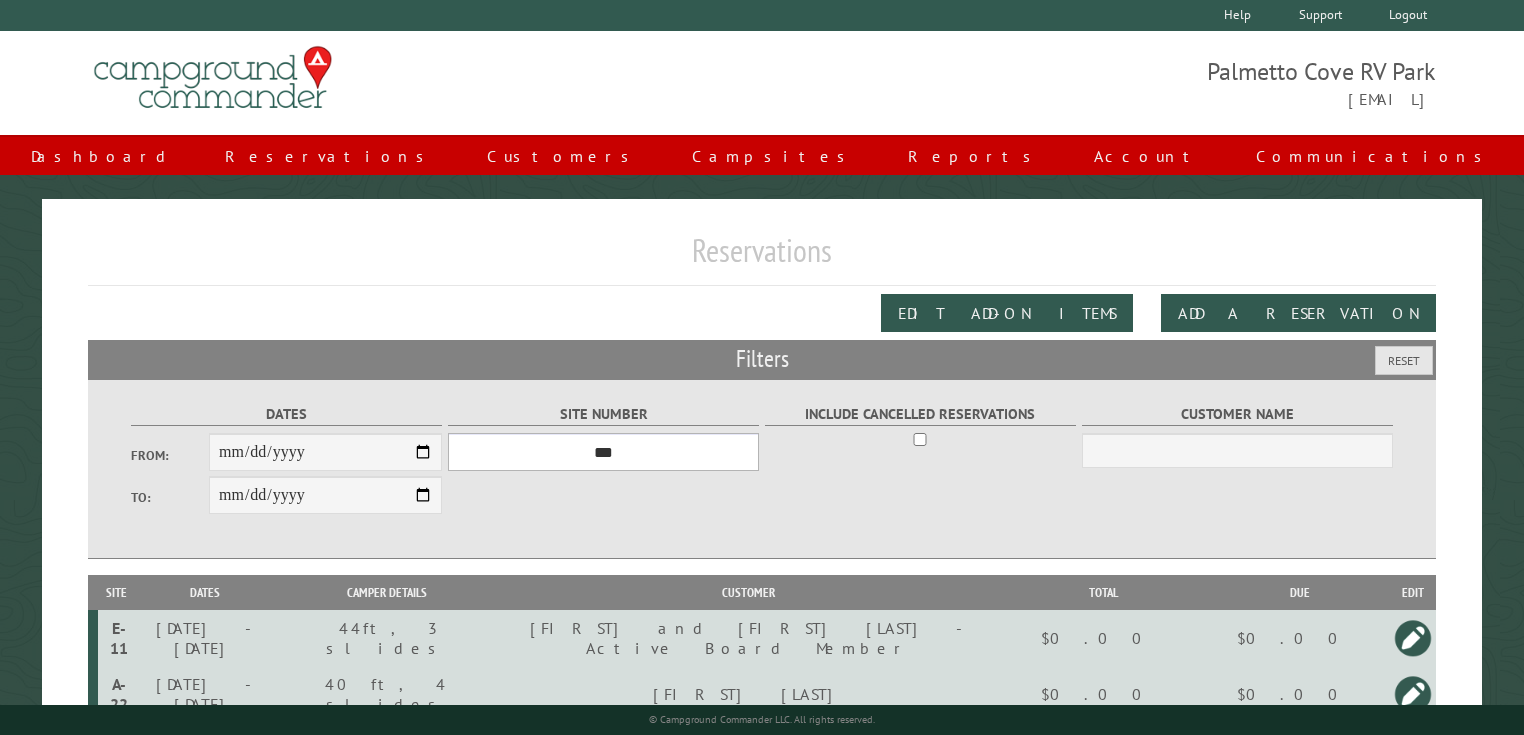 click on "*** **** **** **** **** **** **** **** **** **** **** **** **** **** **** **** **** **** **** **** **** **** **** **** **** **** **** **** **** **** **** **** **** **** **** **** **** **** **** **** **** **** **** **** **** **** **** **** **** **** **** **** **** **** **** **** **** **** **** **** **** **** **** **** **** **** **** **** **** **** **** **** **** **** **** **** **** **** **** **** **** **** **** **** **** **** **** **** **** **** **** **** **** **** **** **** **** **** **** **** **** **** **** **** **** **** **** **** **** **** **** **** **** **** **** **** **** **** **** **** **** **** **** **** **** **** **** **** **** **** **** **** **** **** **** **** **** **** **** **** **** **** **** **** **** **** ****" at bounding box center [603, 452] 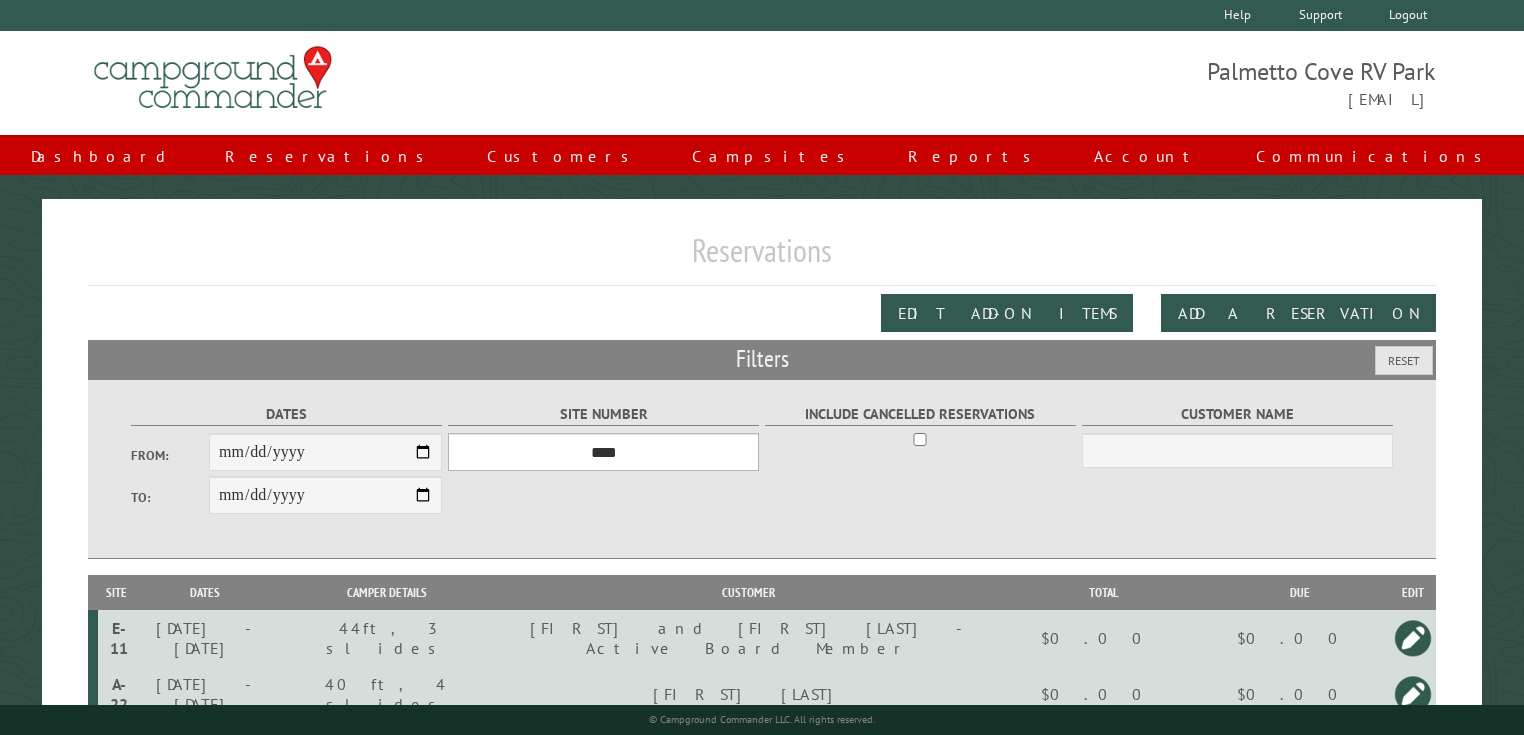 click on "*** **** **** **** **** **** **** **** **** **** **** **** **** **** **** **** **** **** **** **** **** **** **** **** **** **** **** **** **** **** **** **** **** **** **** **** **** **** **** **** **** **** **** **** **** **** **** **** **** **** **** **** **** **** **** **** **** **** **** **** **** **** **** **** **** **** **** **** **** **** **** **** **** **** **** **** **** **** **** **** **** **** **** **** **** **** **** **** **** **** **** **** **** **** **** **** **** **** **** **** **** **** **** **** **** **** **** **** **** **** **** **** **** **** **** **** **** **** **** **** **** **** **** **** **** **** **** **** **** **** **** **** **** **** **** **** **** **** **** **** **** **** **** **** **** **** ****" at bounding box center (603, 452) 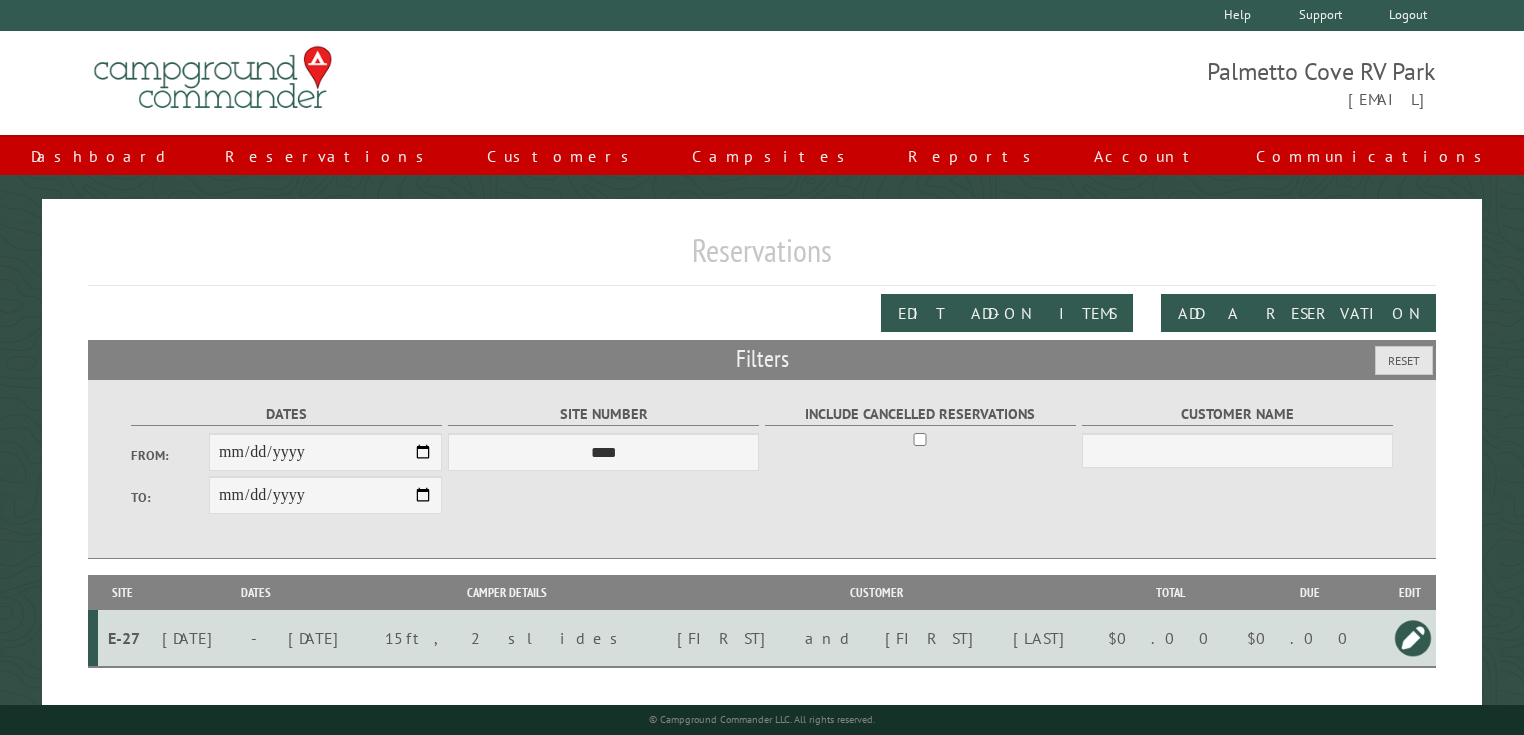 click at bounding box center [1413, 638] 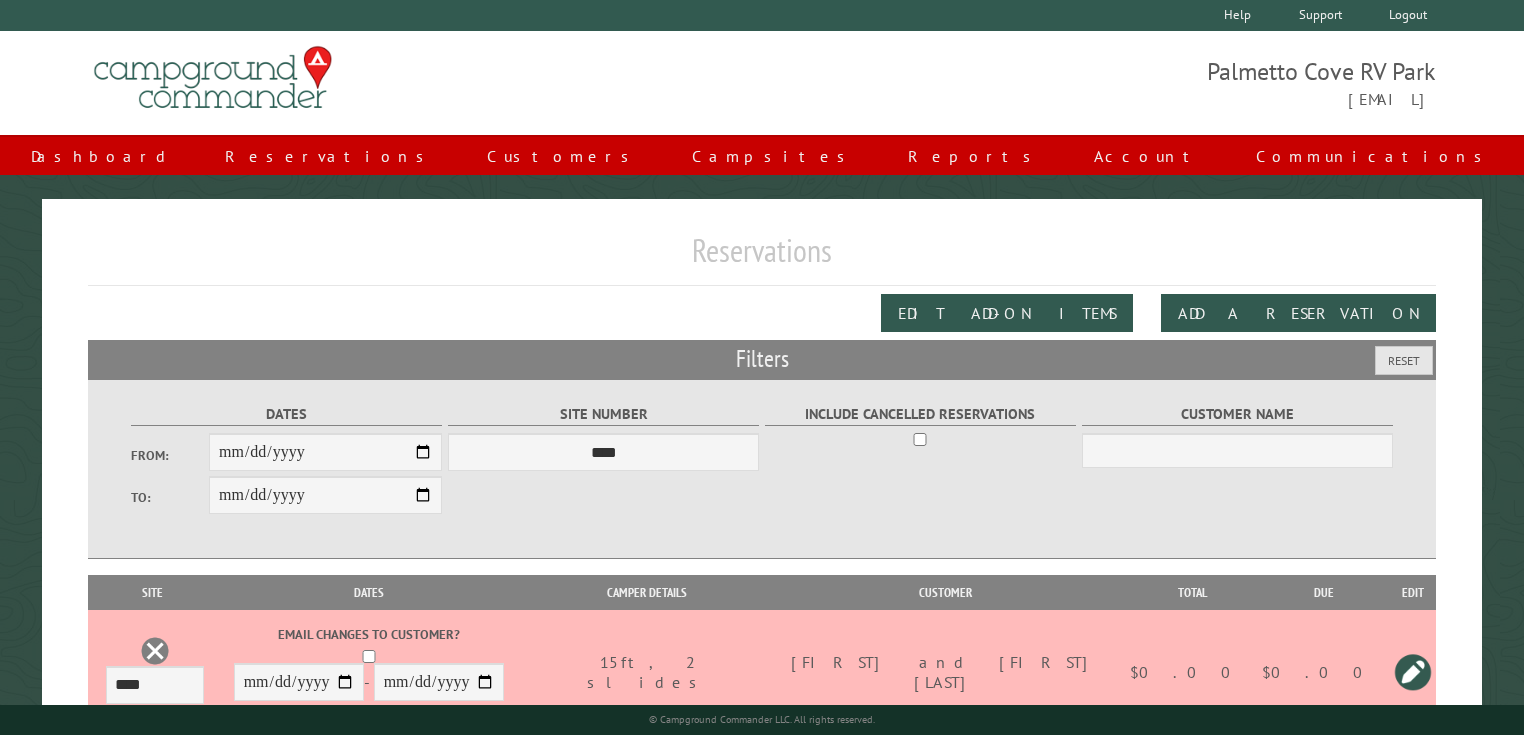 click on "$0.00" at bounding box center (1192, 672) 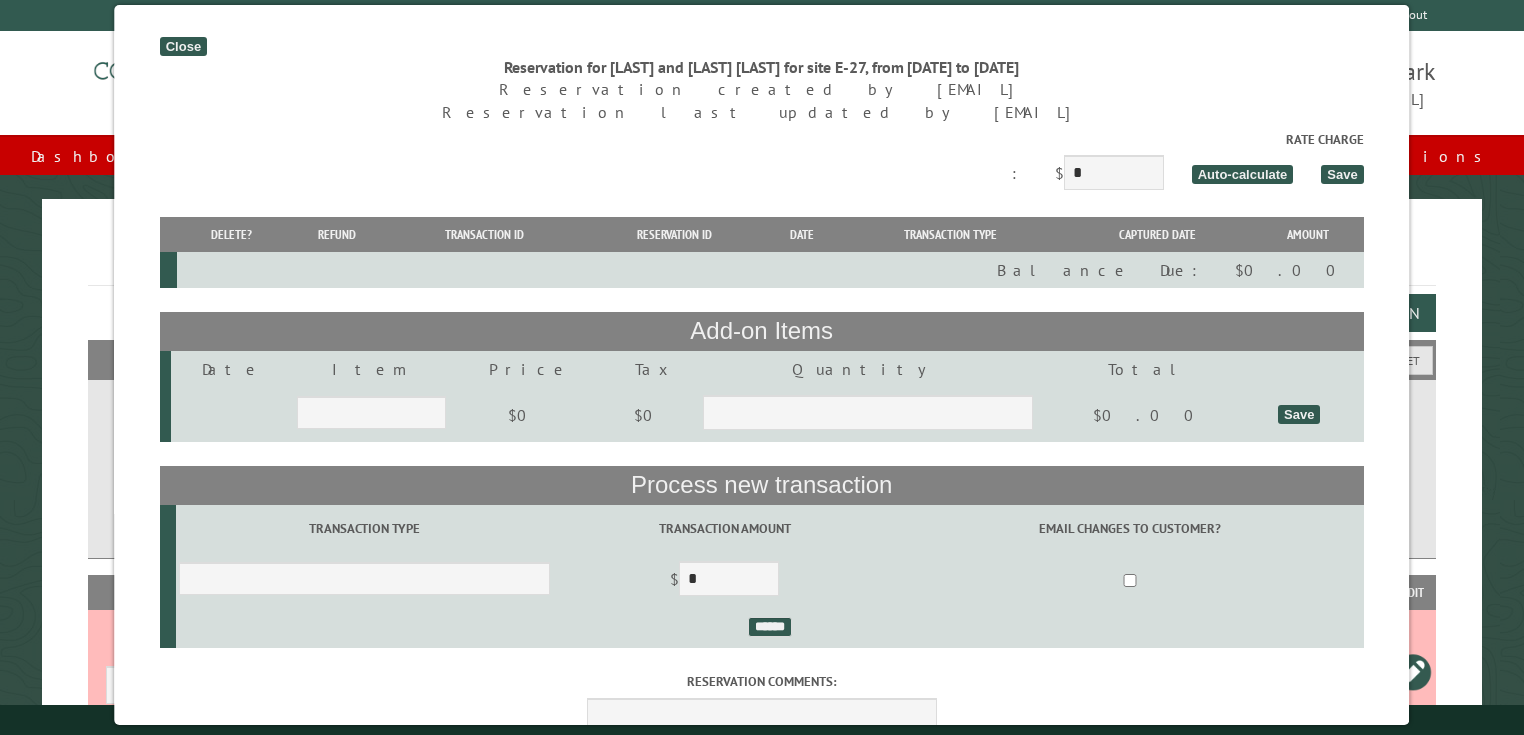 click on "Close" at bounding box center [183, 46] 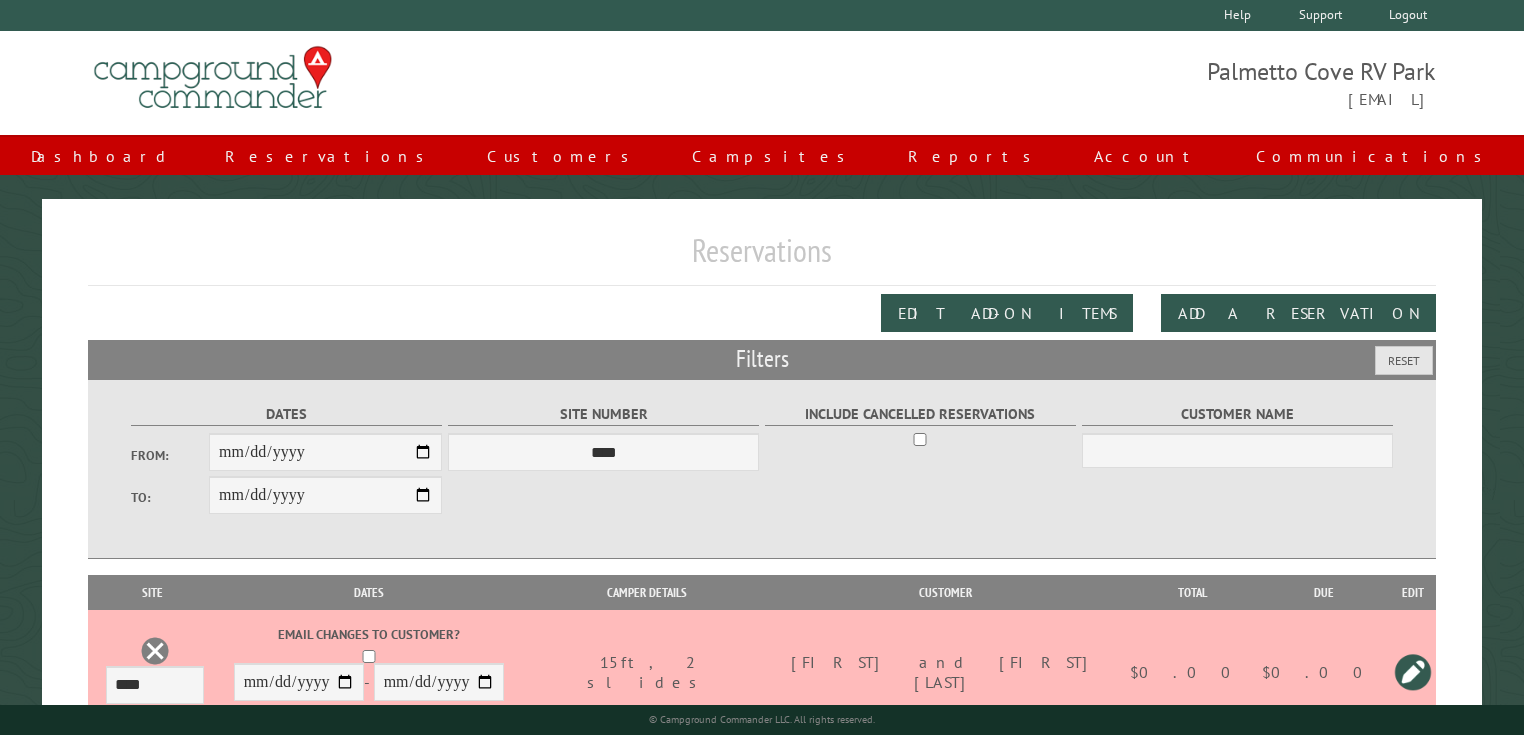 click on "$0.00" at bounding box center (1192, 672) 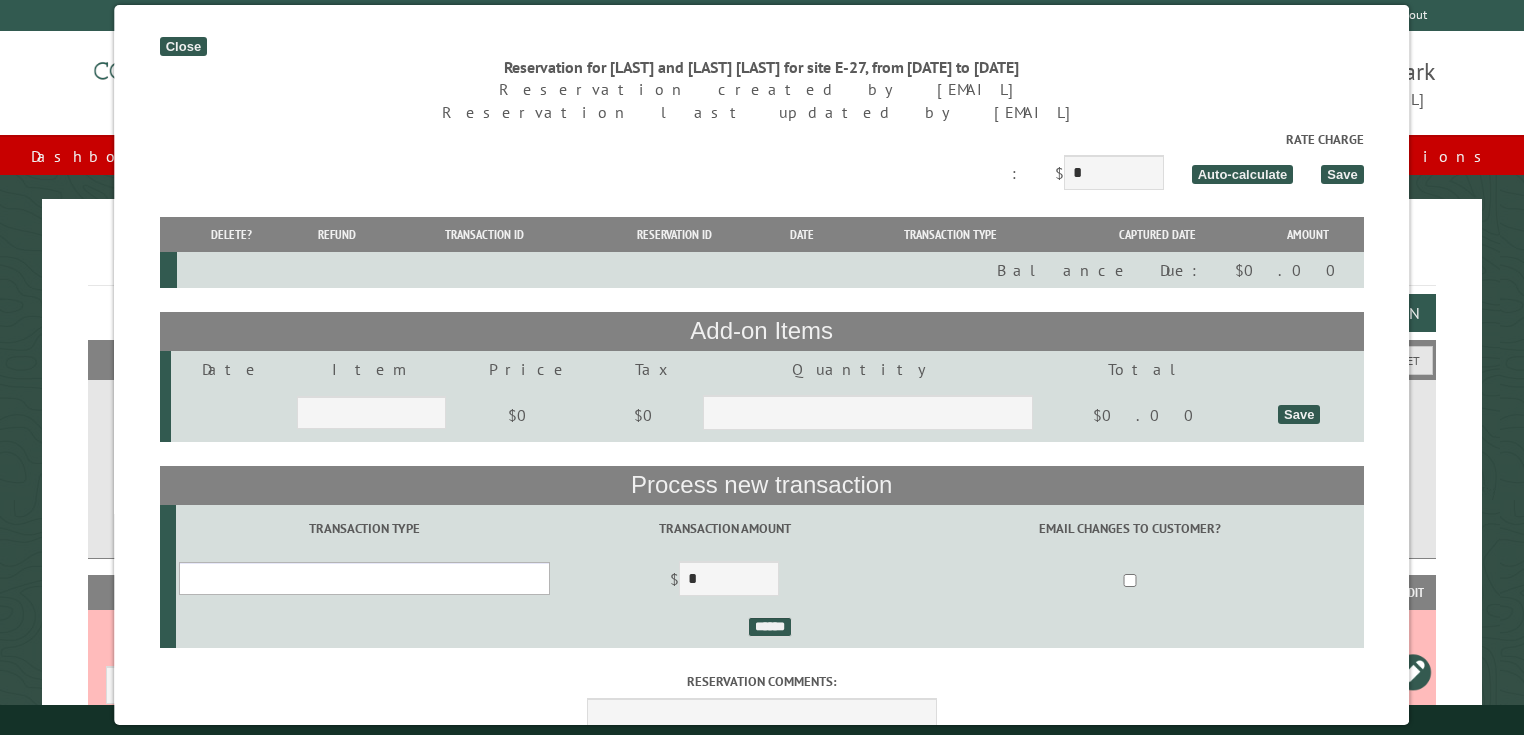 click on "**********" at bounding box center [364, 578] 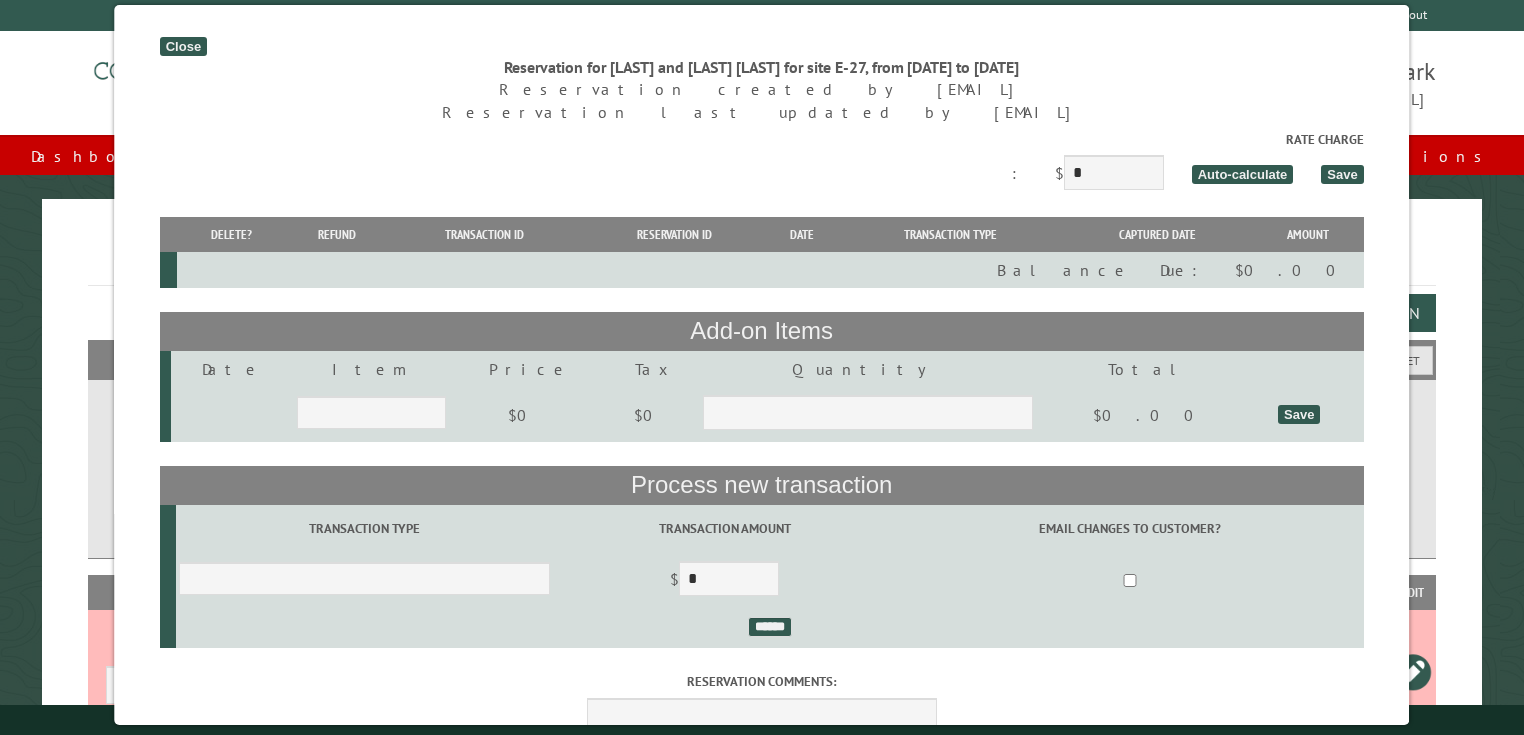 click on "Close" at bounding box center [183, 46] 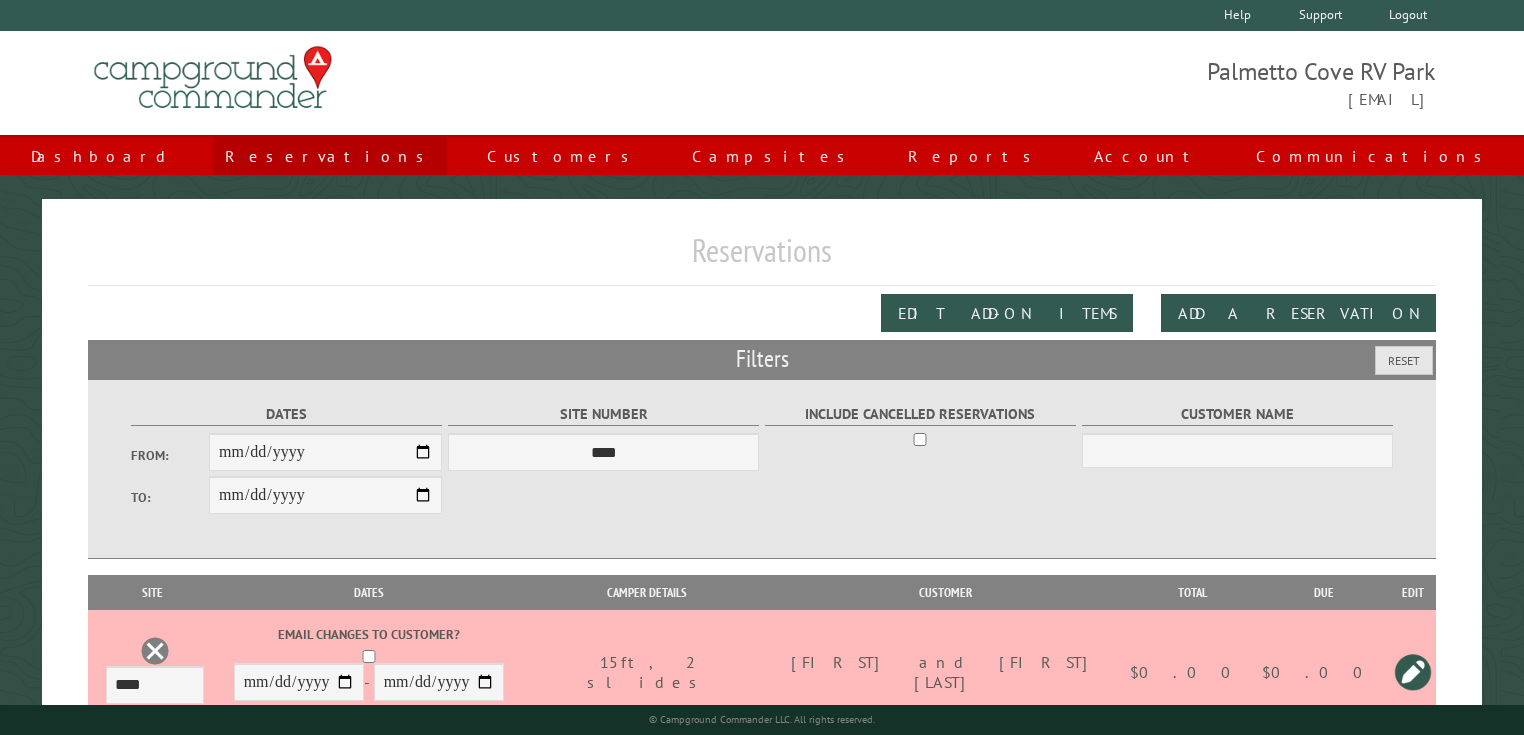click on "Reservations" at bounding box center (330, 156) 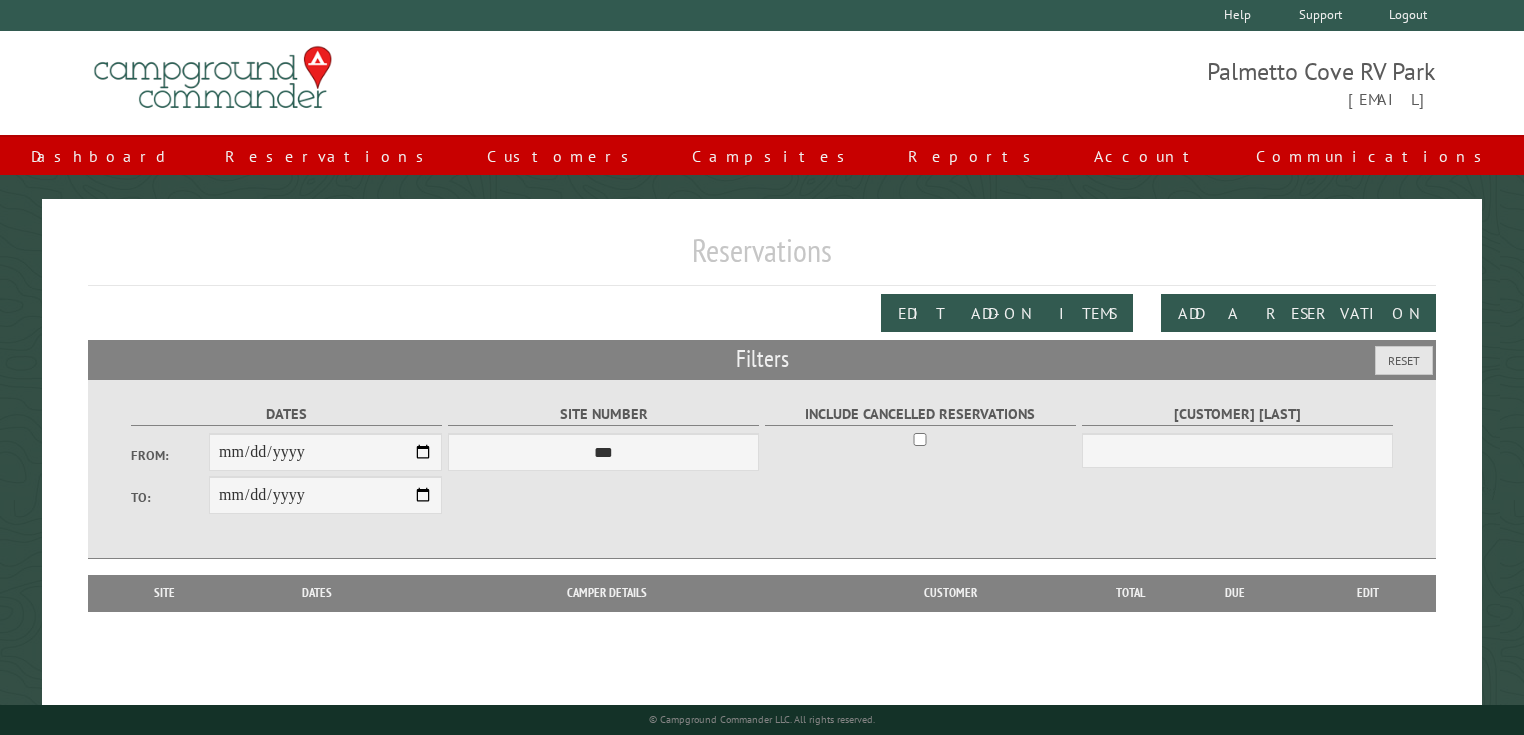 scroll, scrollTop: 0, scrollLeft: 0, axis: both 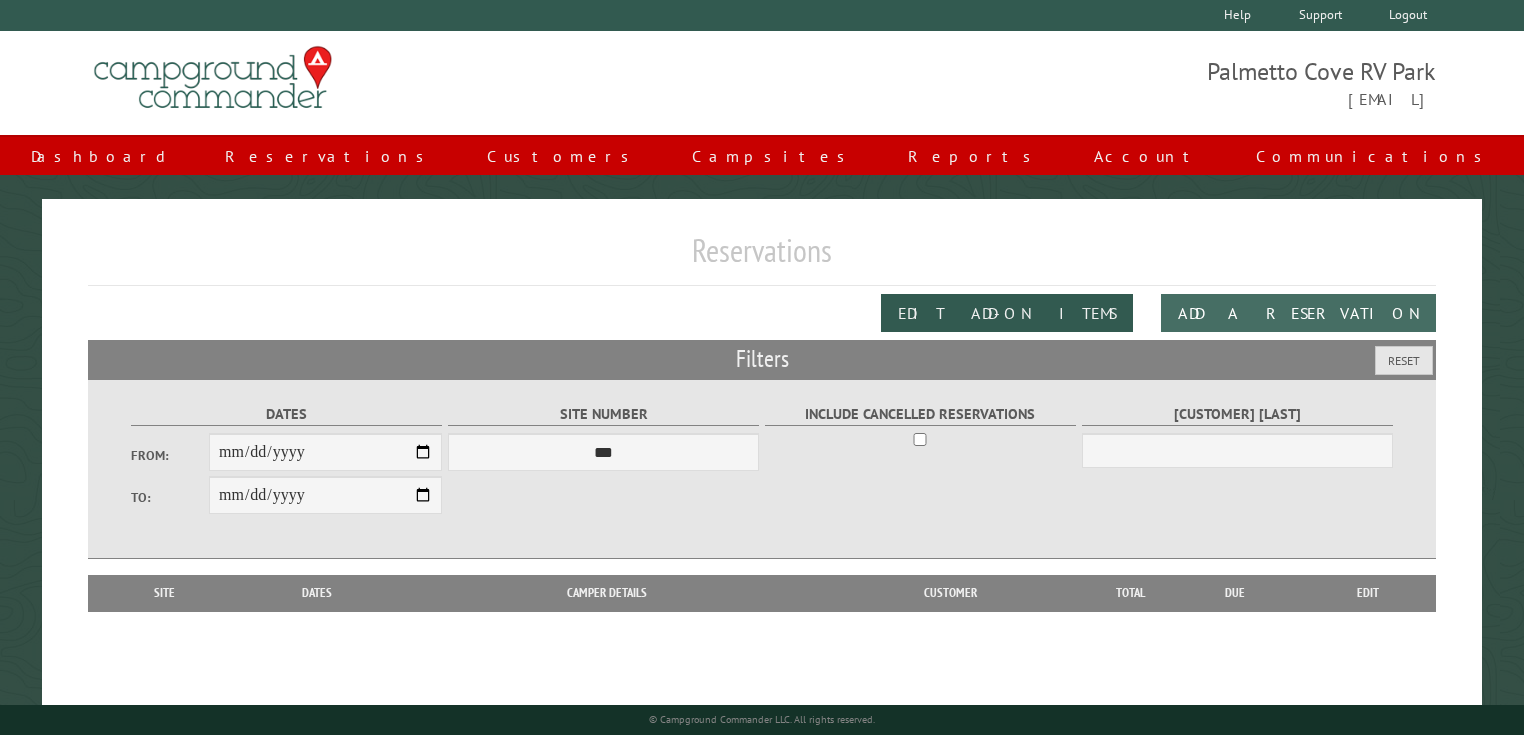 click on "Add a Reservation" at bounding box center [1298, 313] 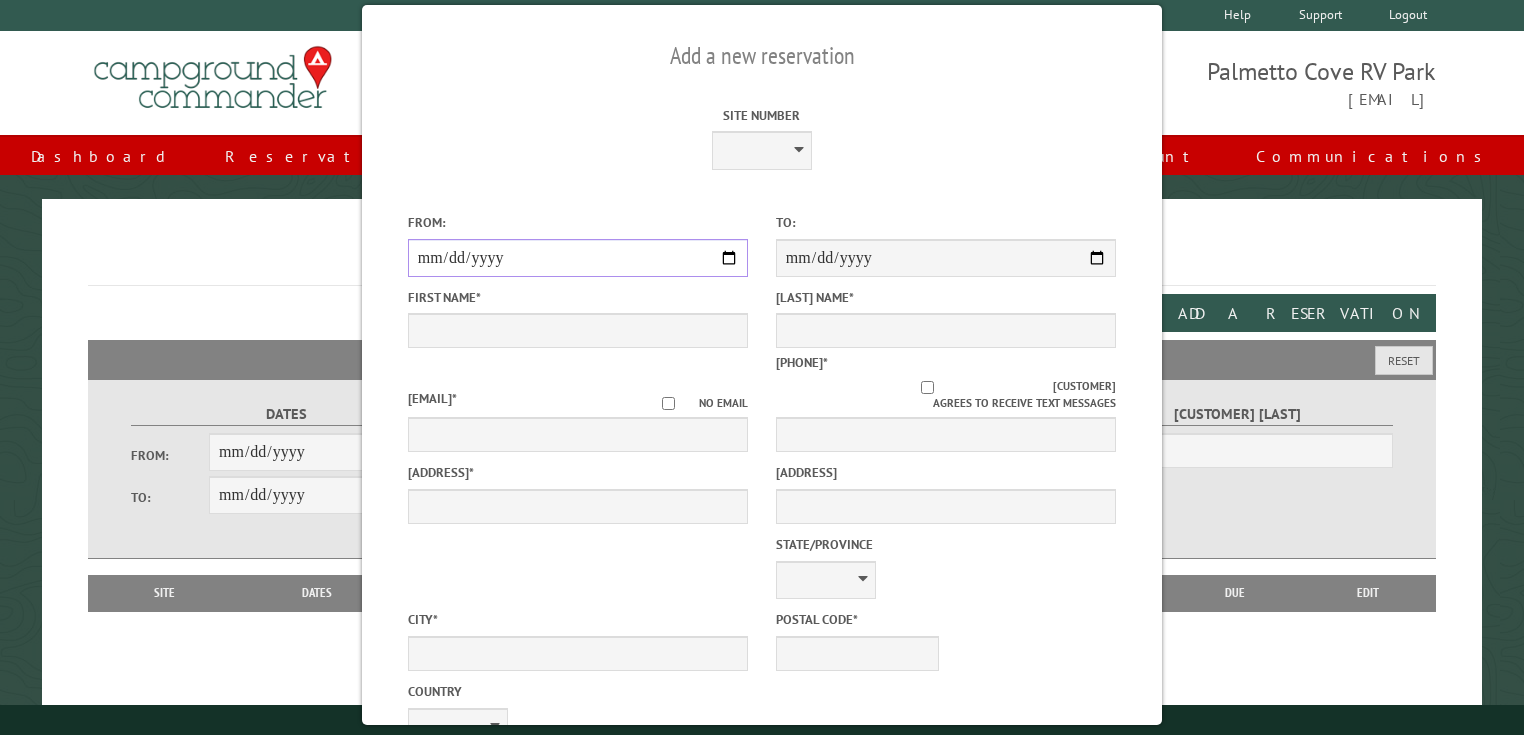 click on "From:" at bounding box center [578, 258] 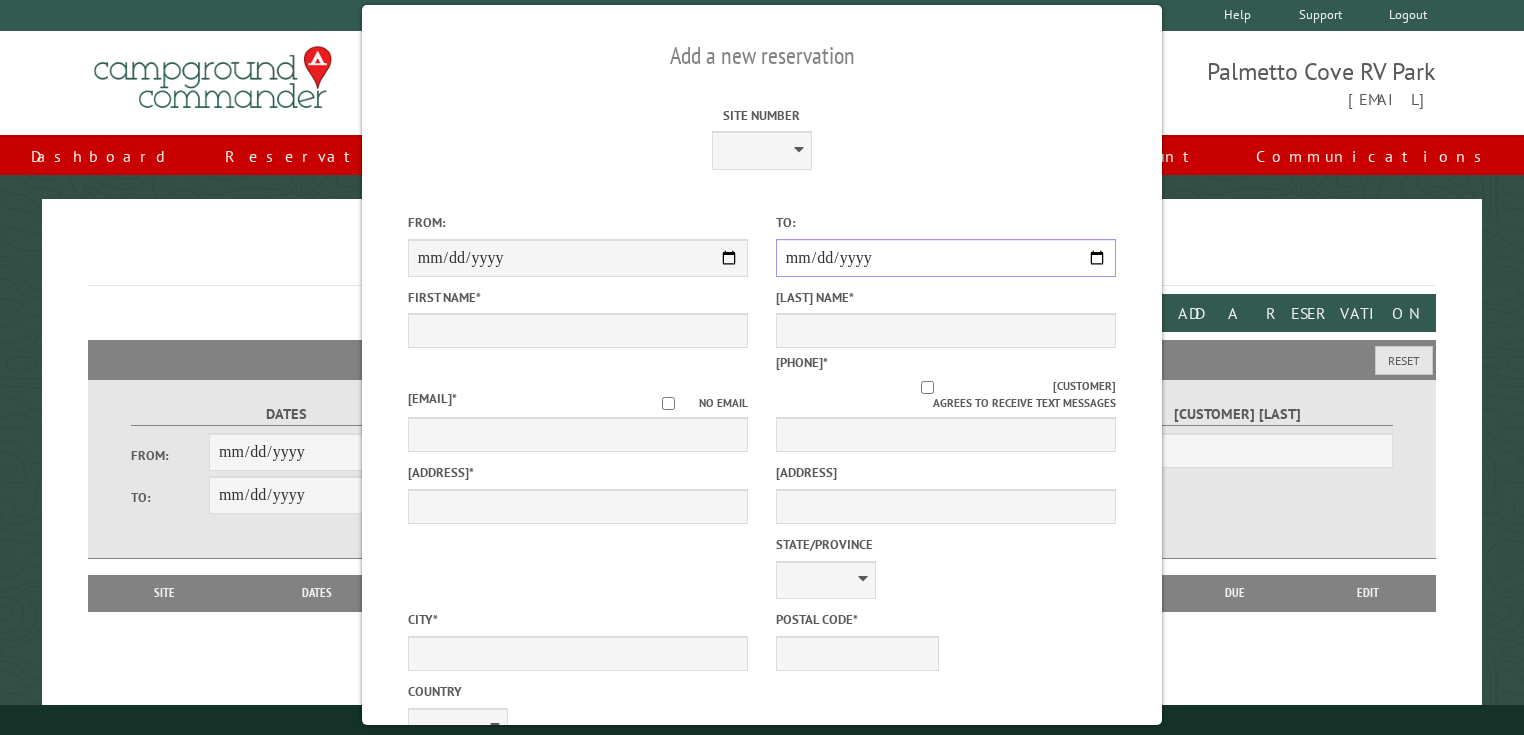 click on "**********" at bounding box center (946, 258) 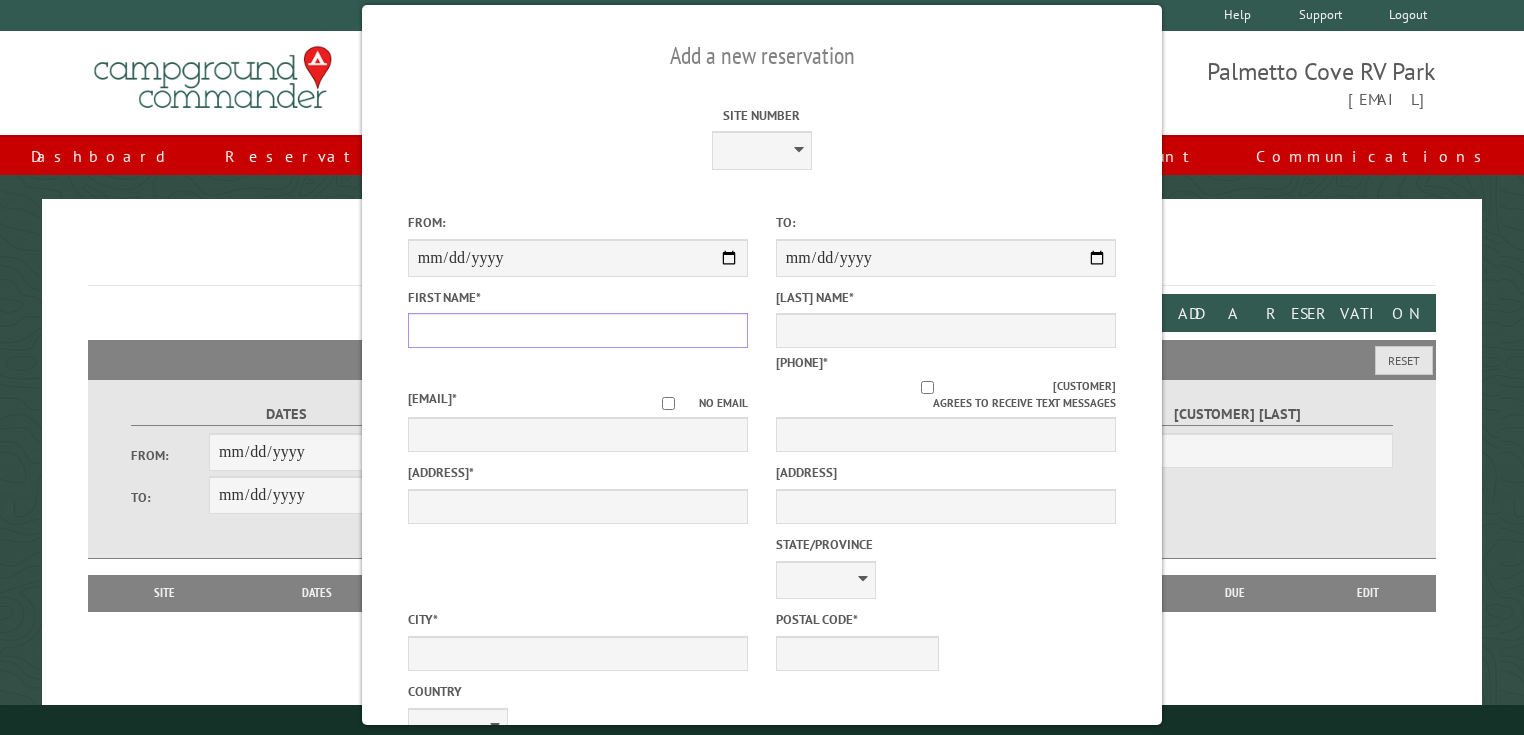 click on "First Name *" at bounding box center [578, 330] 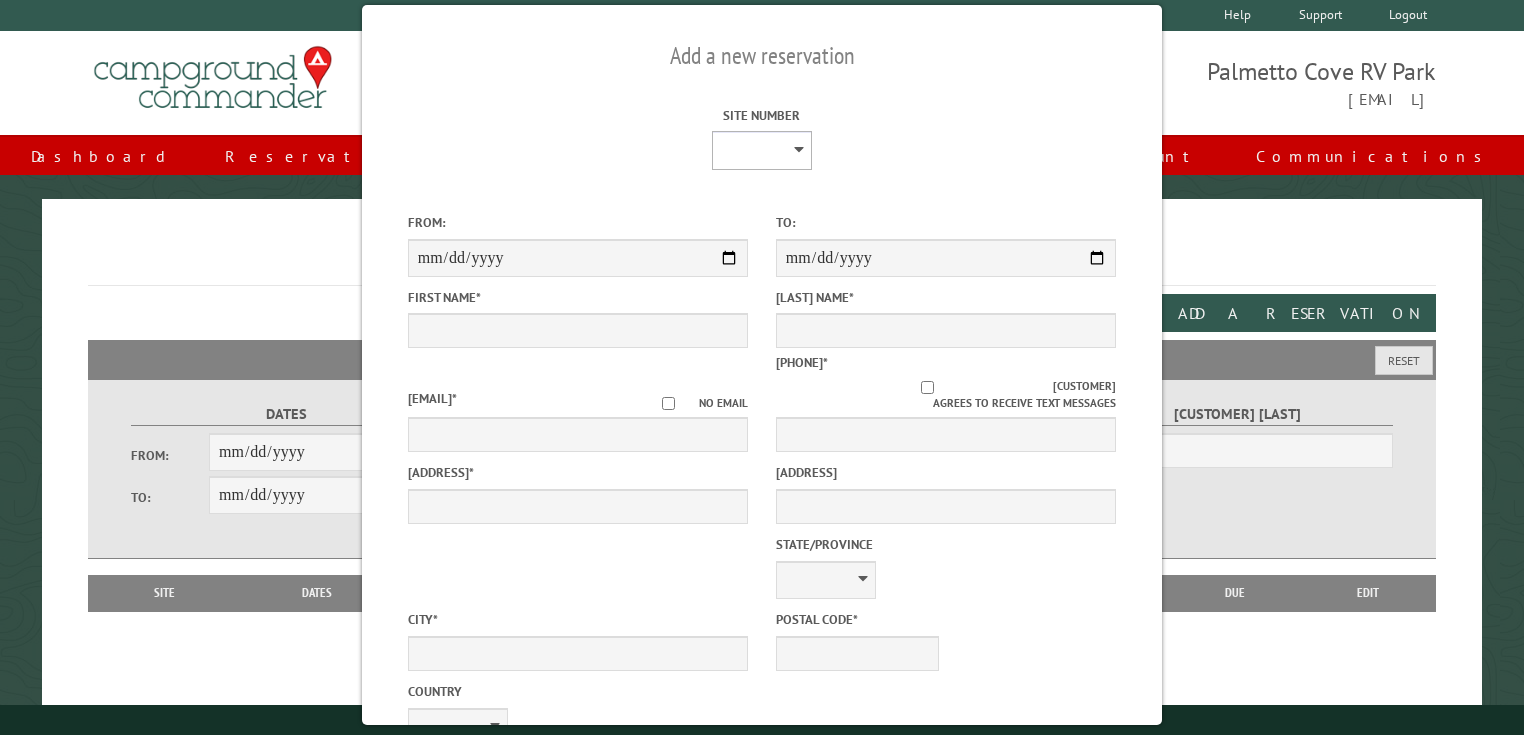 click on "**** **** **** **** **** **** **** **** **** **** **** **** **** **** **** **** **** **** **** **** **** **** **** **** **** **** **** **** **** **** **** **** **** **** **** **** **** **** **** **** **** **** **** **** **** **** **** **** **** **** **** **** **** **** **** **** **** **** **** **** **** **** **** **** **** **** **** **** **** **** **** **** **** **** **** **** **** **** **** **** **** **** ****" at bounding box center [762, 150] 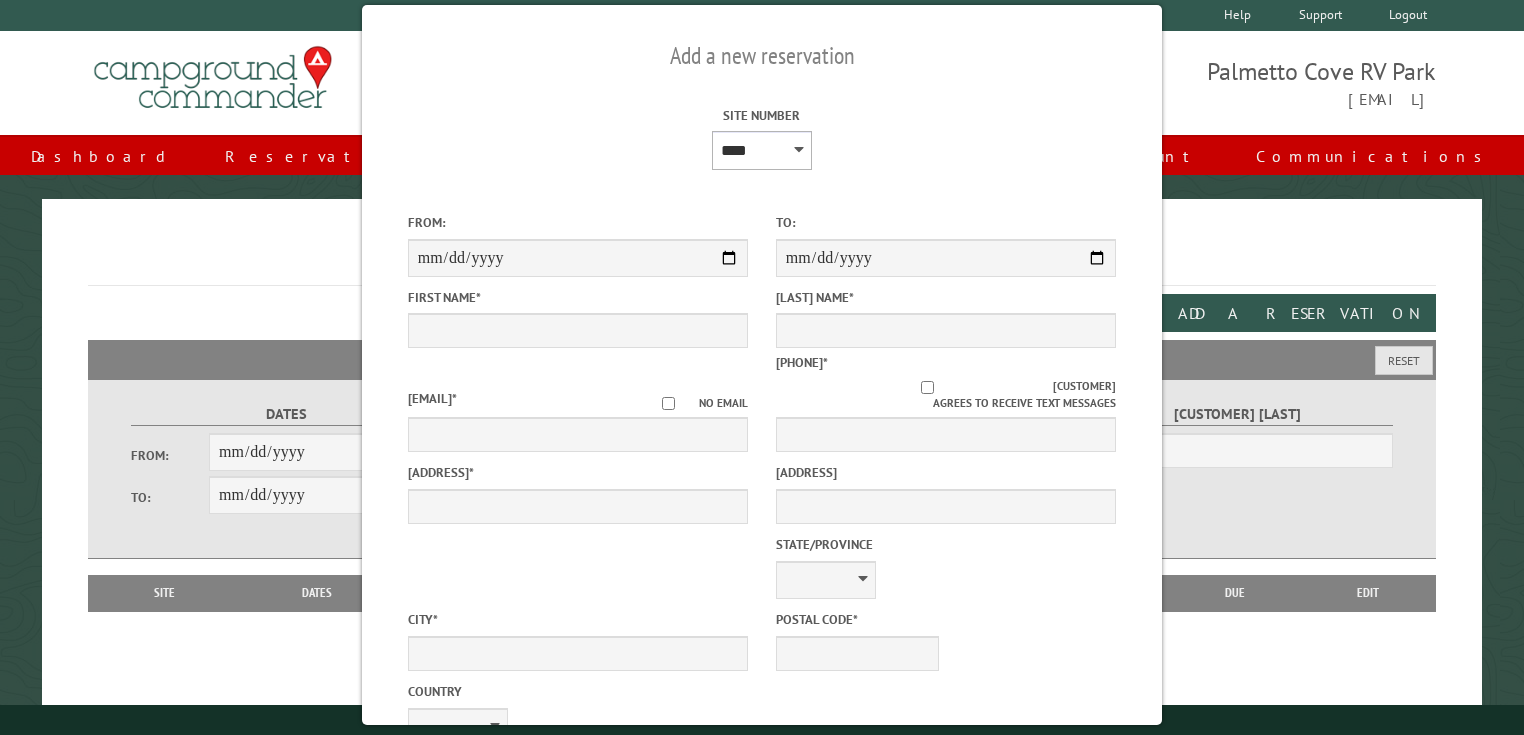 click on "**** **** **** **** **** **** **** **** **** **** **** **** **** **** **** **** **** **** **** **** **** **** **** **** **** **** **** **** **** **** **** **** **** **** **** **** **** **** **** **** **** **** **** **** **** **** **** **** **** **** **** **** **** **** **** **** **** **** **** **** **** **** **** **** **** **** **** **** **** **** **** **** **** **** **** **** **** **** **** **** **** **** ****" at bounding box center (762, 150) 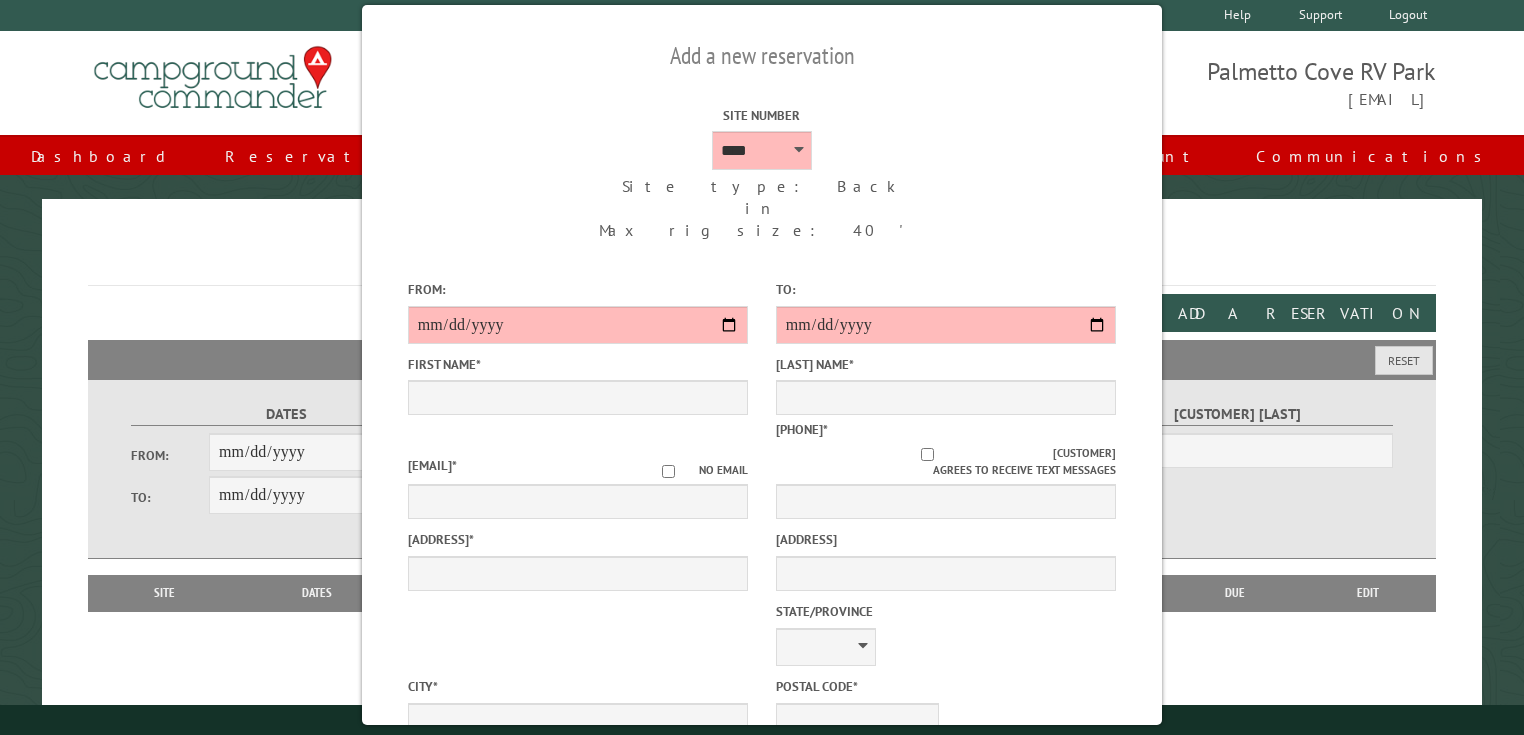 click on "Reservations" at bounding box center (762, 258) 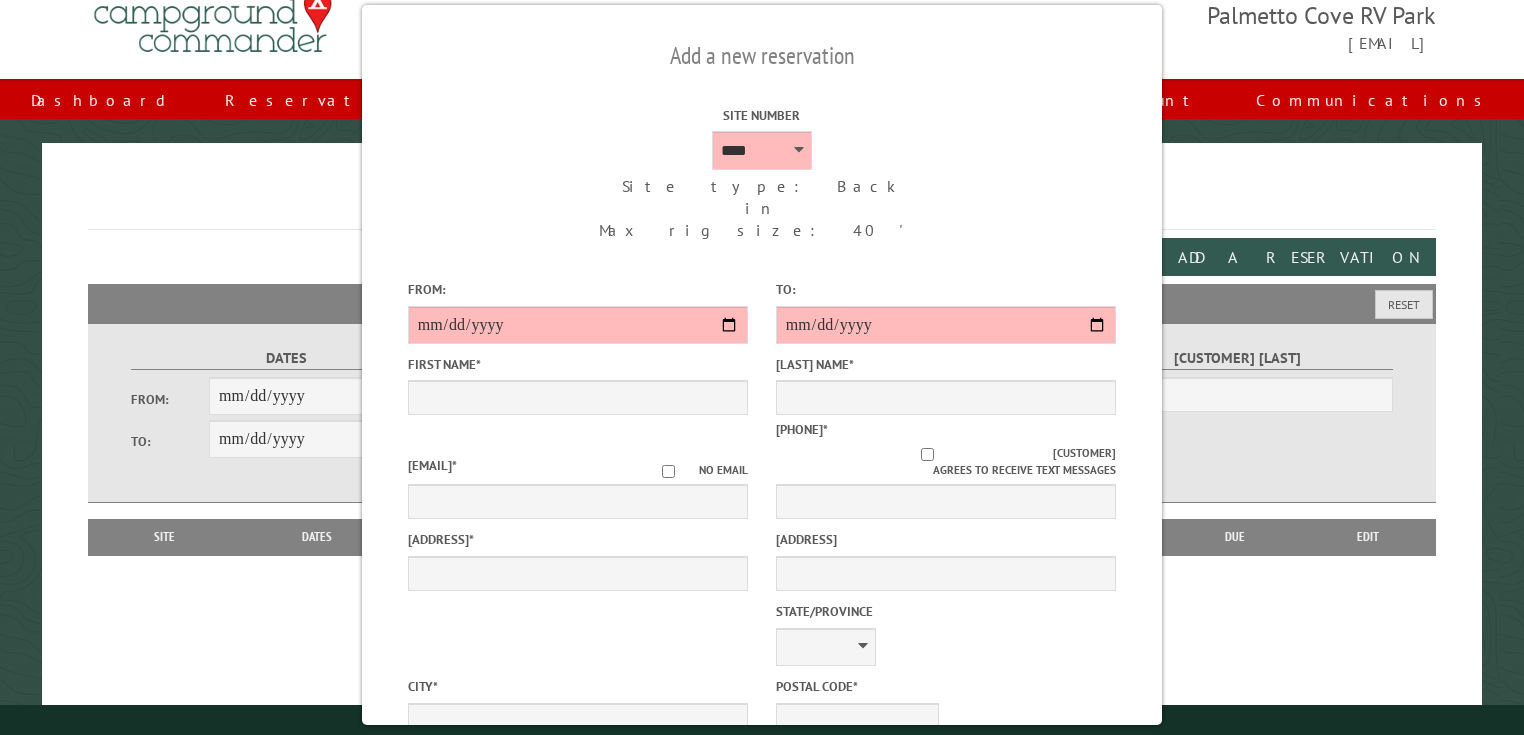 scroll, scrollTop: 100, scrollLeft: 0, axis: vertical 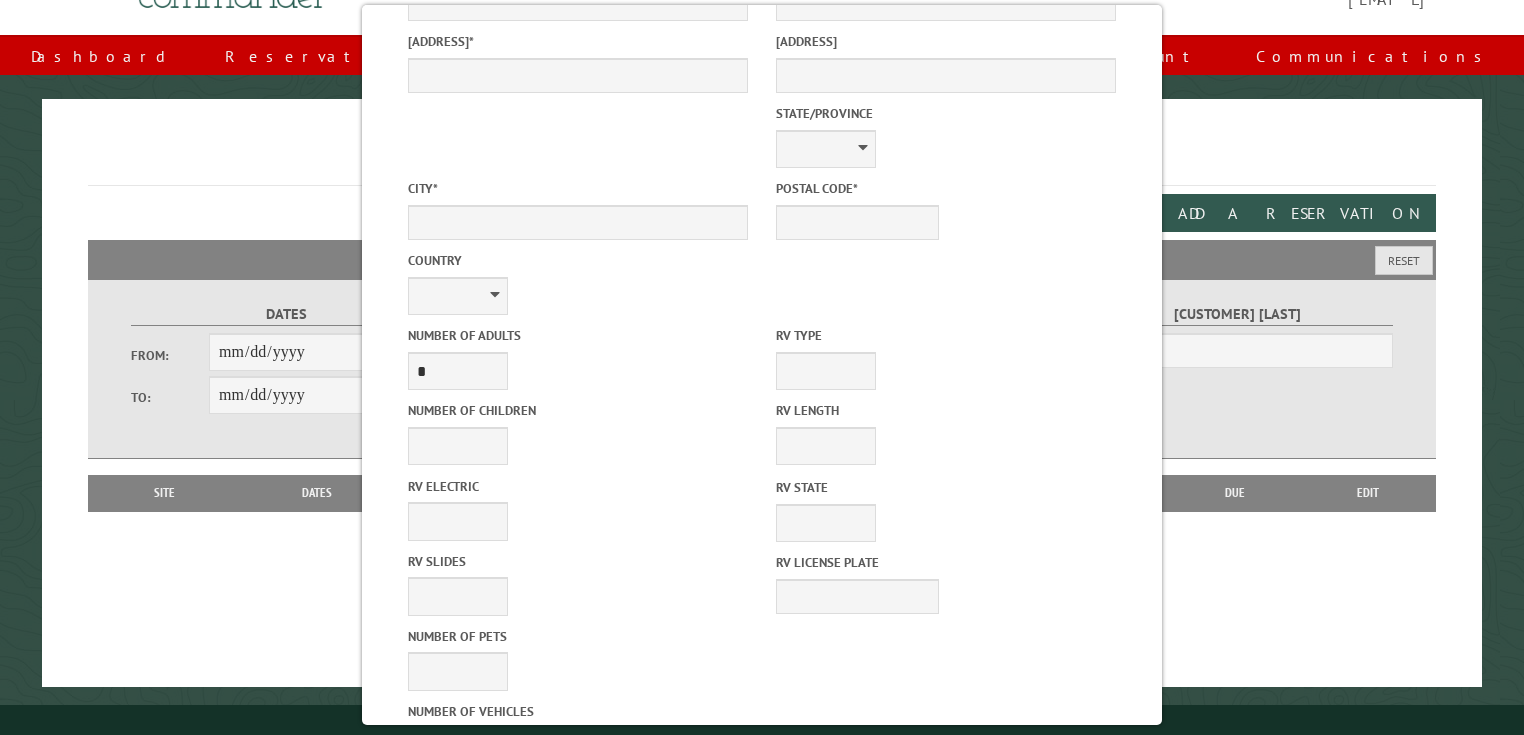 click on "Cancel" at bounding box center (671, 1067) 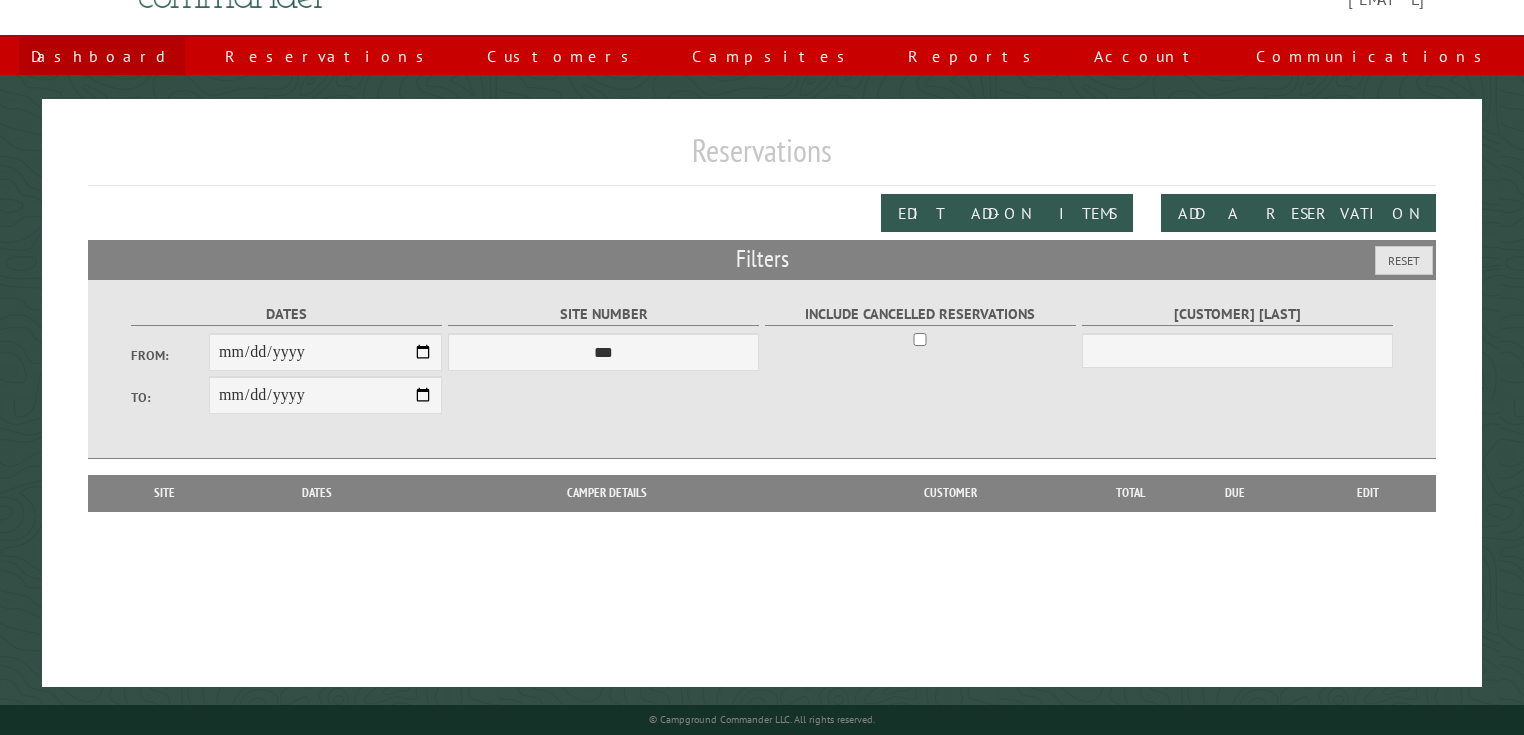 click on "Dashboard" at bounding box center [102, 56] 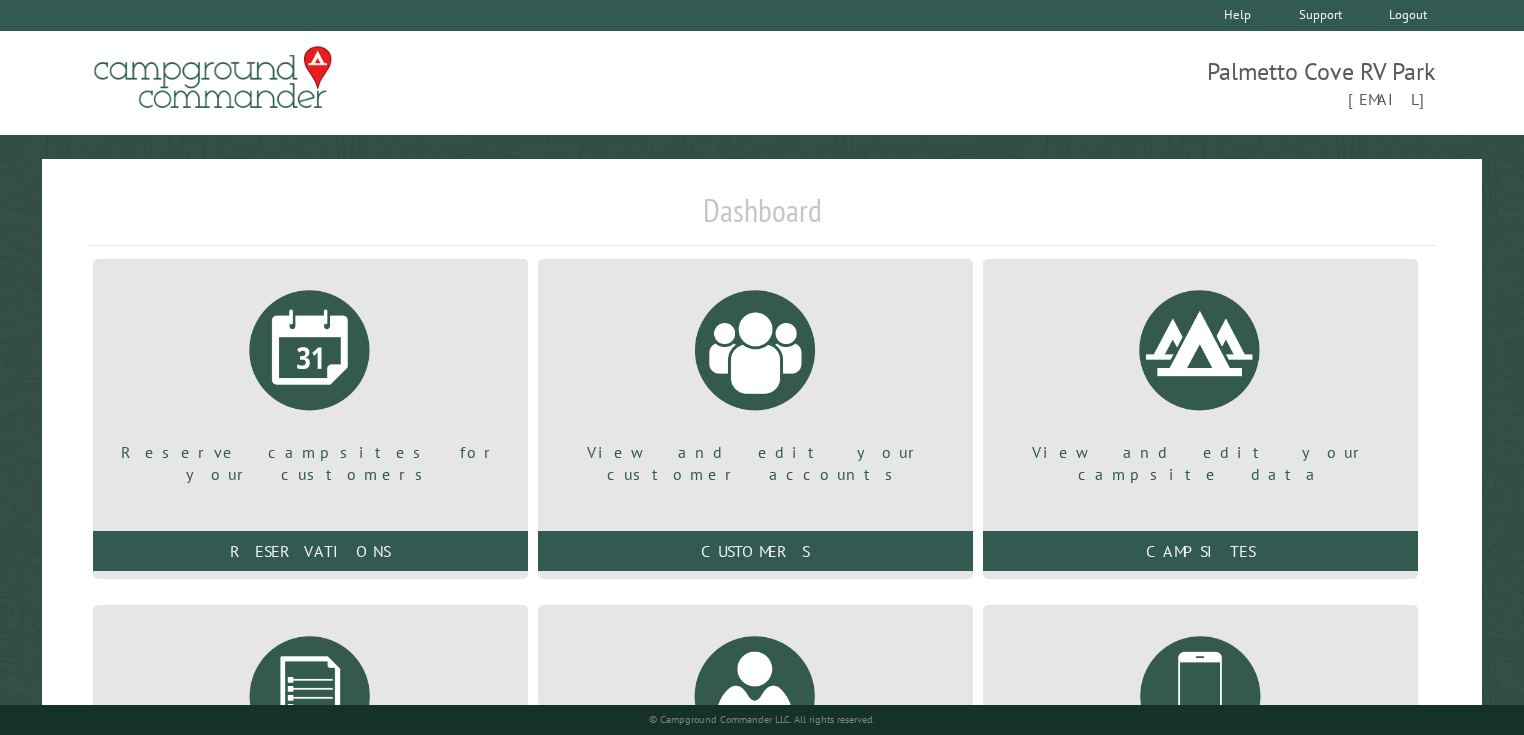 scroll, scrollTop: 0, scrollLeft: 0, axis: both 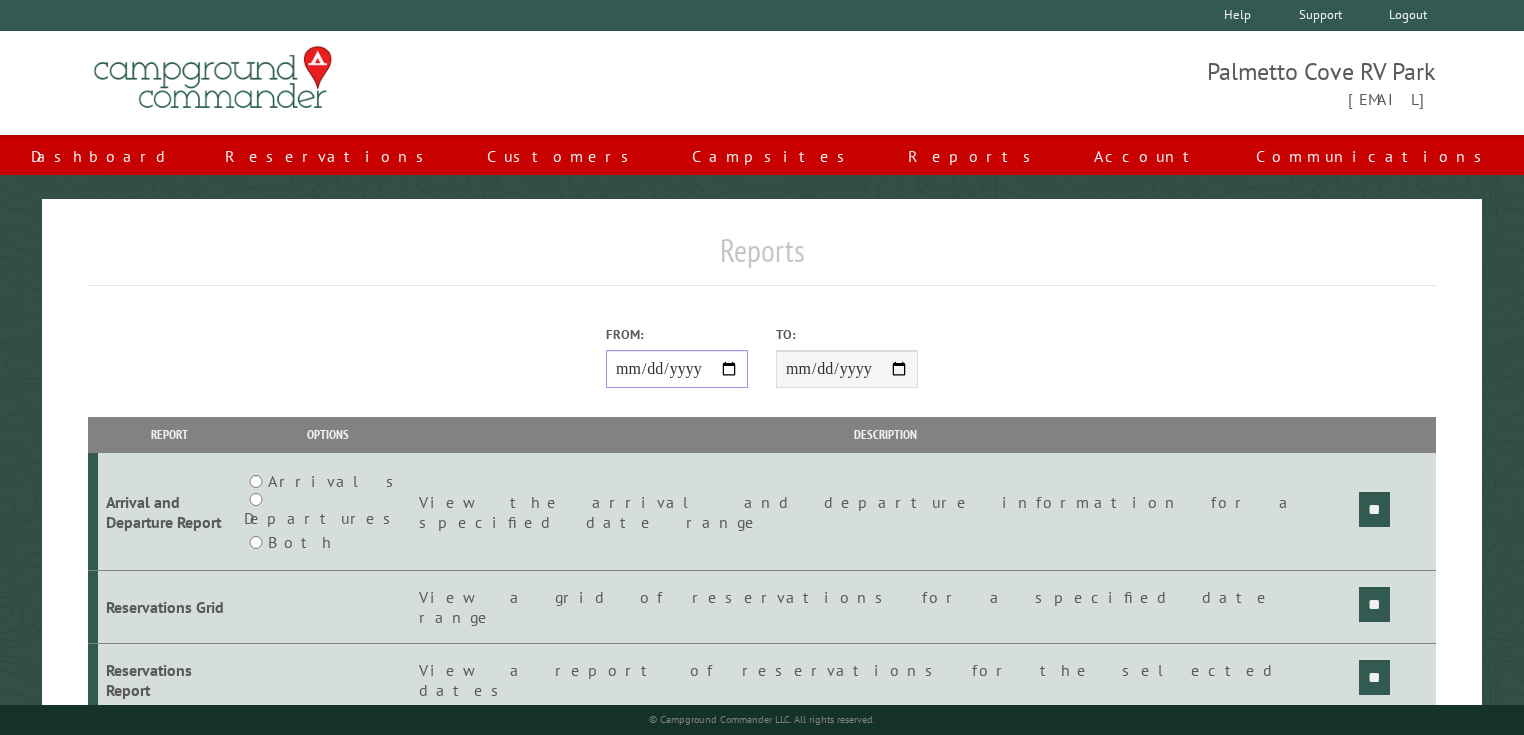 click on "From:" at bounding box center [677, 369] 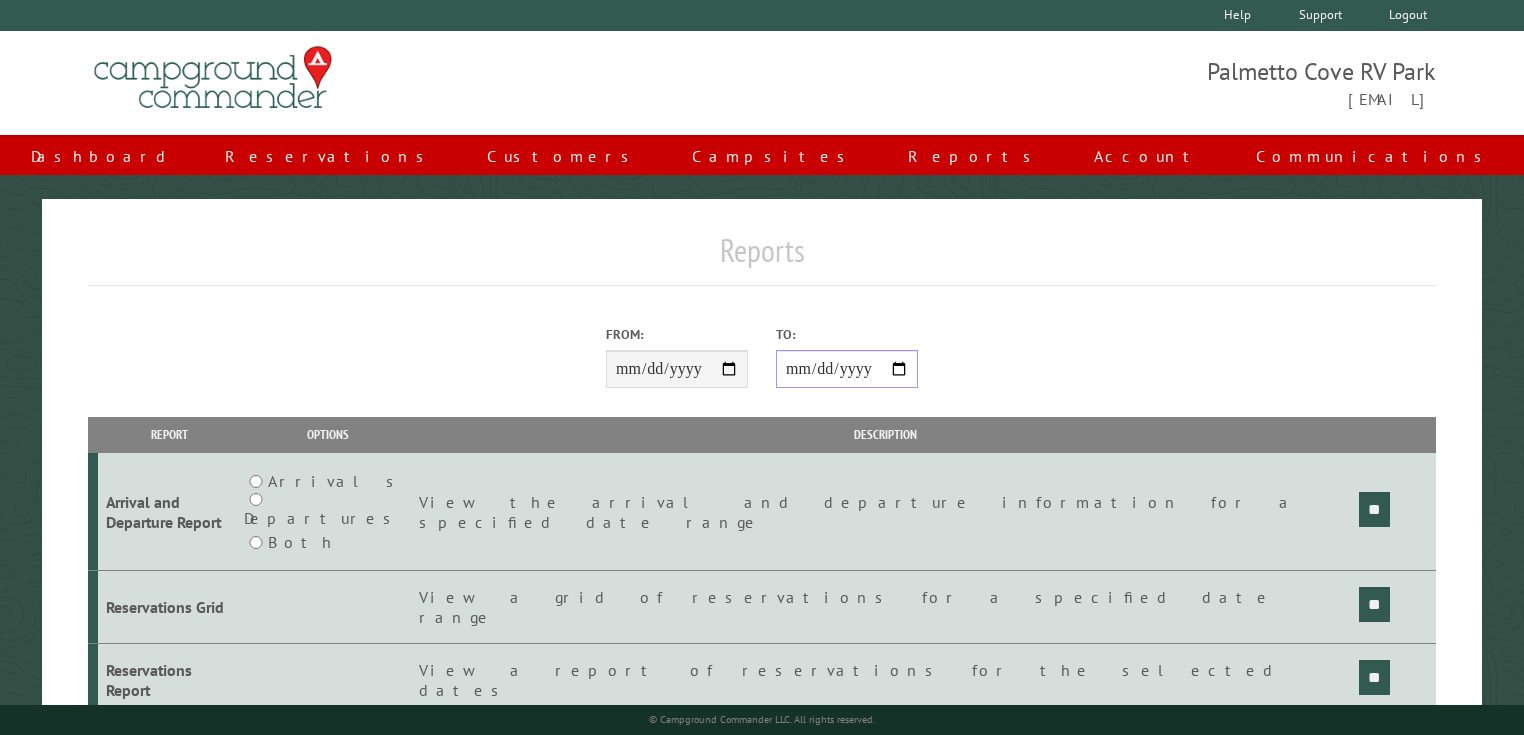click on "**********" at bounding box center [847, 369] 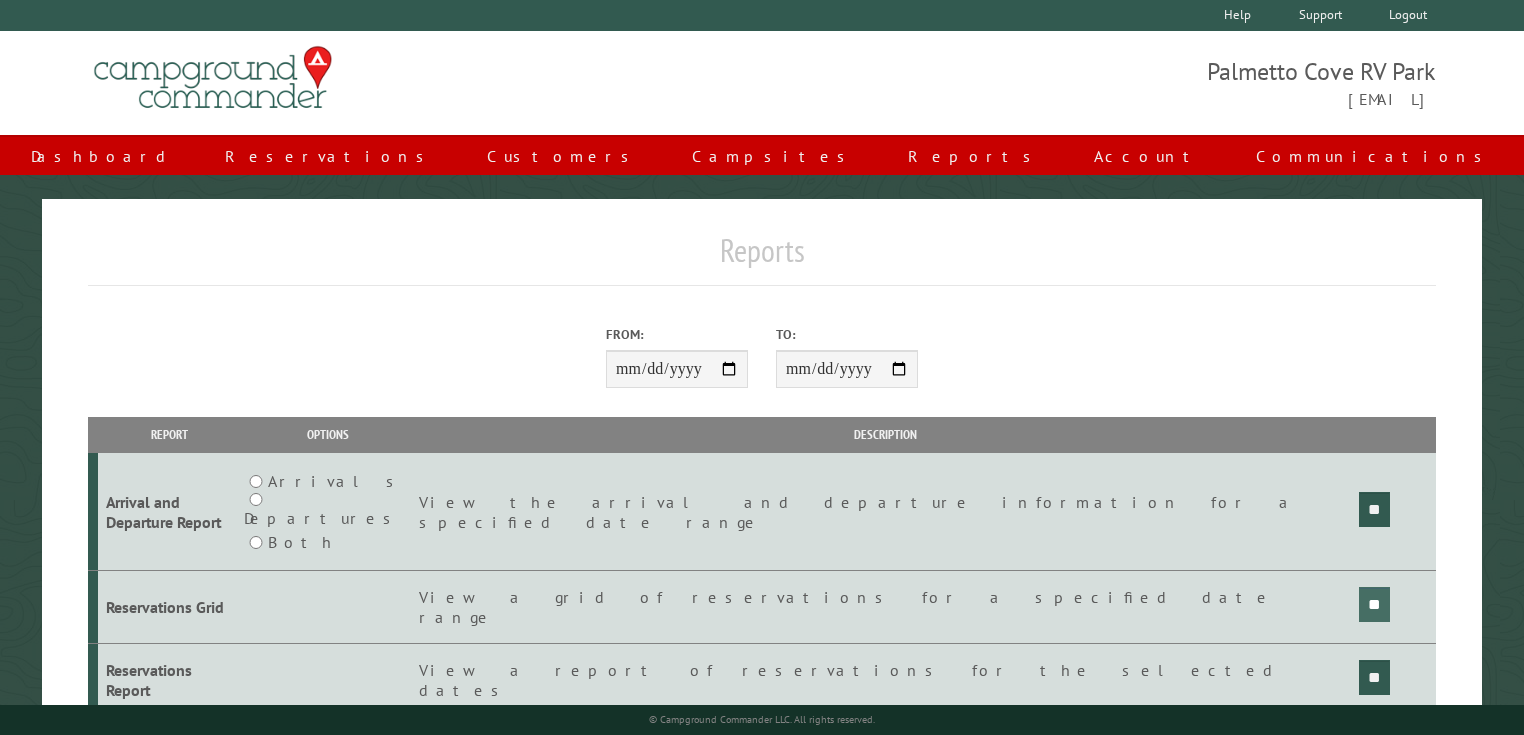 click on "**" at bounding box center [1374, 509] 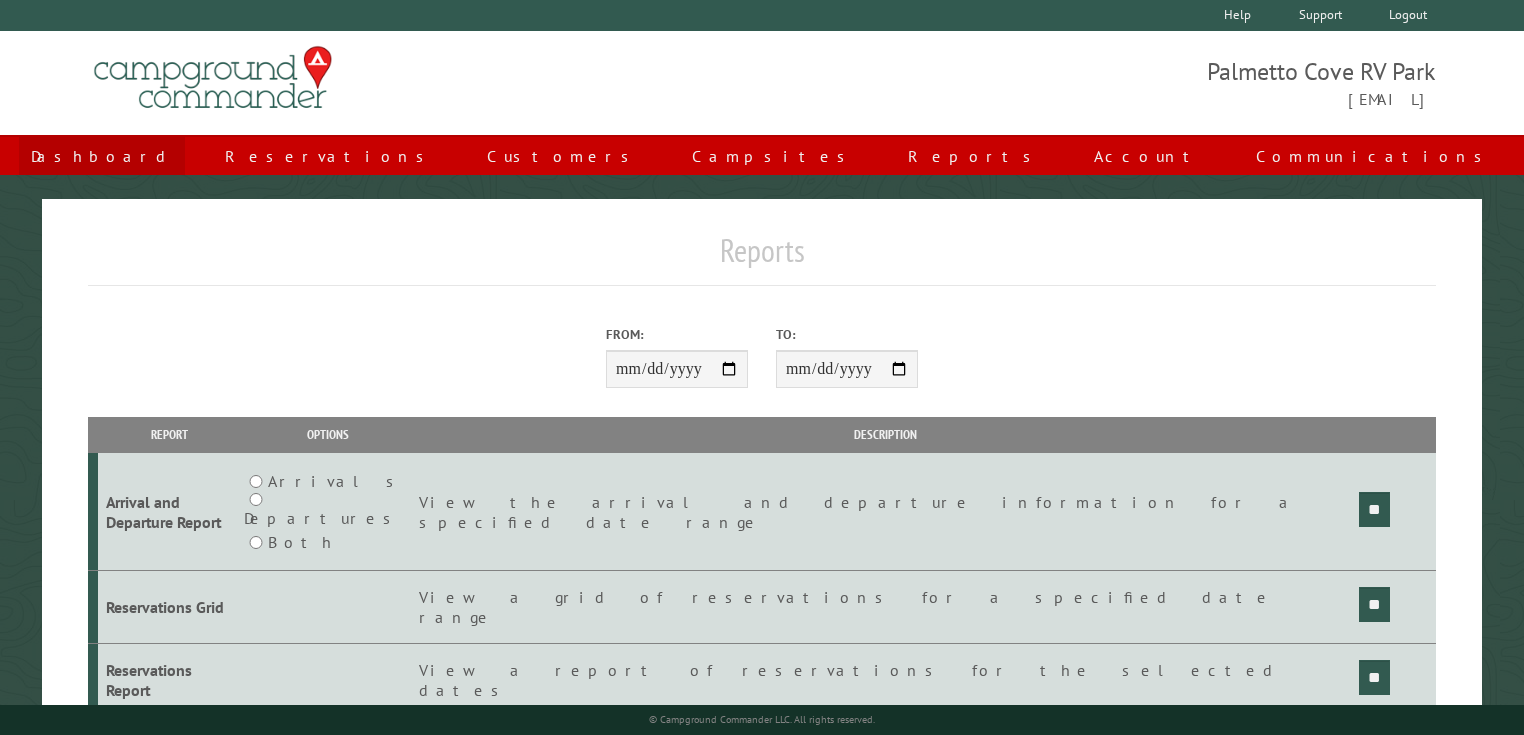 click on "Dashboard" at bounding box center (102, 156) 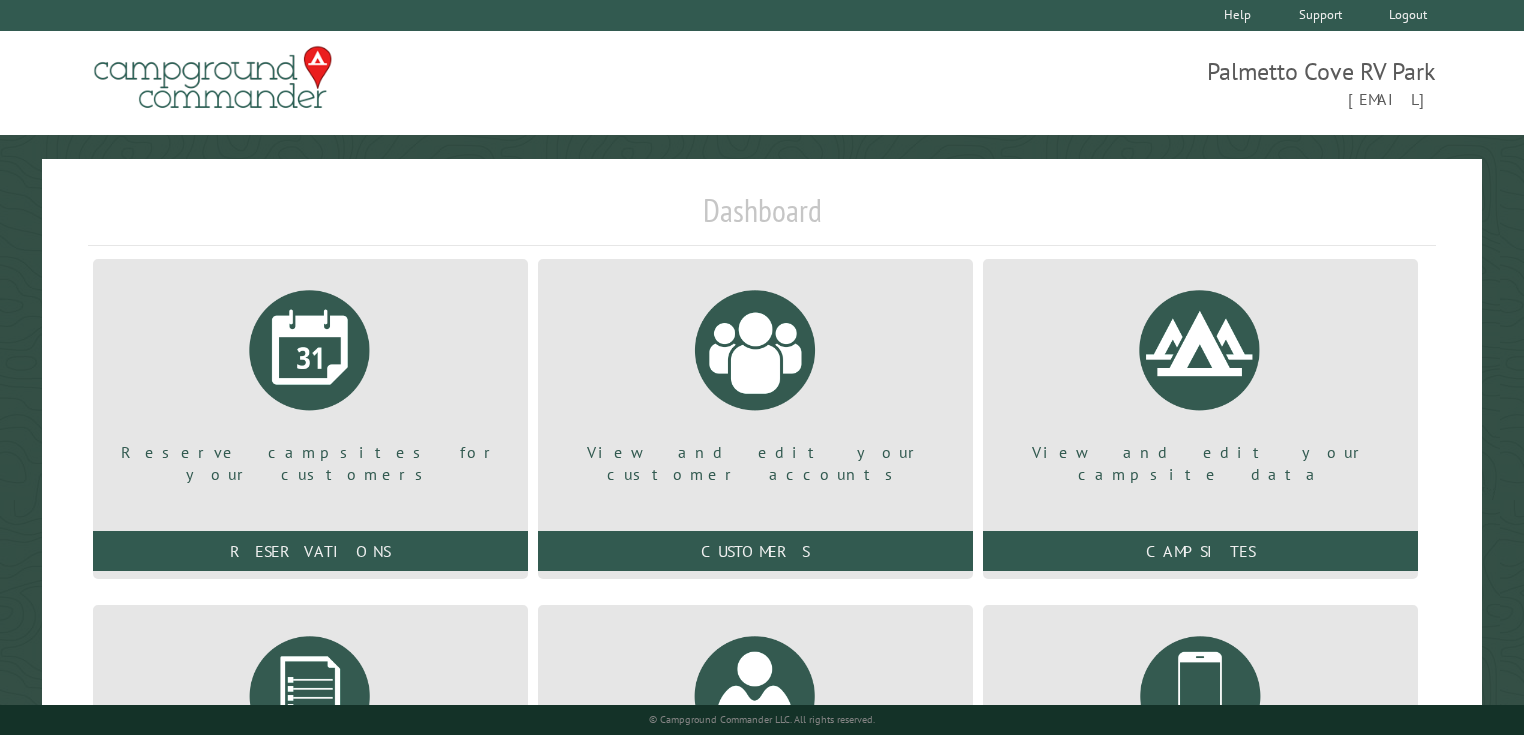 scroll, scrollTop: 0, scrollLeft: 0, axis: both 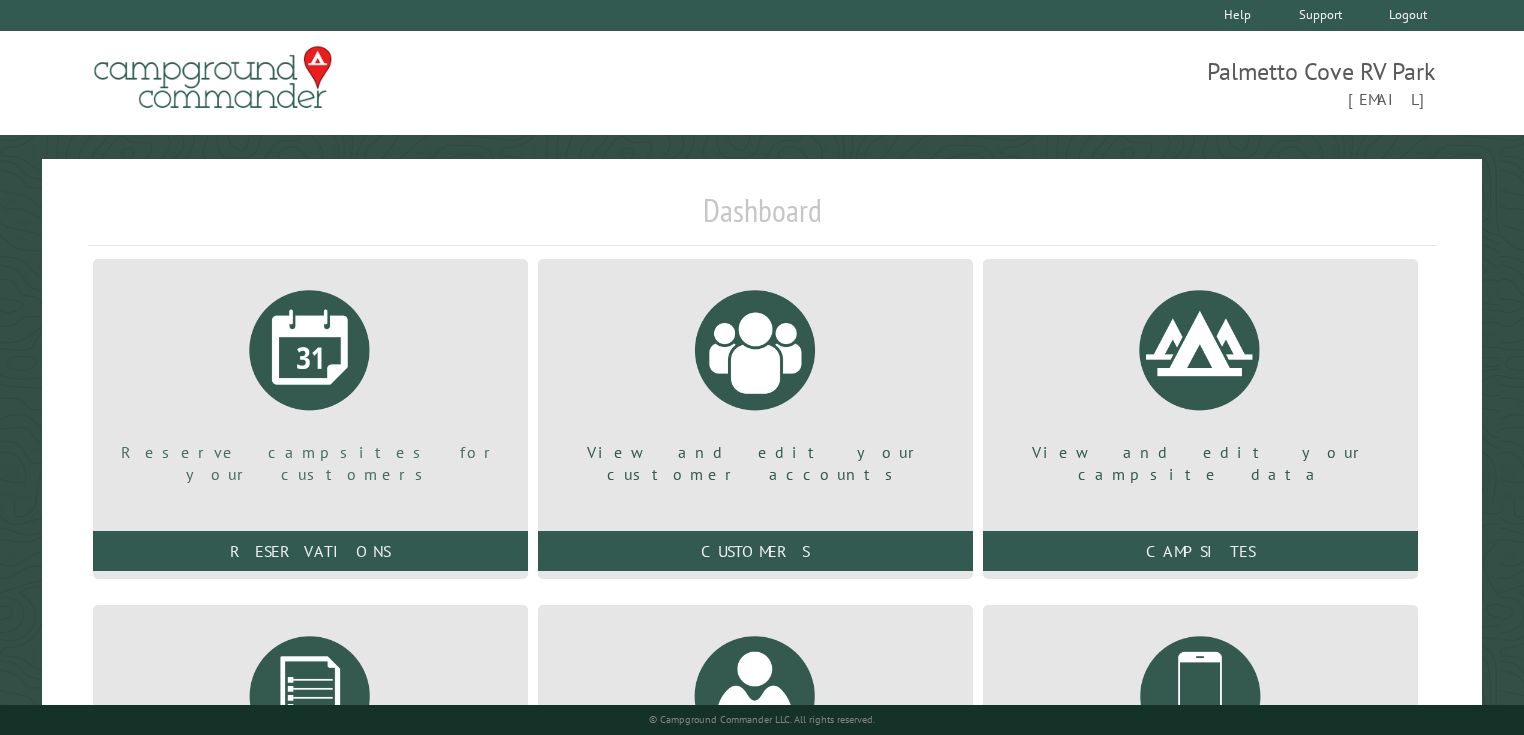 click at bounding box center [310, 350] 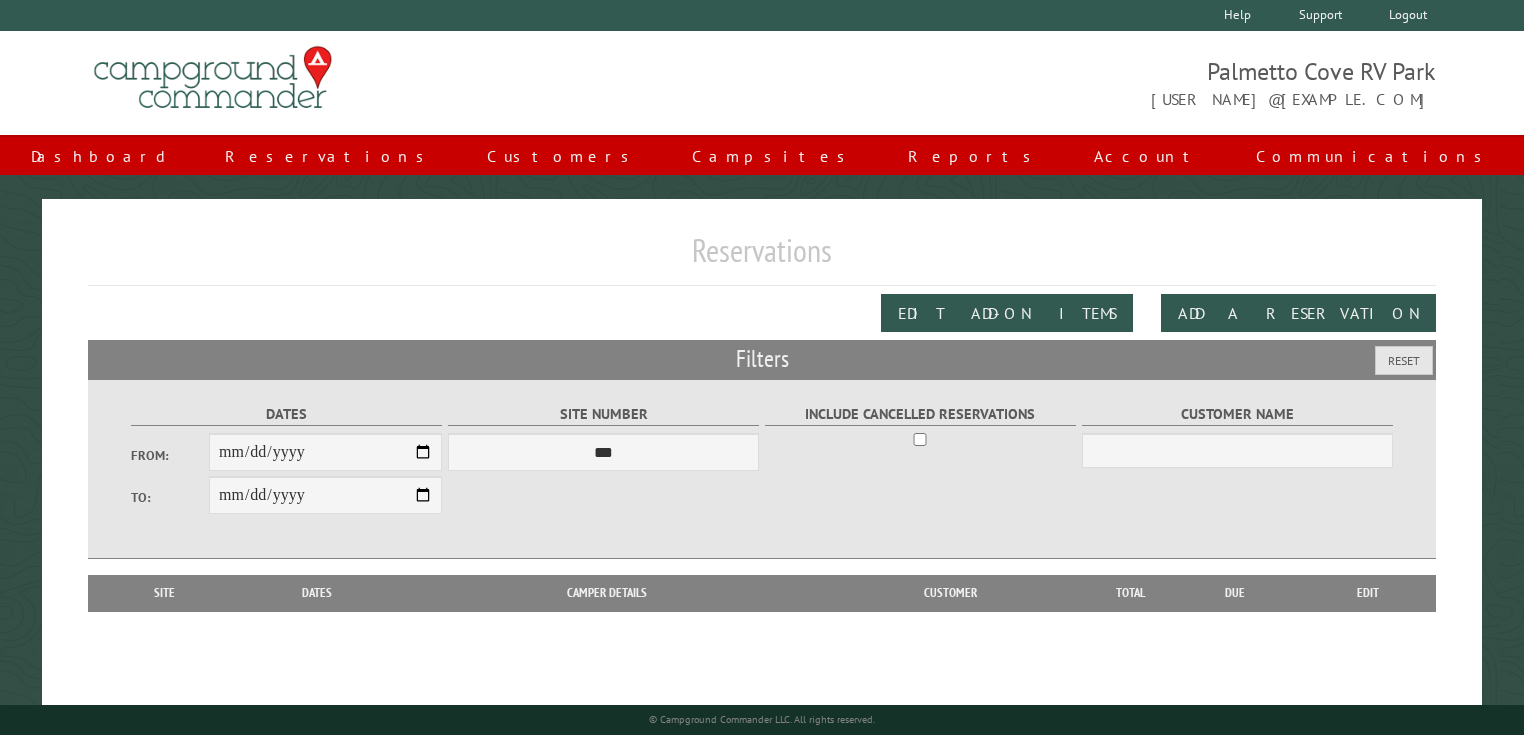scroll, scrollTop: 0, scrollLeft: 0, axis: both 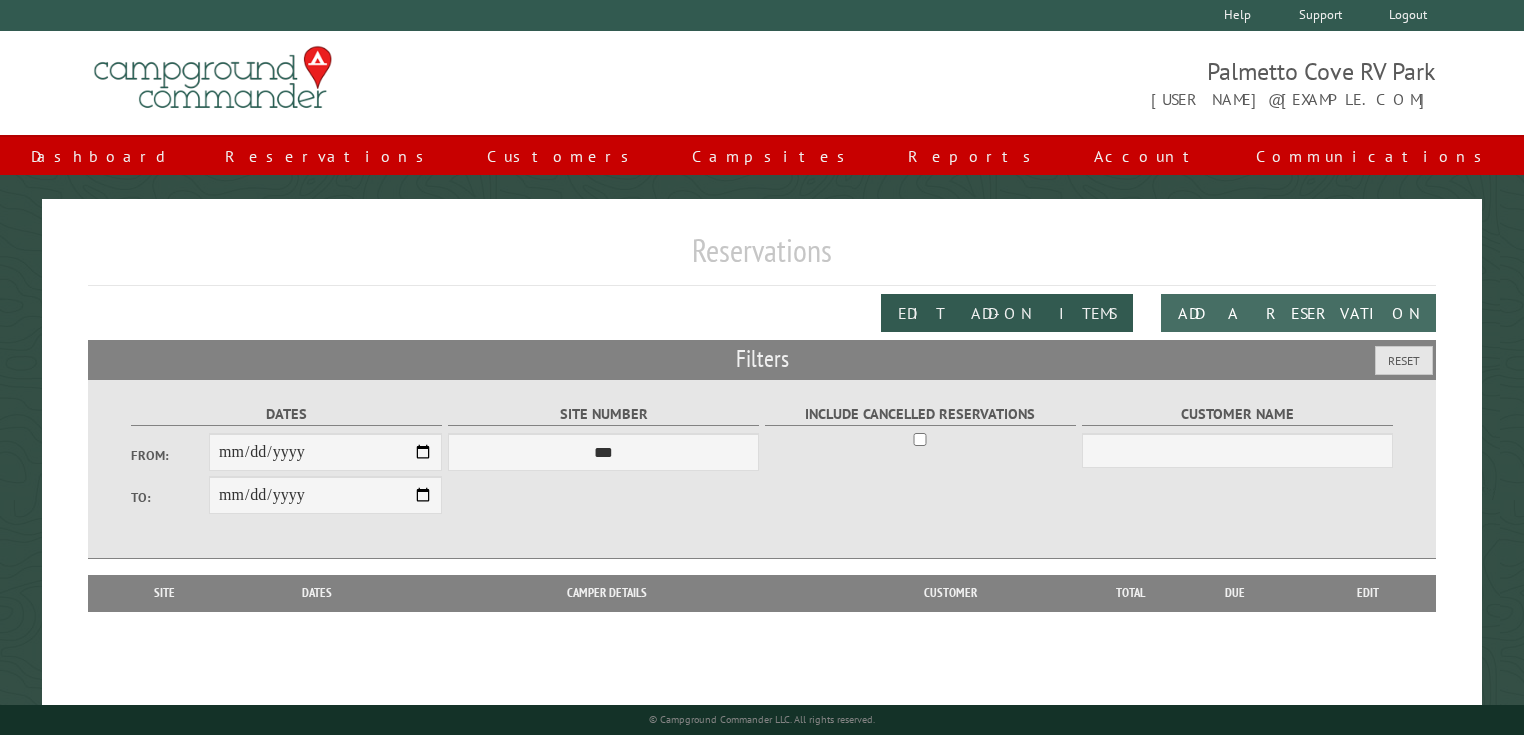 click on "Add a Reservation" at bounding box center (1298, 313) 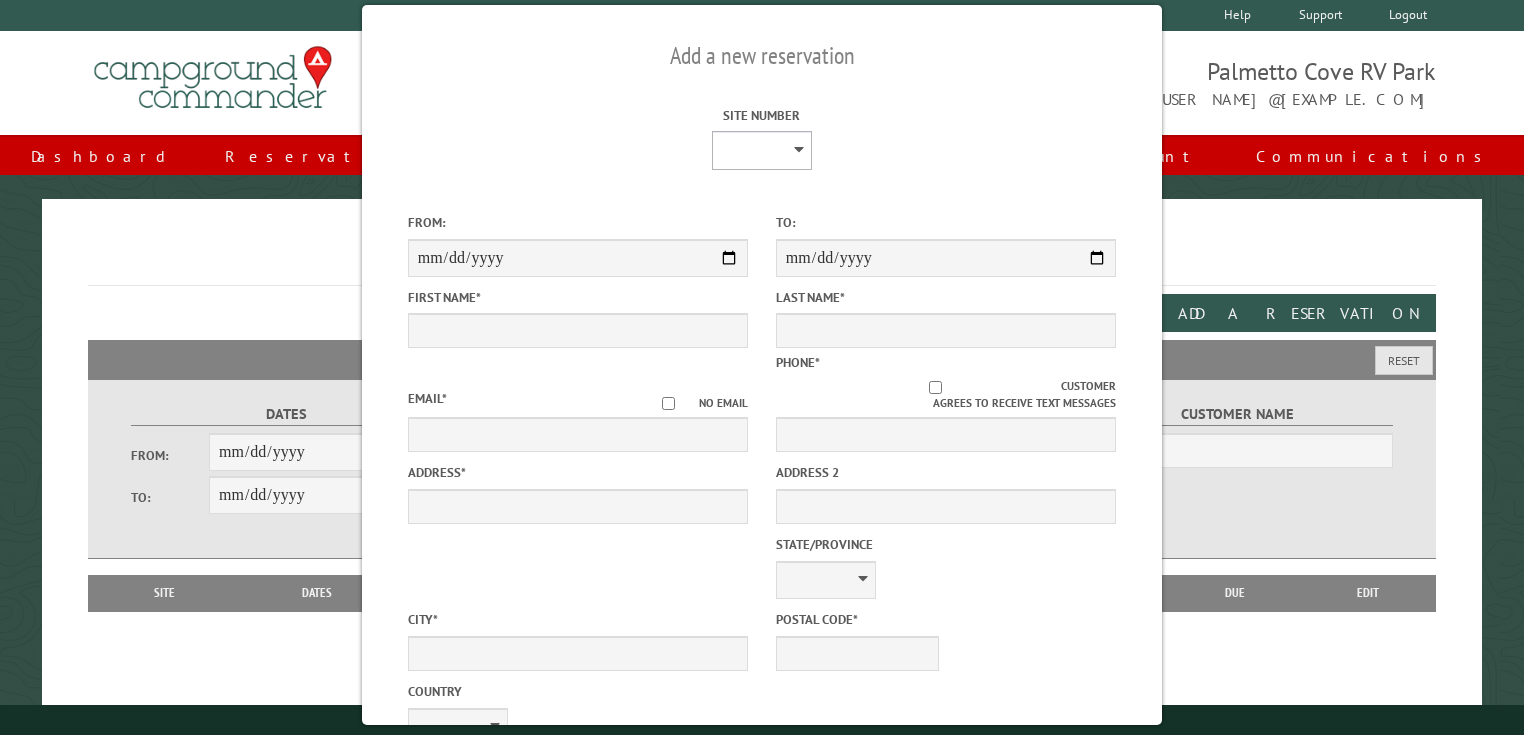 click on "**** **** **** **** **** **** **** **** **** **** **** **** **** **** **** **** **** **** **** **** **** **** **** **** **** **** **** **** **** **** **** **** **** **** **** **** **** **** **** **** **** **** **** **** **** **** **** **** **** **** **** **** **** **** **** **** **** **** **** **** **** **** **** **** **** **** **** **** **** **** **** **** **** **** **** **** **** **** **** **** **** **** ****" at bounding box center (762, 150) 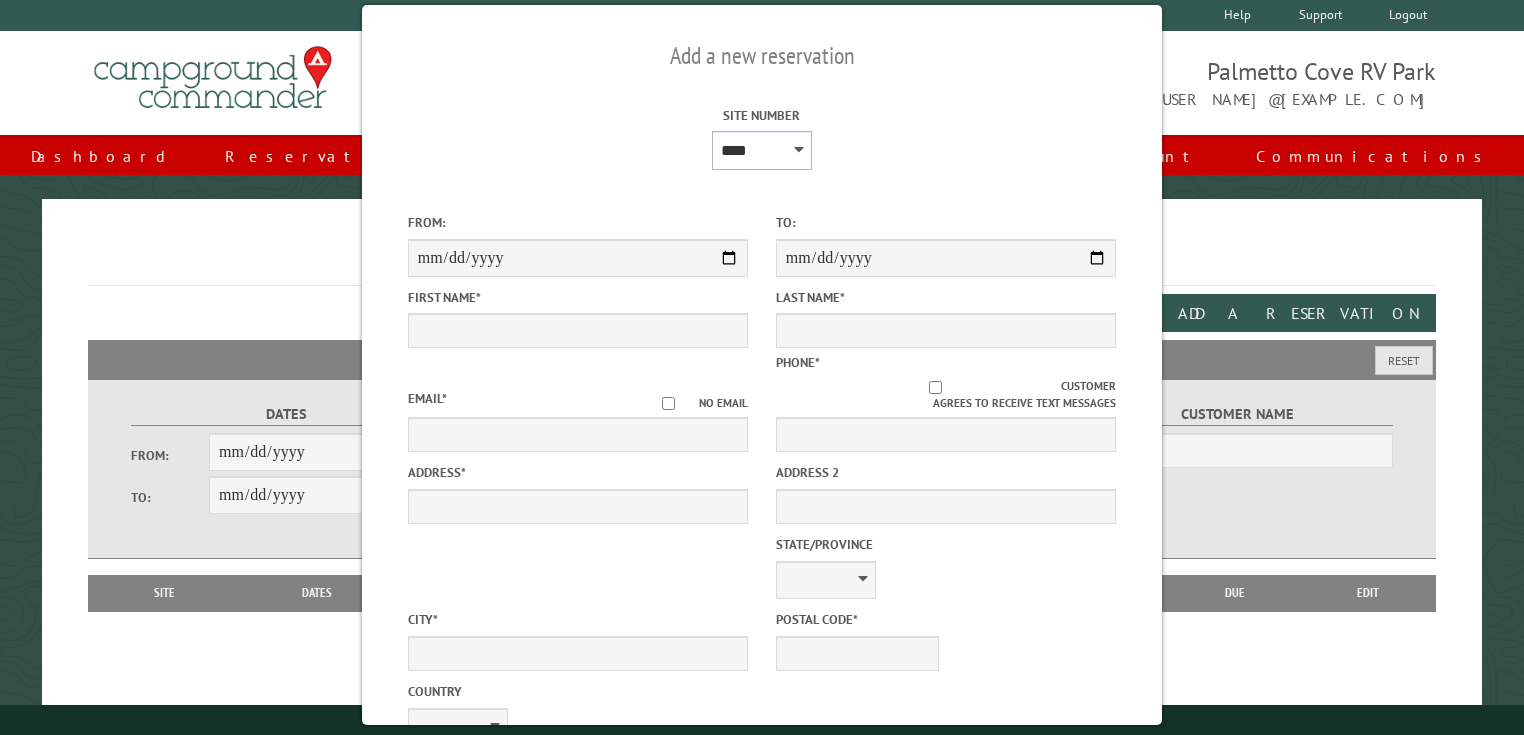 click on "**** **** **** **** **** **** **** **** **** **** **** **** **** **** **** **** **** **** **** **** **** **** **** **** **** **** **** **** **** **** **** **** **** **** **** **** **** **** **** **** **** **** **** **** **** **** **** **** **** **** **** **** **** **** **** **** **** **** **** **** **** **** **** **** **** **** **** **** **** **** **** **** **** **** **** **** **** **** **** **** **** **** ****" at bounding box center [762, 150] 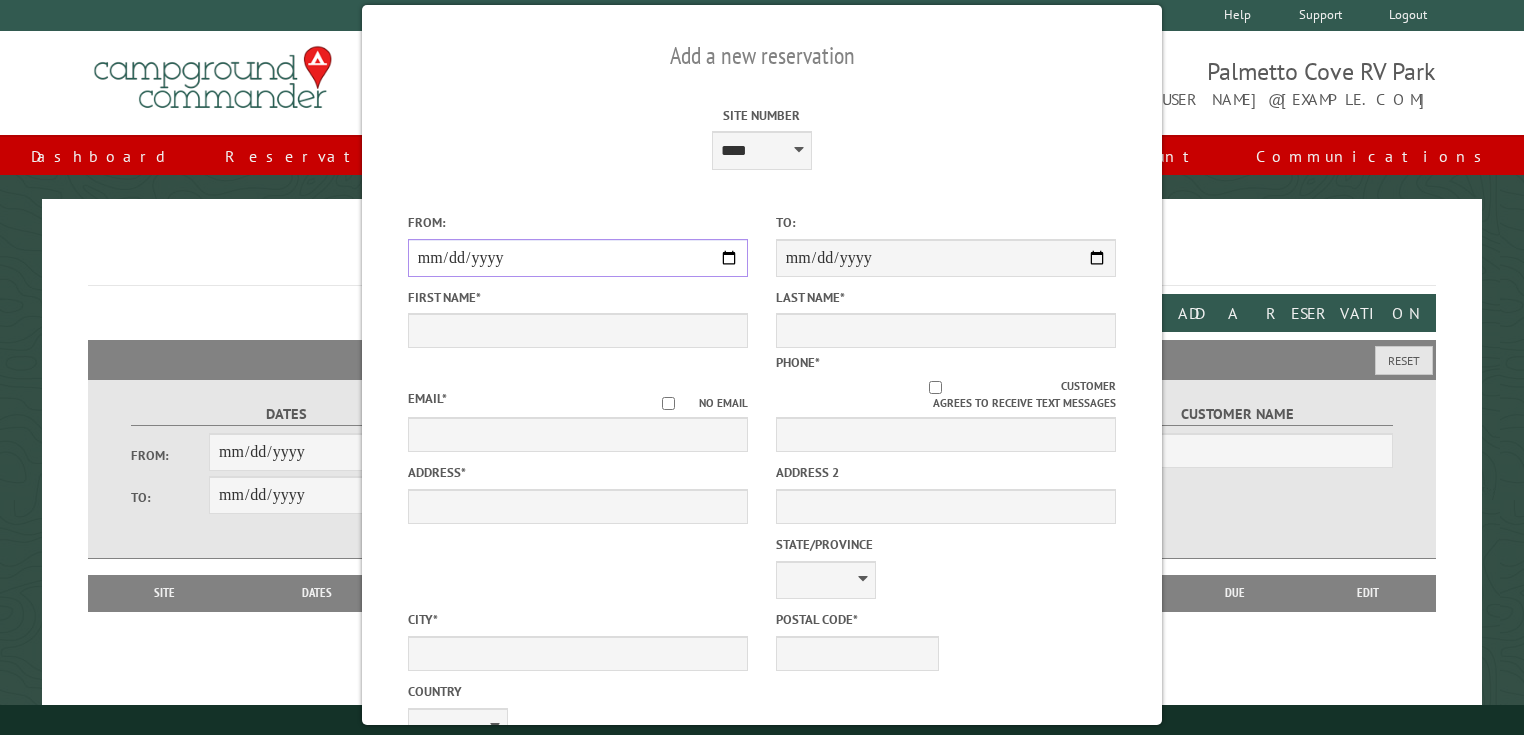 click on "From:" at bounding box center (578, 258) 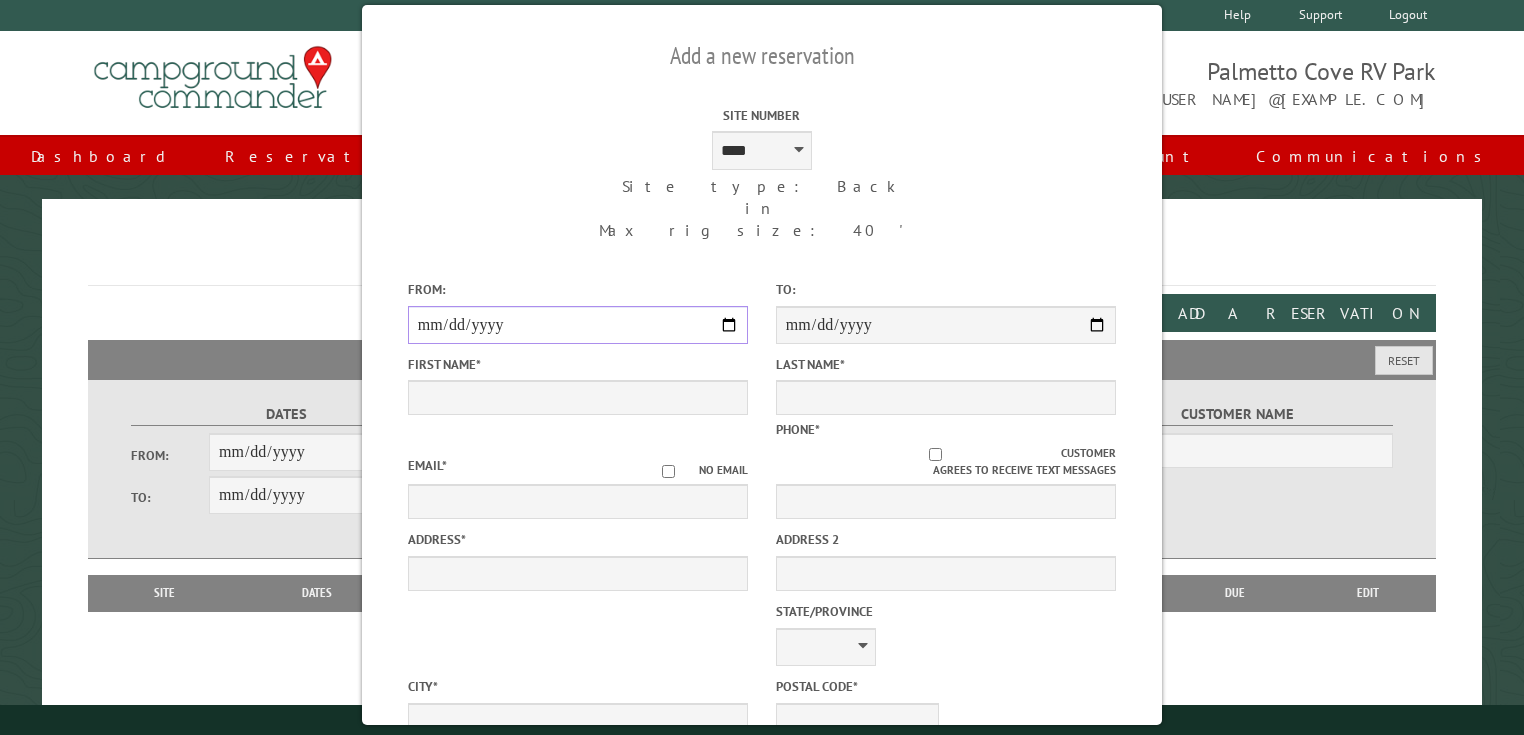 type on "**********" 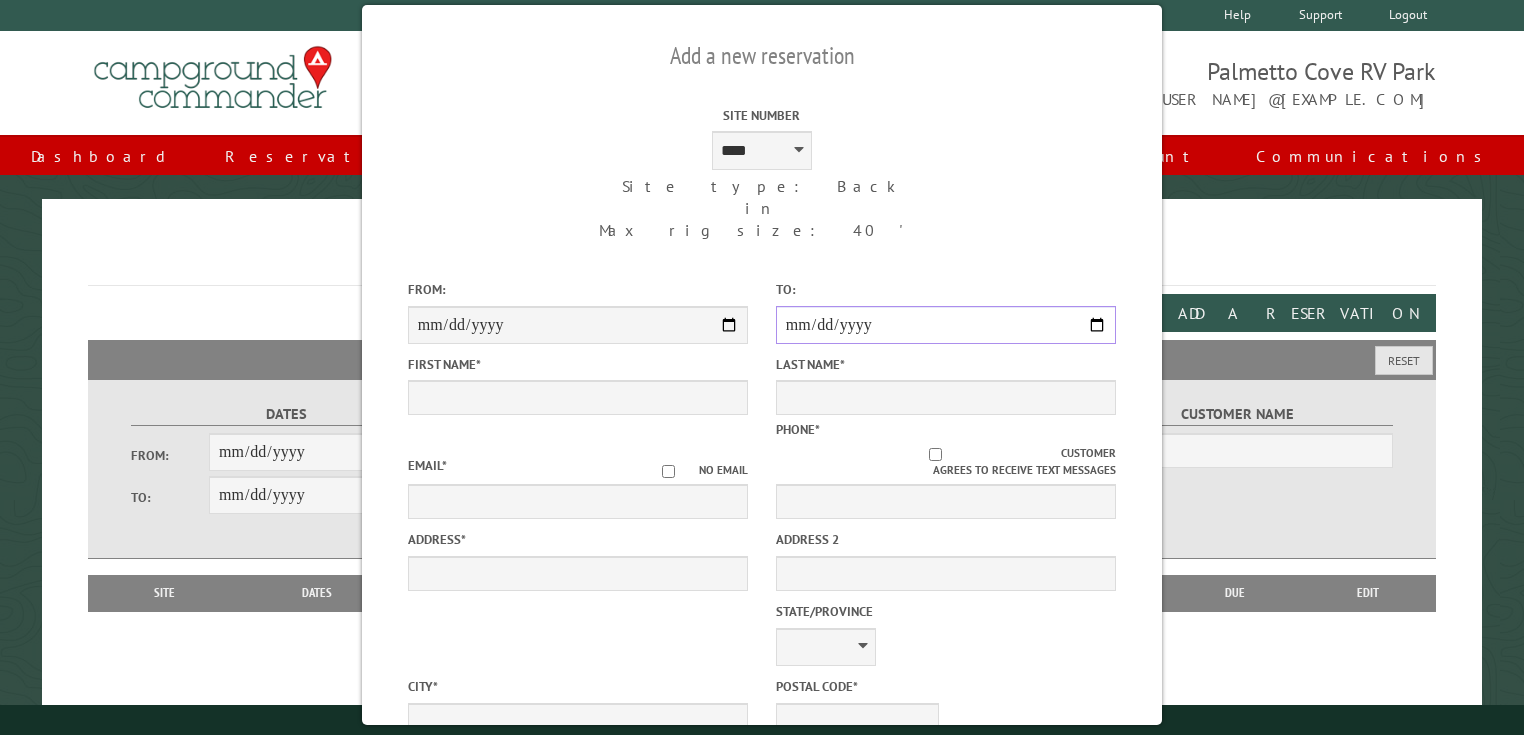 click on "**********" at bounding box center (946, 325) 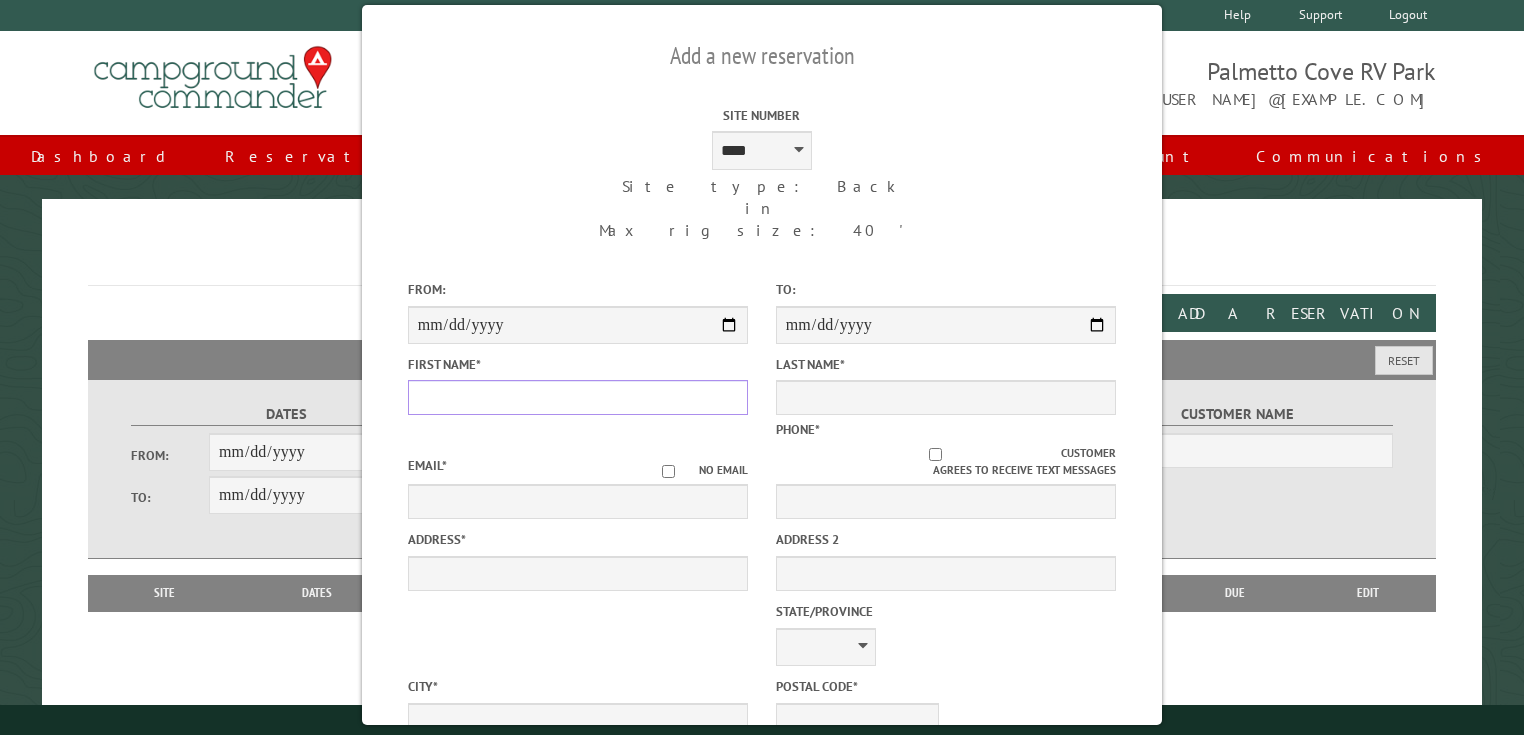 click on "First Name *" at bounding box center [578, 397] 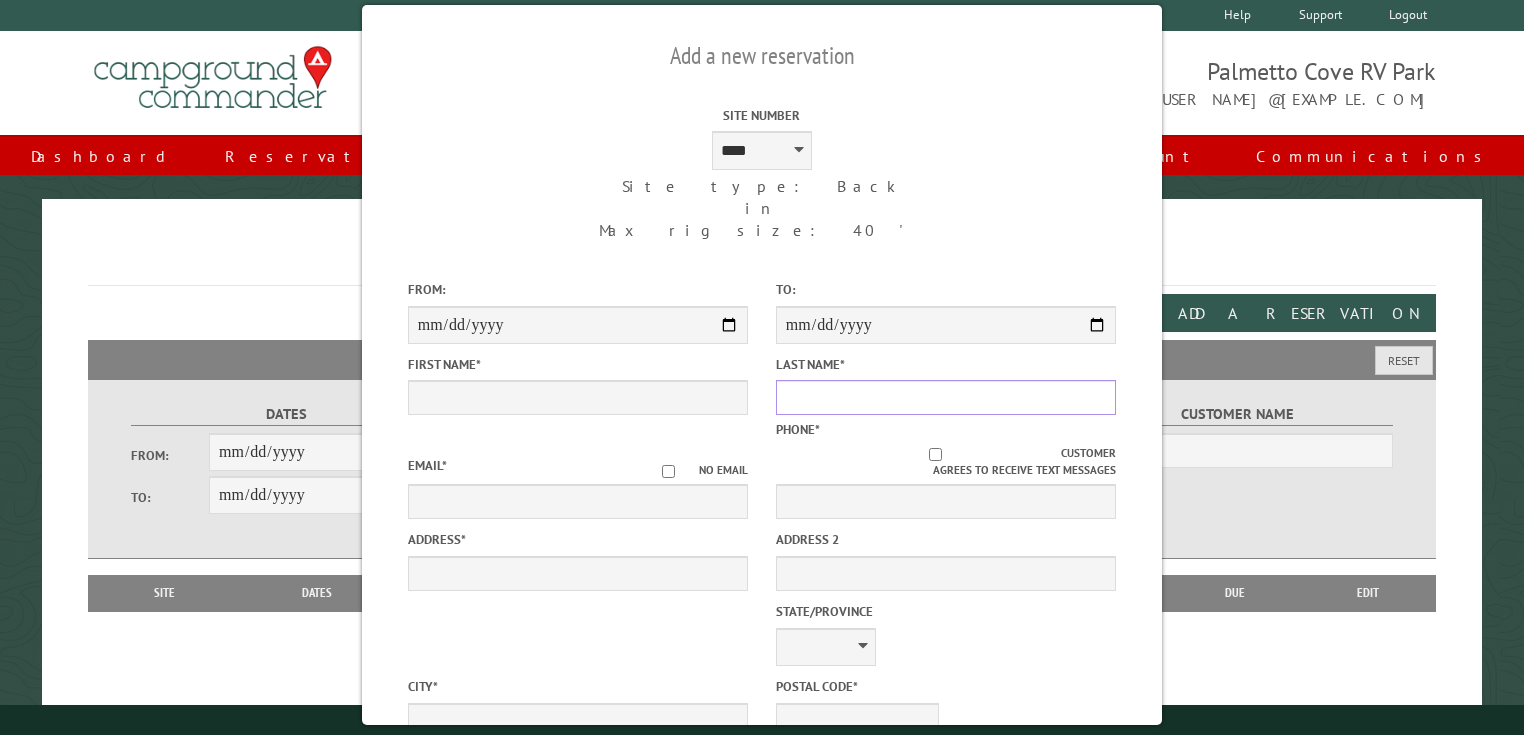 click on "Last Name *" at bounding box center [946, 397] 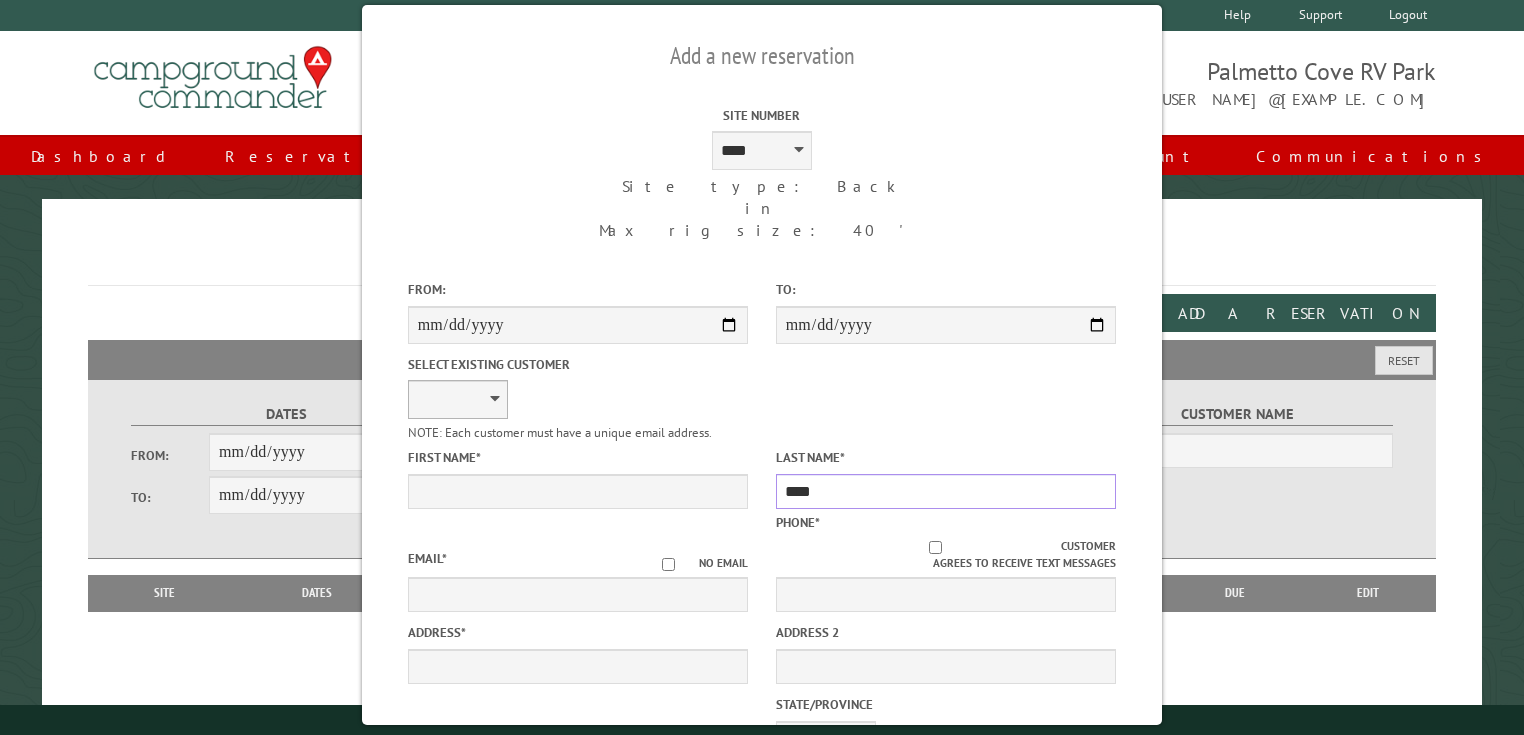 type on "****" 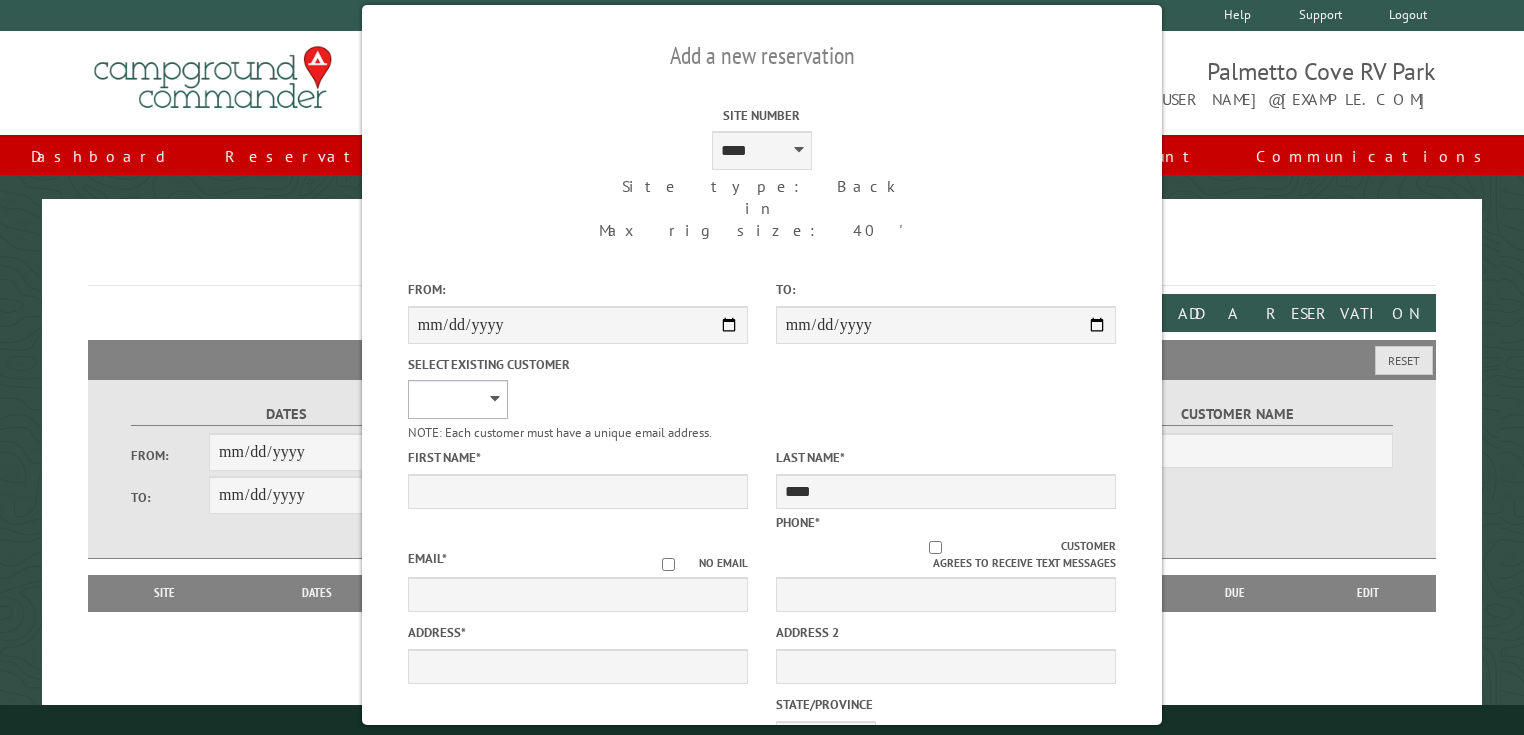 click on "**********" at bounding box center (458, 399) 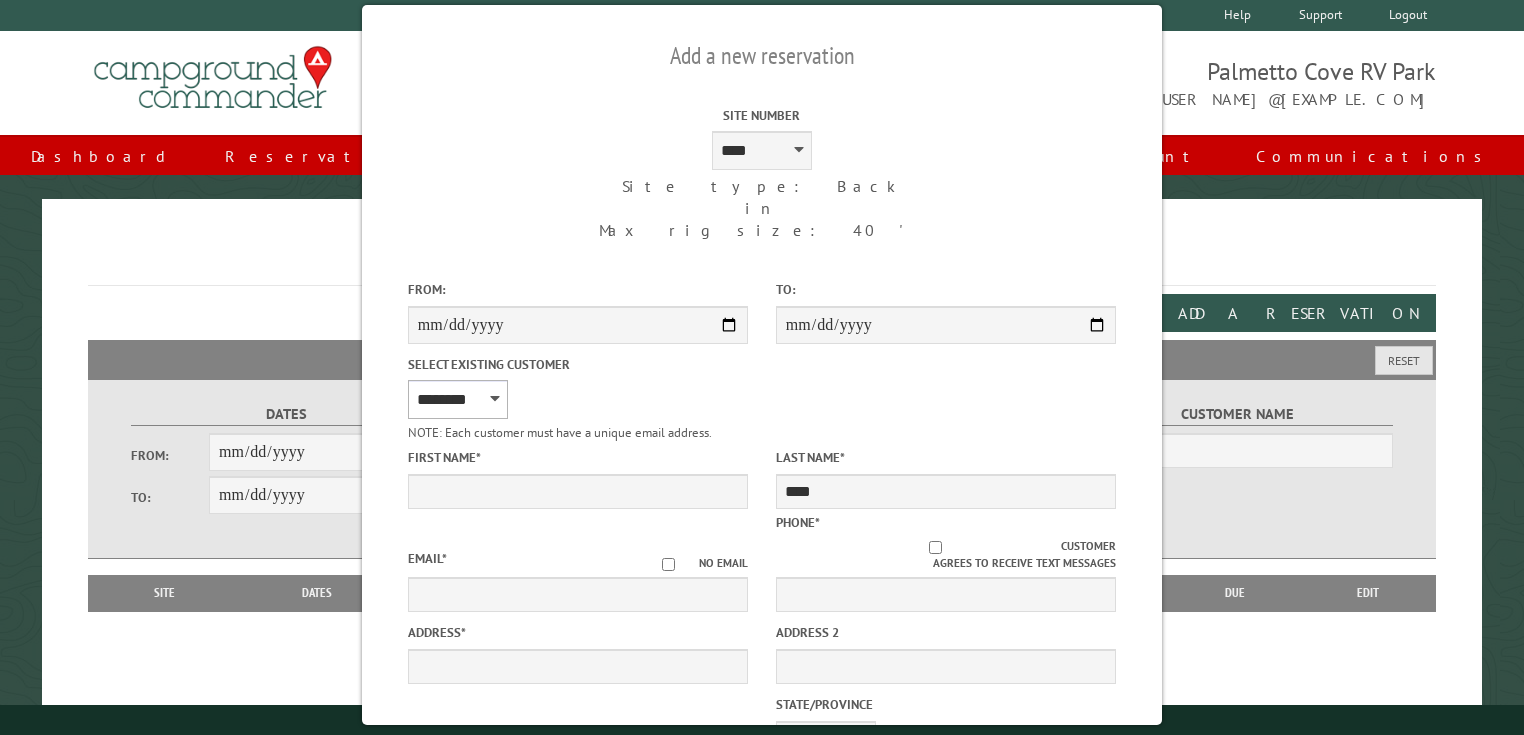 click on "**********" at bounding box center [458, 399] 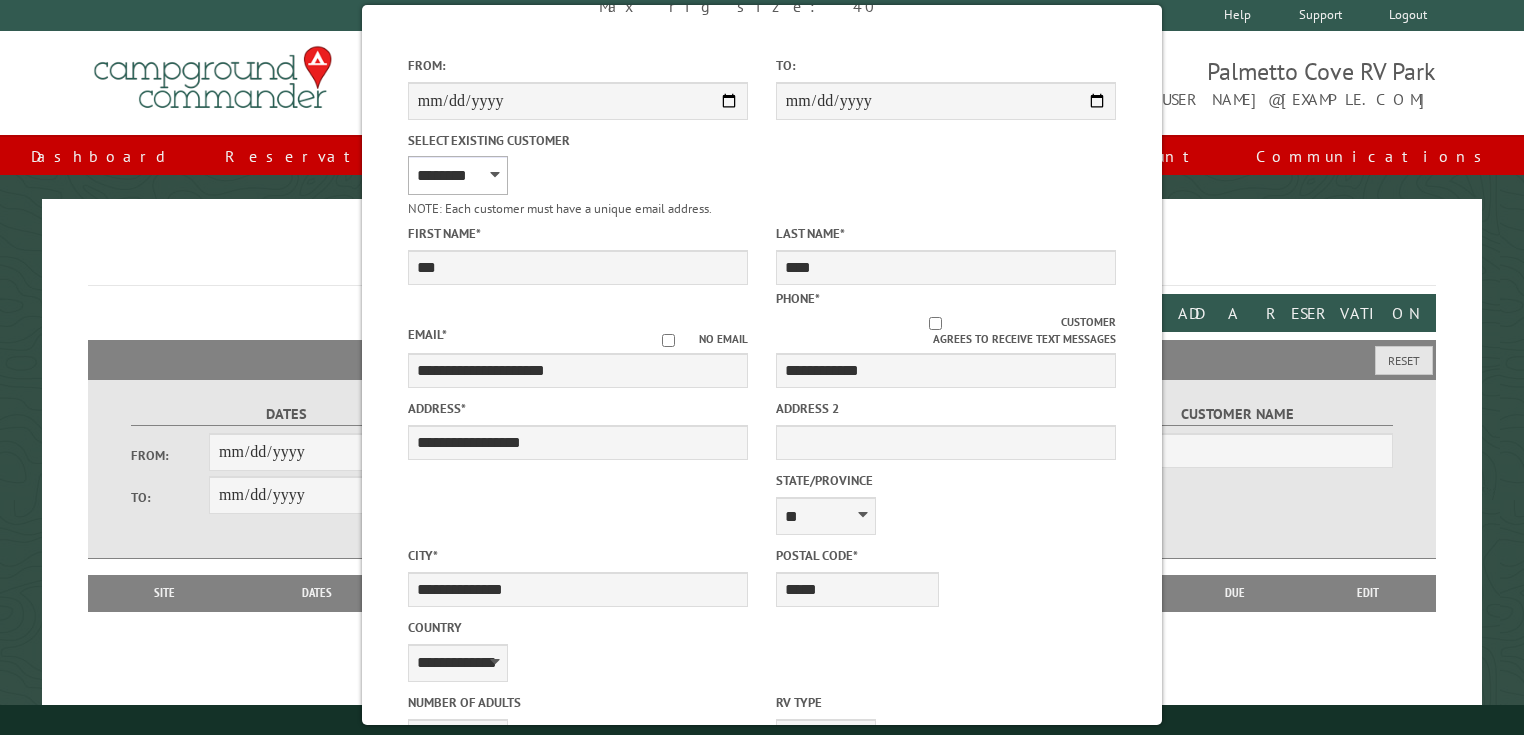 scroll, scrollTop: 229, scrollLeft: 0, axis: vertical 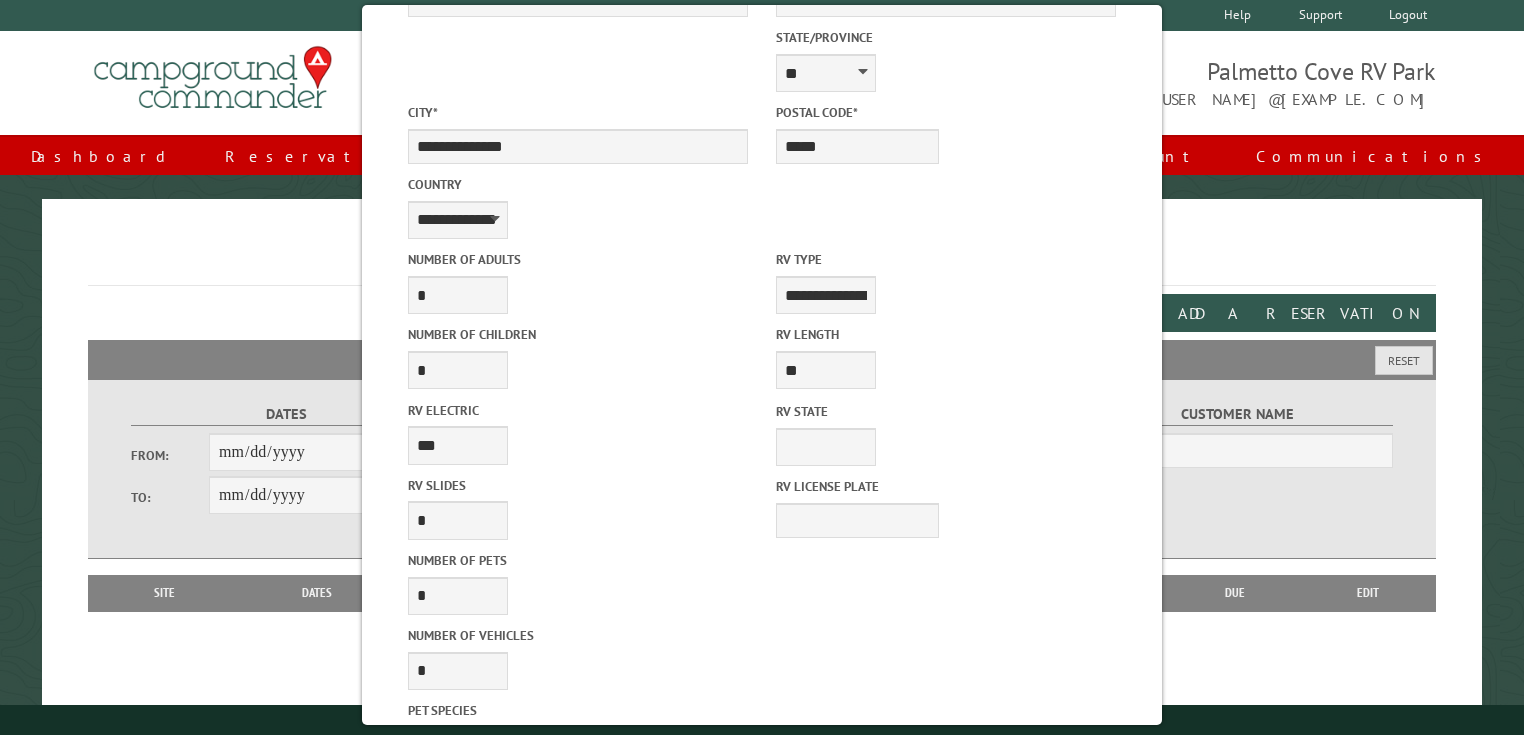 click on "Reserve Now" at bounding box center (671, 1138) 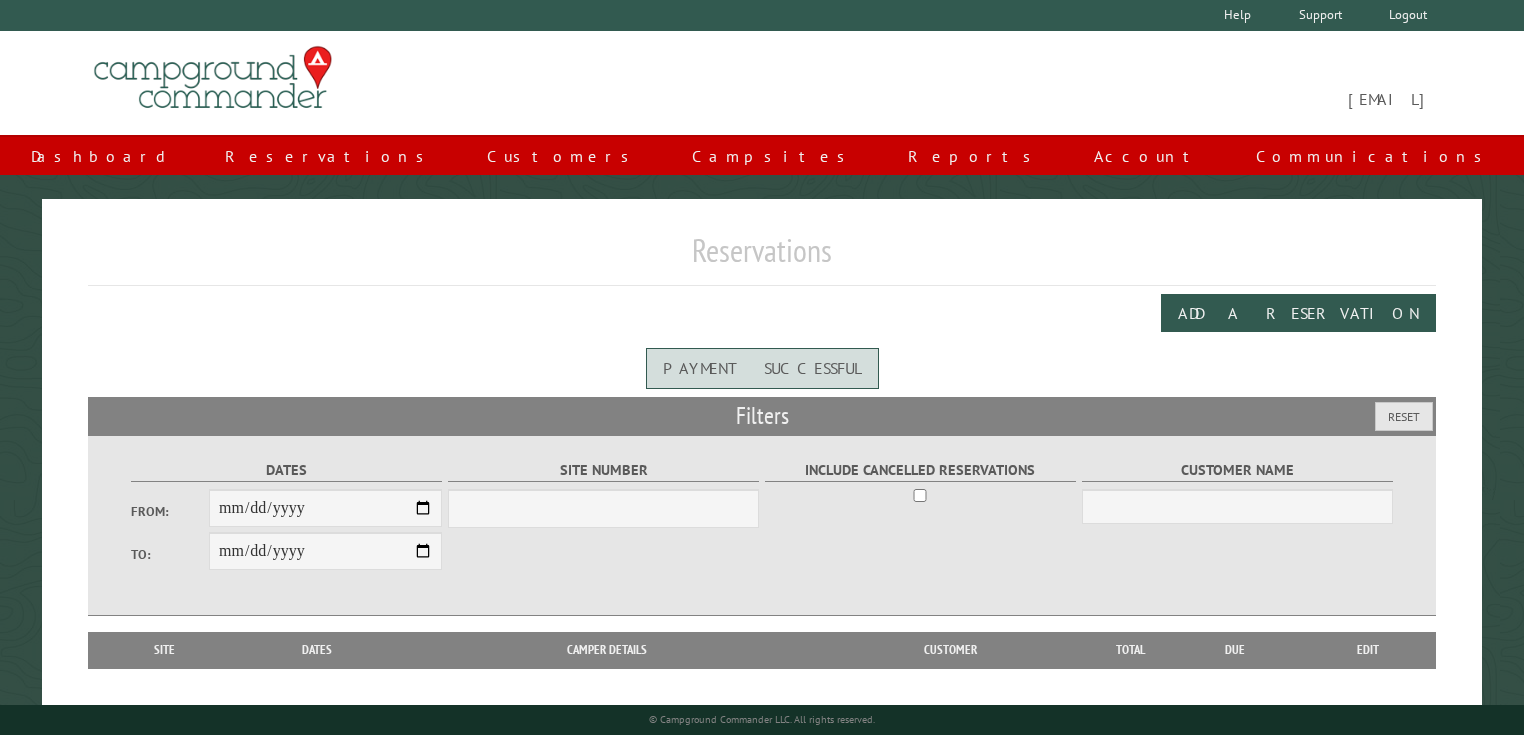 scroll, scrollTop: 0, scrollLeft: 0, axis: both 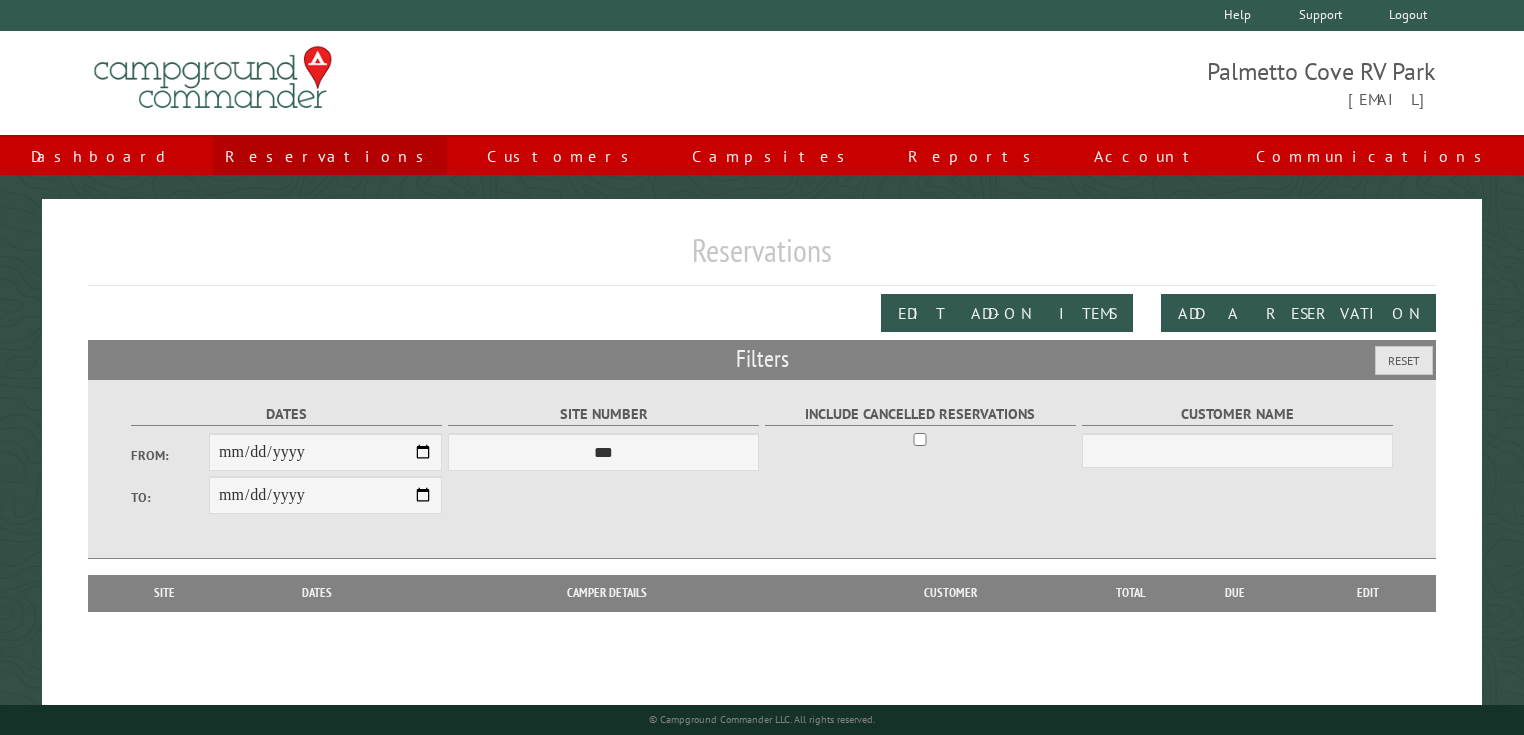 click on "Reservations" at bounding box center [330, 156] 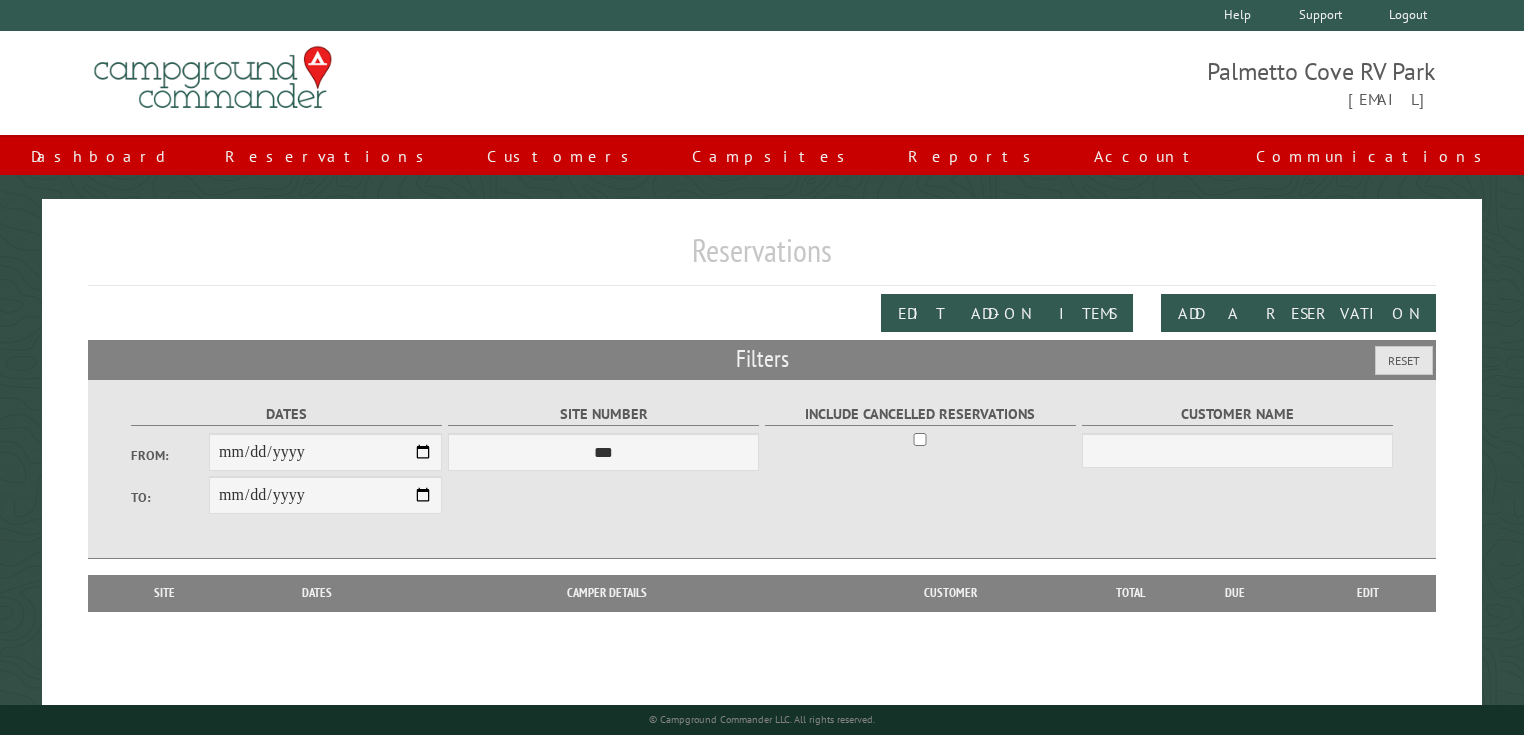 scroll, scrollTop: 0, scrollLeft: 0, axis: both 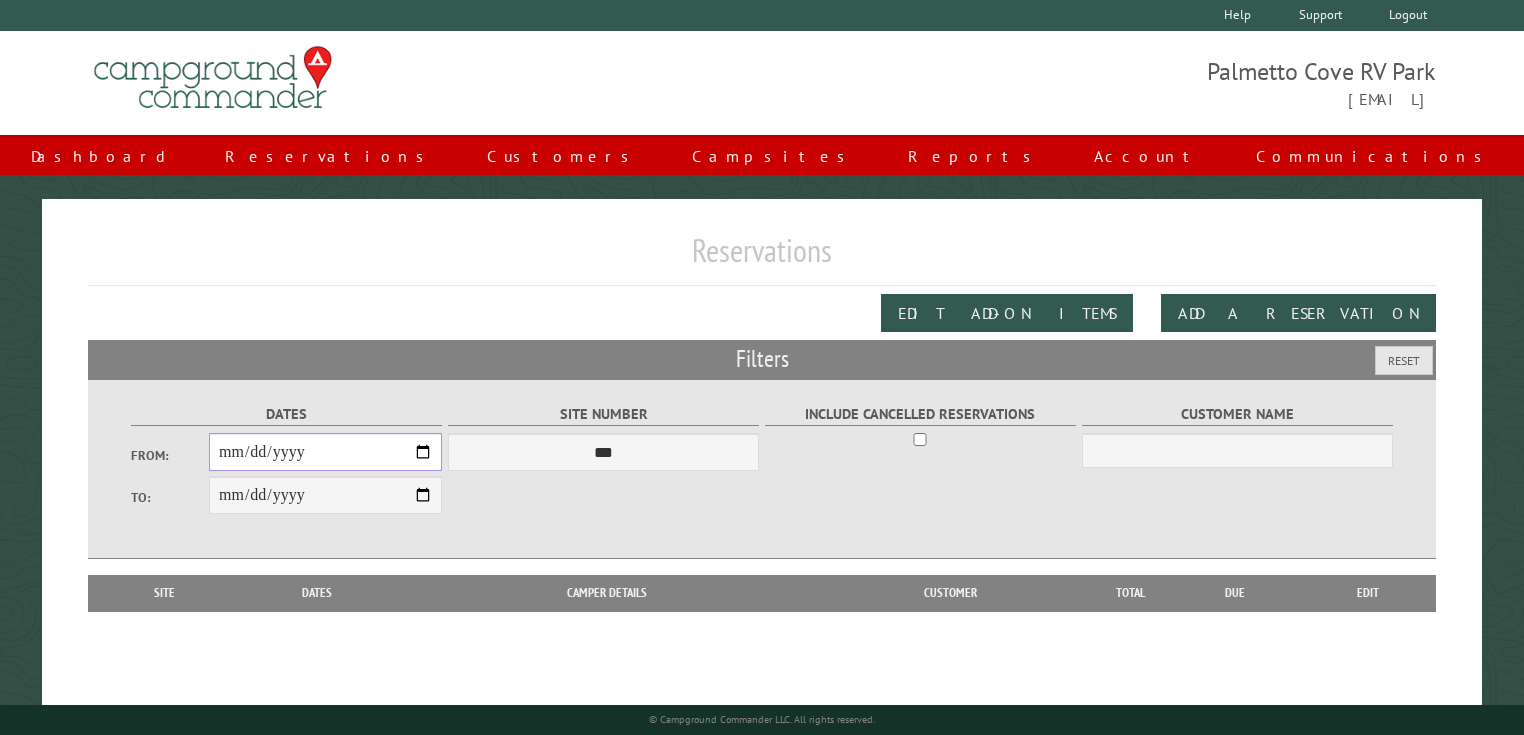 click on "From:" at bounding box center [325, 452] 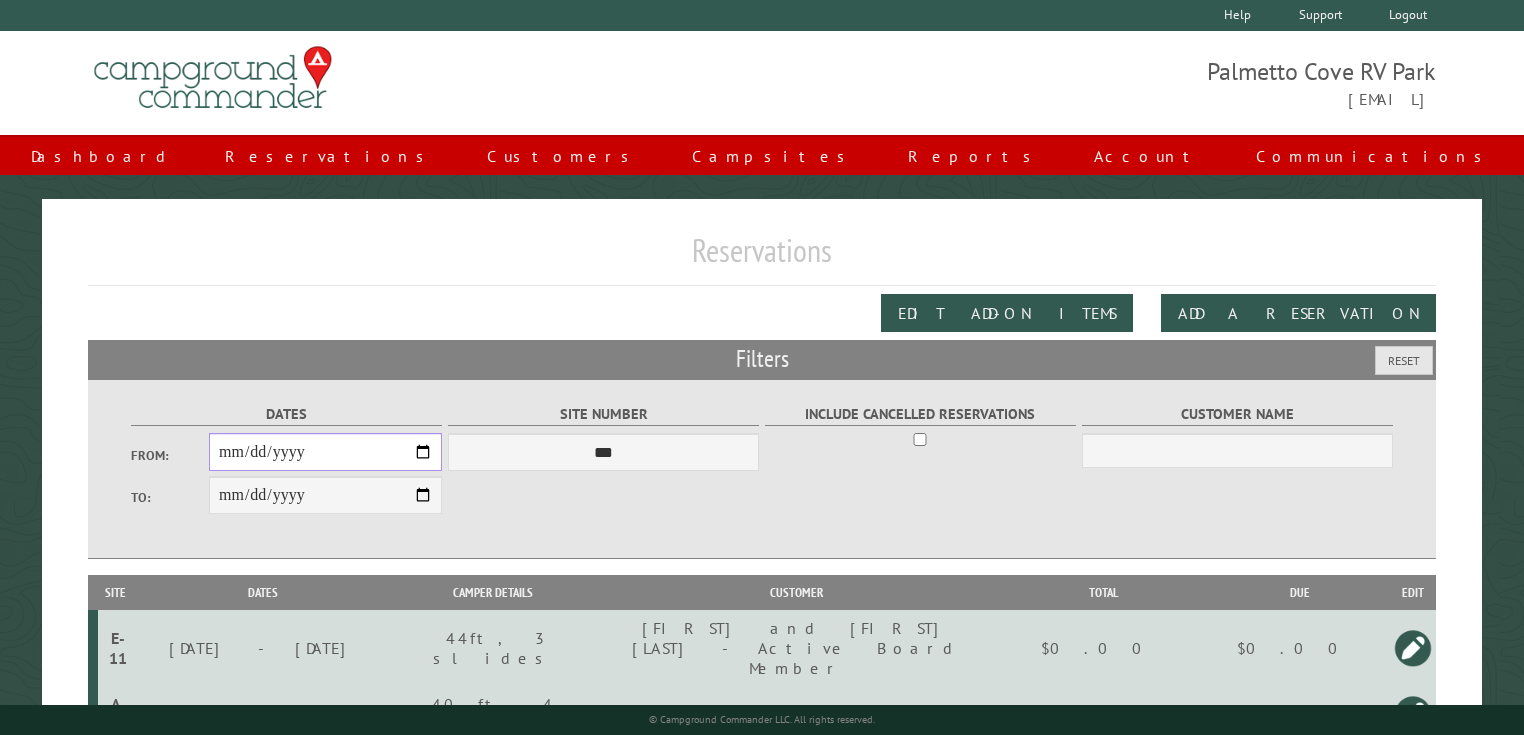 type on "**********" 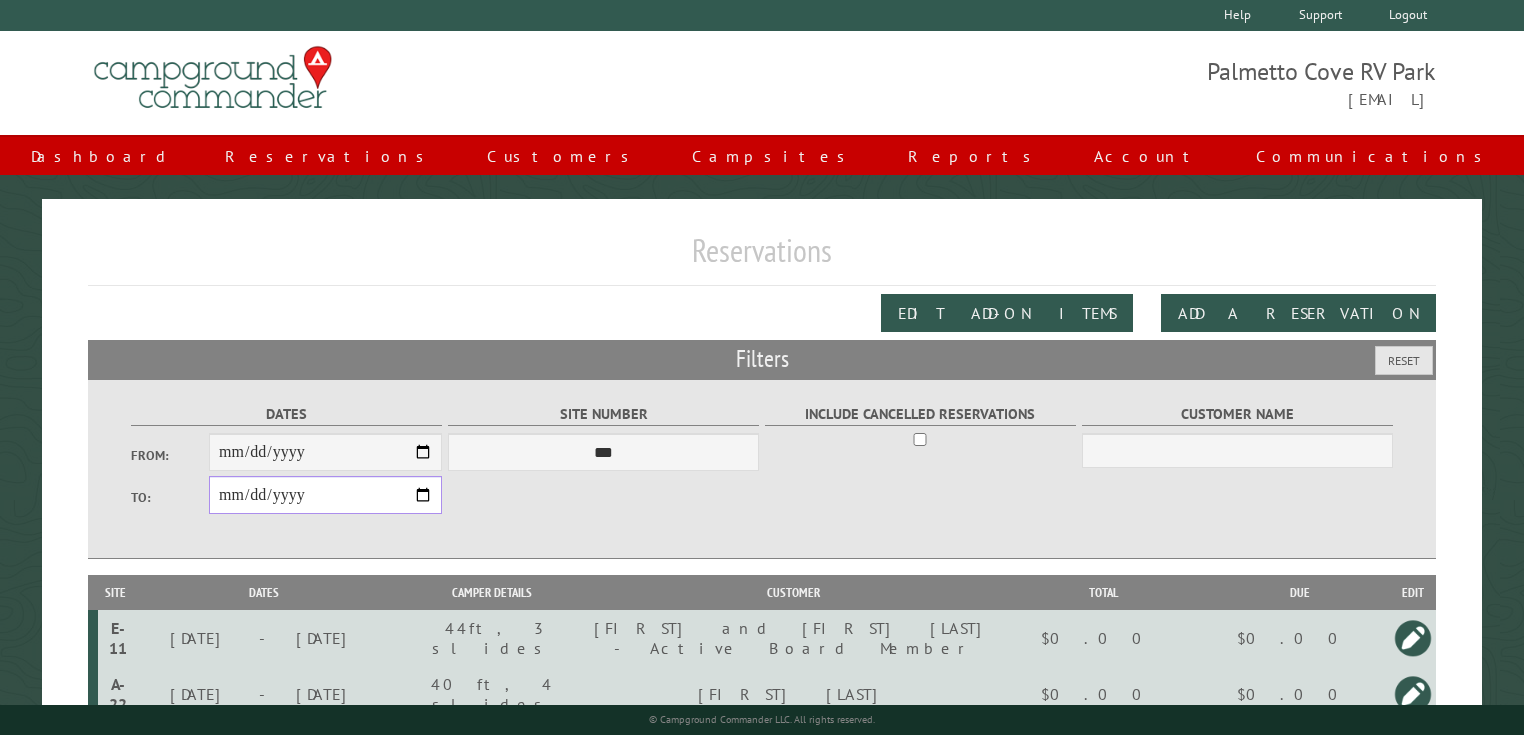 click on "**********" at bounding box center (325, 495) 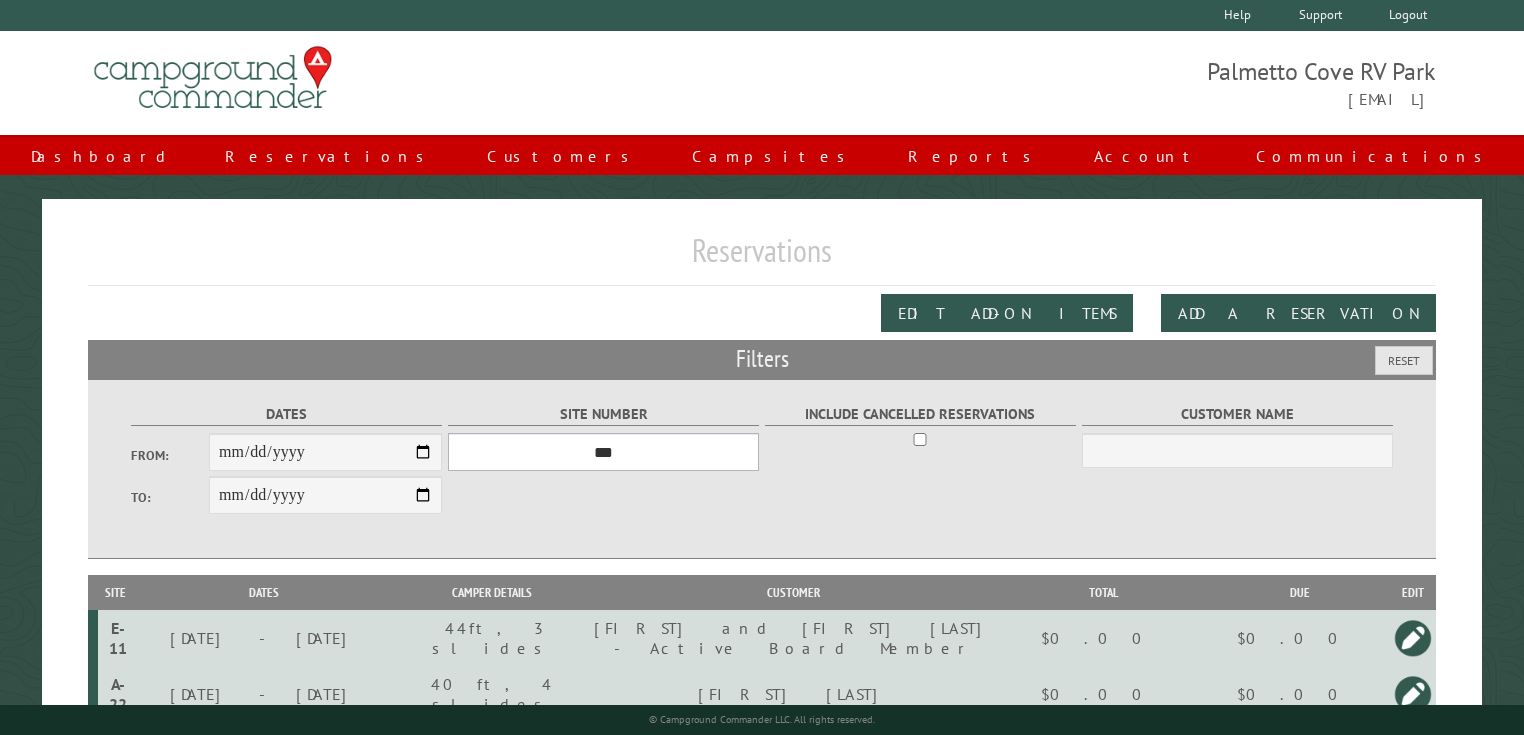 click on "*** **** **** **** **** **** **** **** **** **** **** **** **** **** **** **** **** **** **** **** **** **** **** **** **** **** **** **** **** **** **** **** **** **** **** **** **** **** **** **** **** **** **** **** **** **** **** **** **** **** **** **** **** **** **** **** **** **** **** **** **** **** **** **** **** **** **** **** **** **** **** **** **** **** **** **** **** **** **** **** **** **** **** **** **** **** **** **** **** **** **** **** **** **** **** **** **** **** **** **** **** **** **** **** **** **** **** **** **** **** **** **** **** **** **** **** **** **** **** **** **** **** **** **** **** **** **** **** **** **** **** **** **** **** **** **** **** **** **** **** **** **** **** **** **** **** ****" at bounding box center [603, 452] 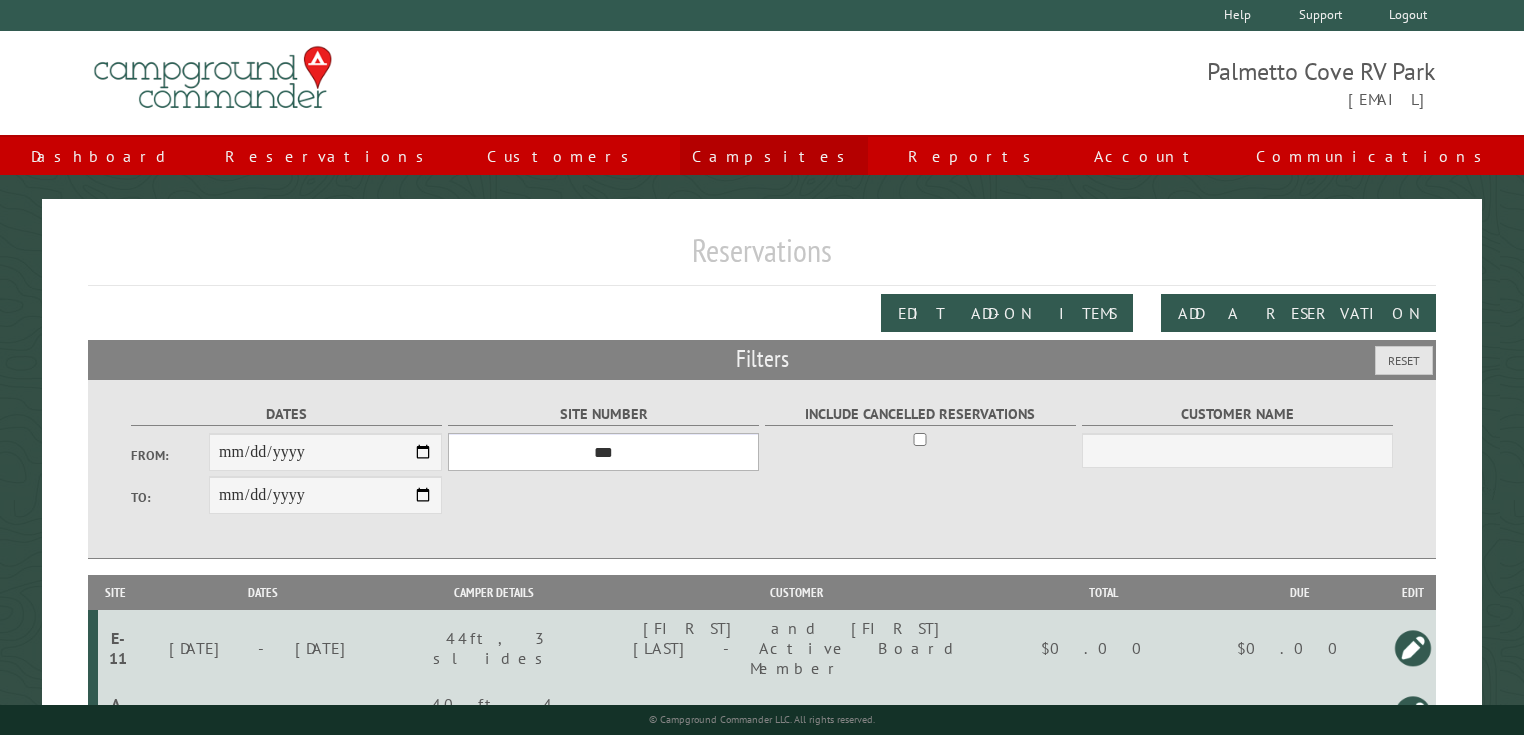 select on "****" 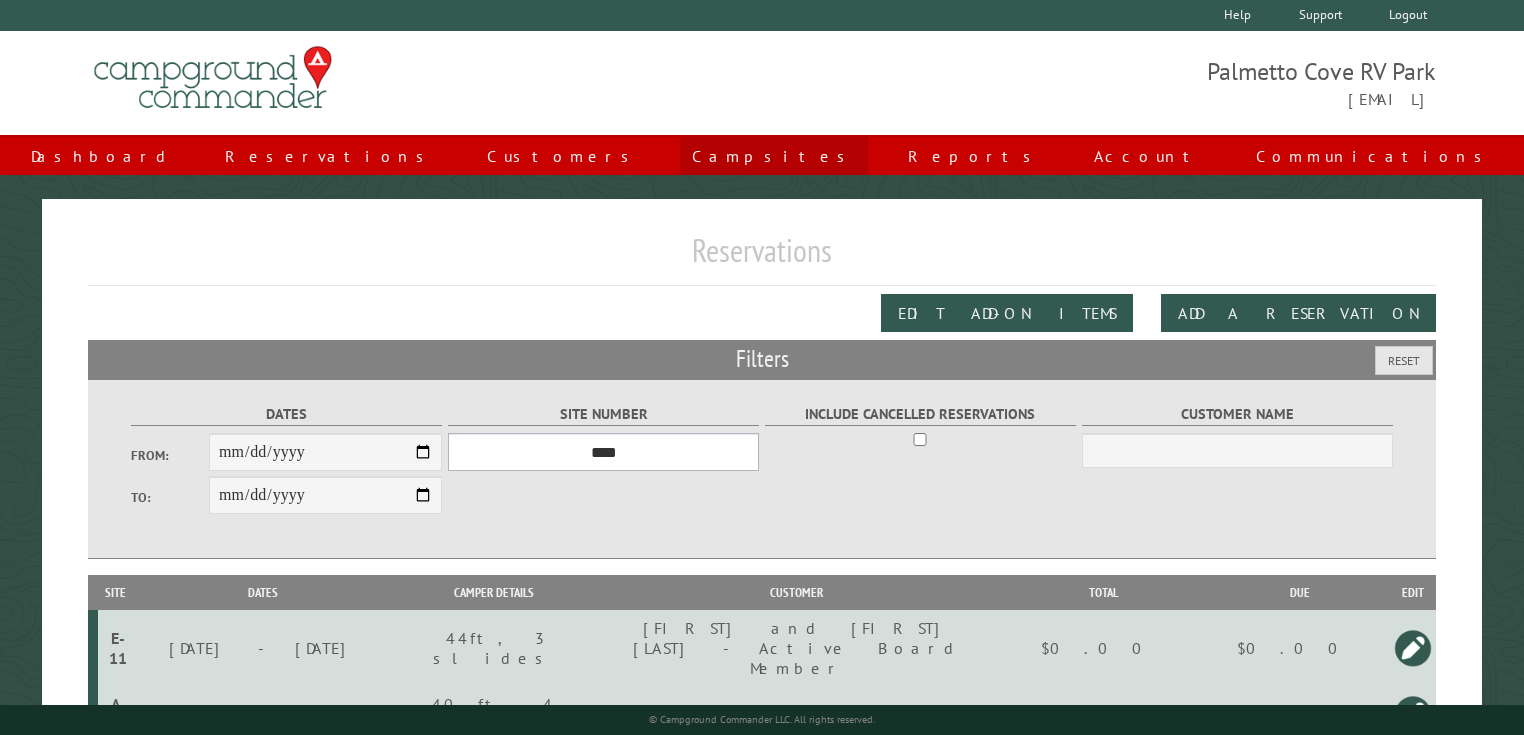 click on "*** **** **** **** **** **** **** **** **** **** **** **** **** **** **** **** **** **** **** **** **** **** **** **** **** **** **** **** **** **** **** **** **** **** **** **** **** **** **** **** **** **** **** **** **** **** **** **** **** **** **** **** **** **** **** **** **** **** **** **** **** **** **** **** **** **** **** **** **** **** **** **** **** **** **** **** **** **** **** **** **** **** **** **** **** **** **** **** **** **** **** **** **** **** **** **** **** **** **** **** **** **** **** **** **** **** **** **** **** **** **** **** **** **** **** **** **** **** **** **** **** **** **** **** **** **** **** **** **** **** **** **** **** **** **** **** **** **** **** **** **** **** **** **** **** **** ****" at bounding box center [603, 452] 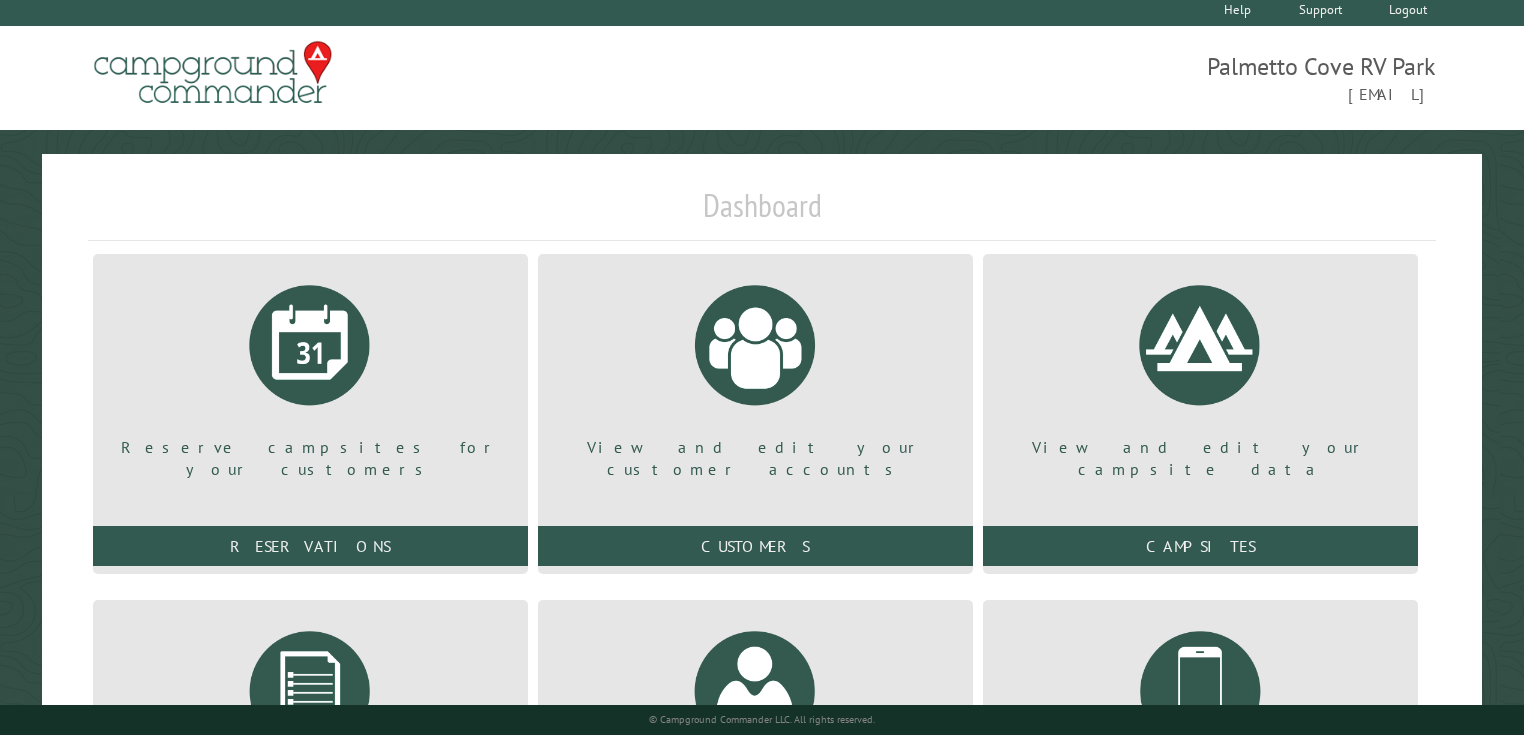 scroll, scrollTop: 0, scrollLeft: 0, axis: both 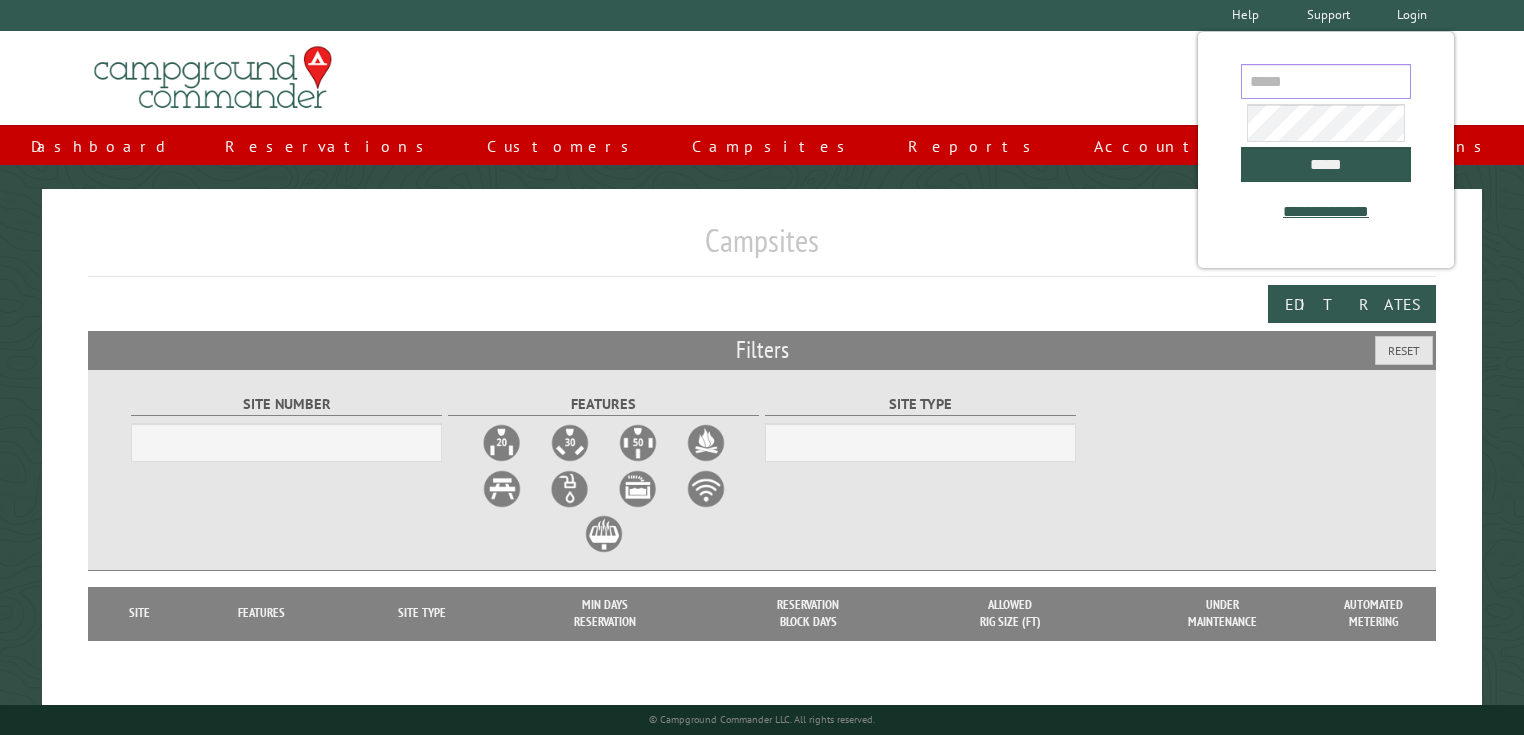 click at bounding box center [1326, 81] 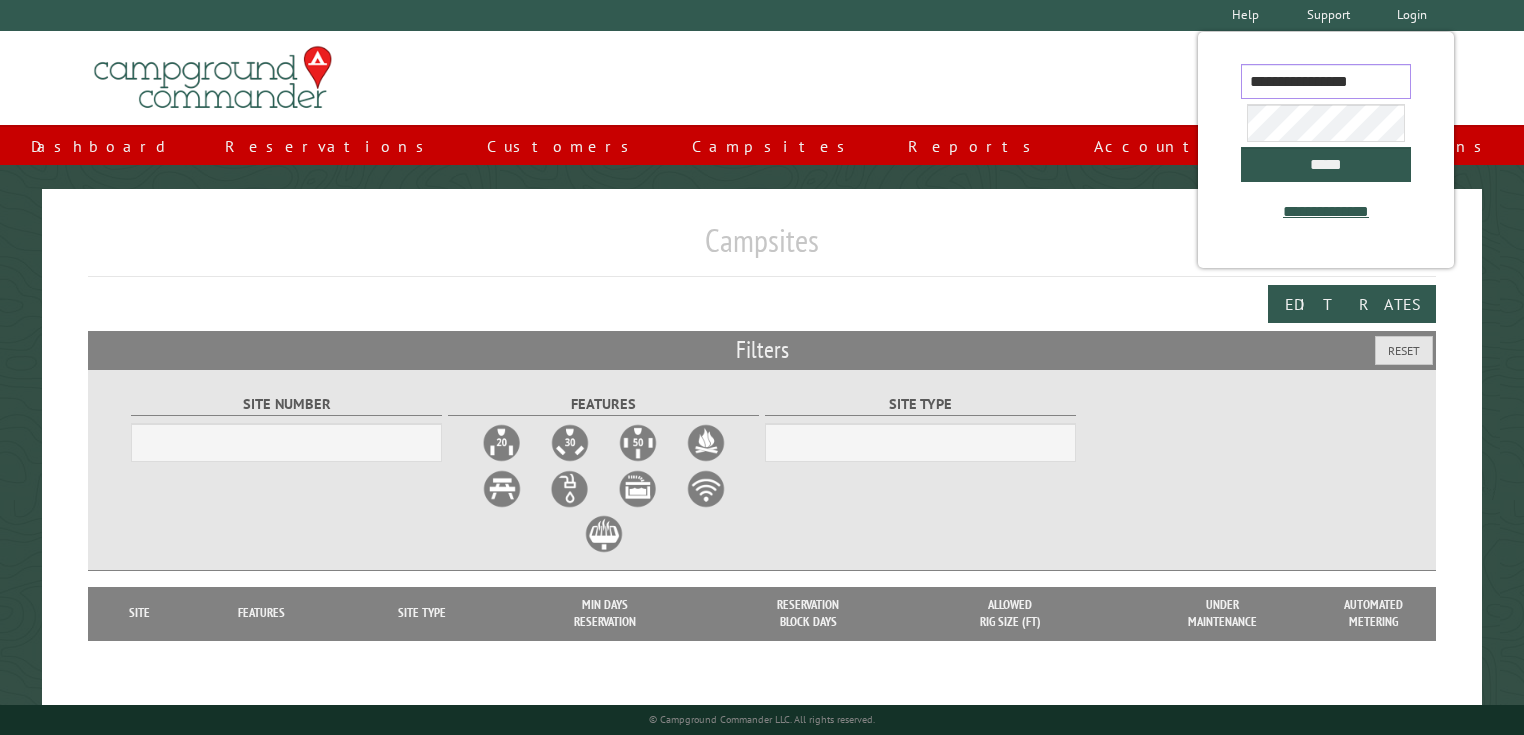 scroll, scrollTop: 0, scrollLeft: 5, axis: horizontal 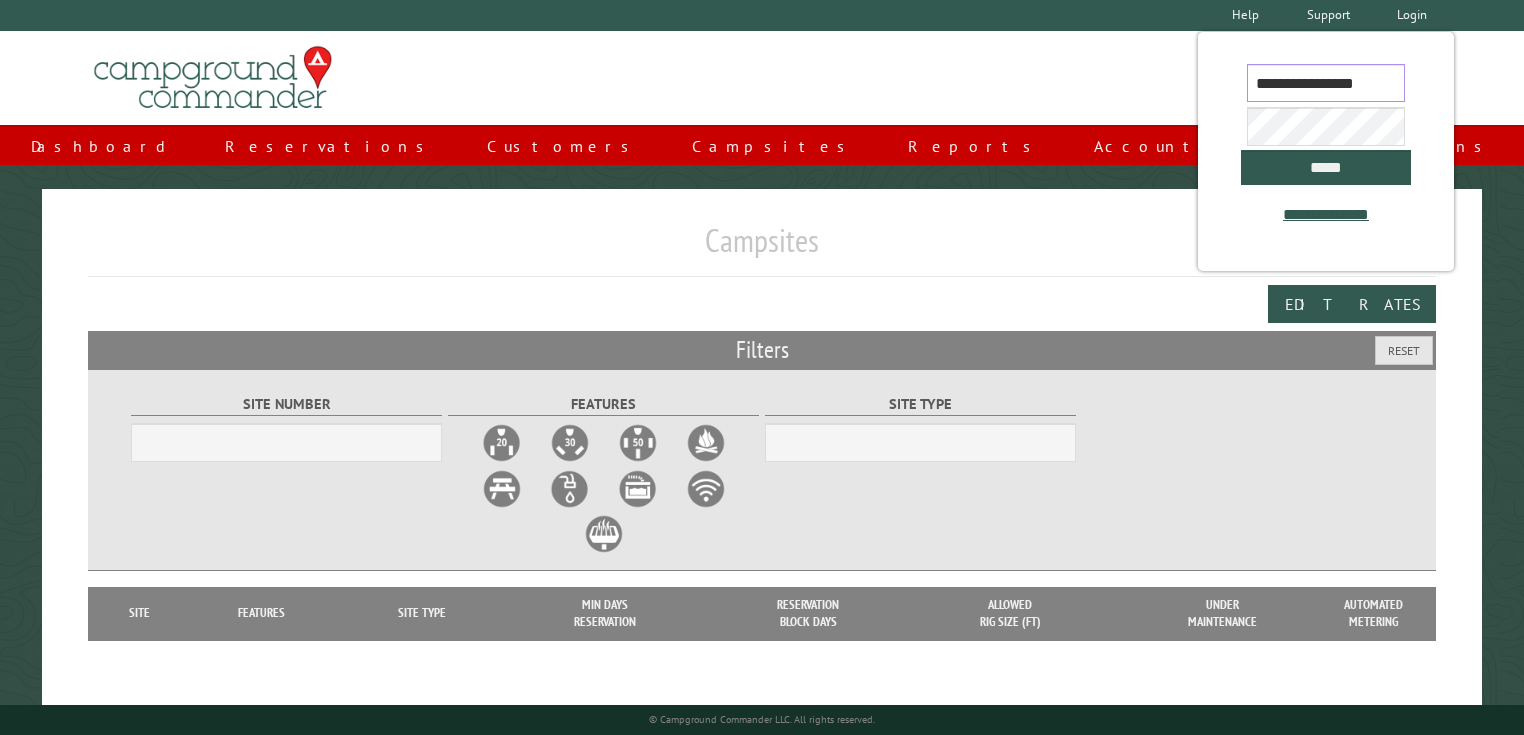type on "**********" 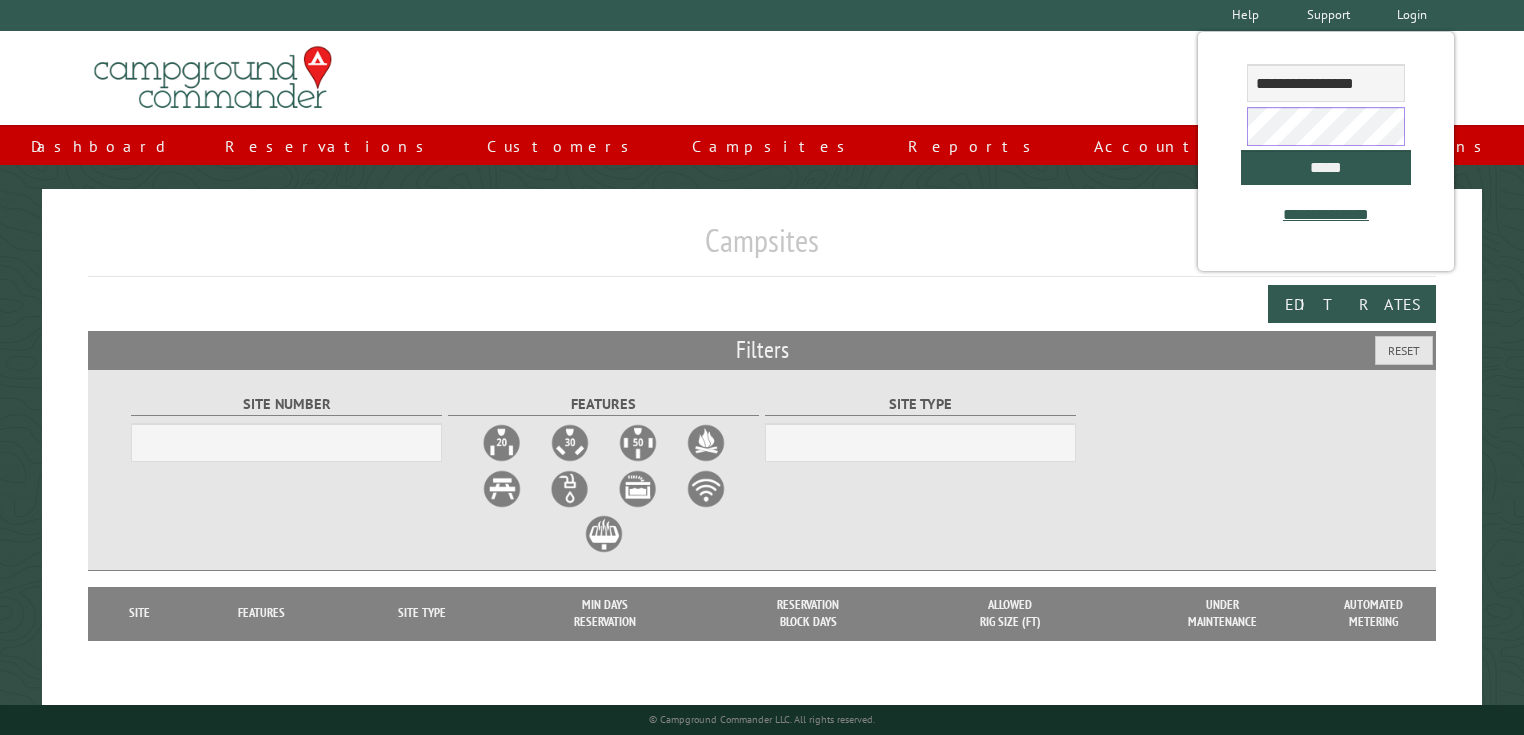 scroll, scrollTop: 0, scrollLeft: 0, axis: both 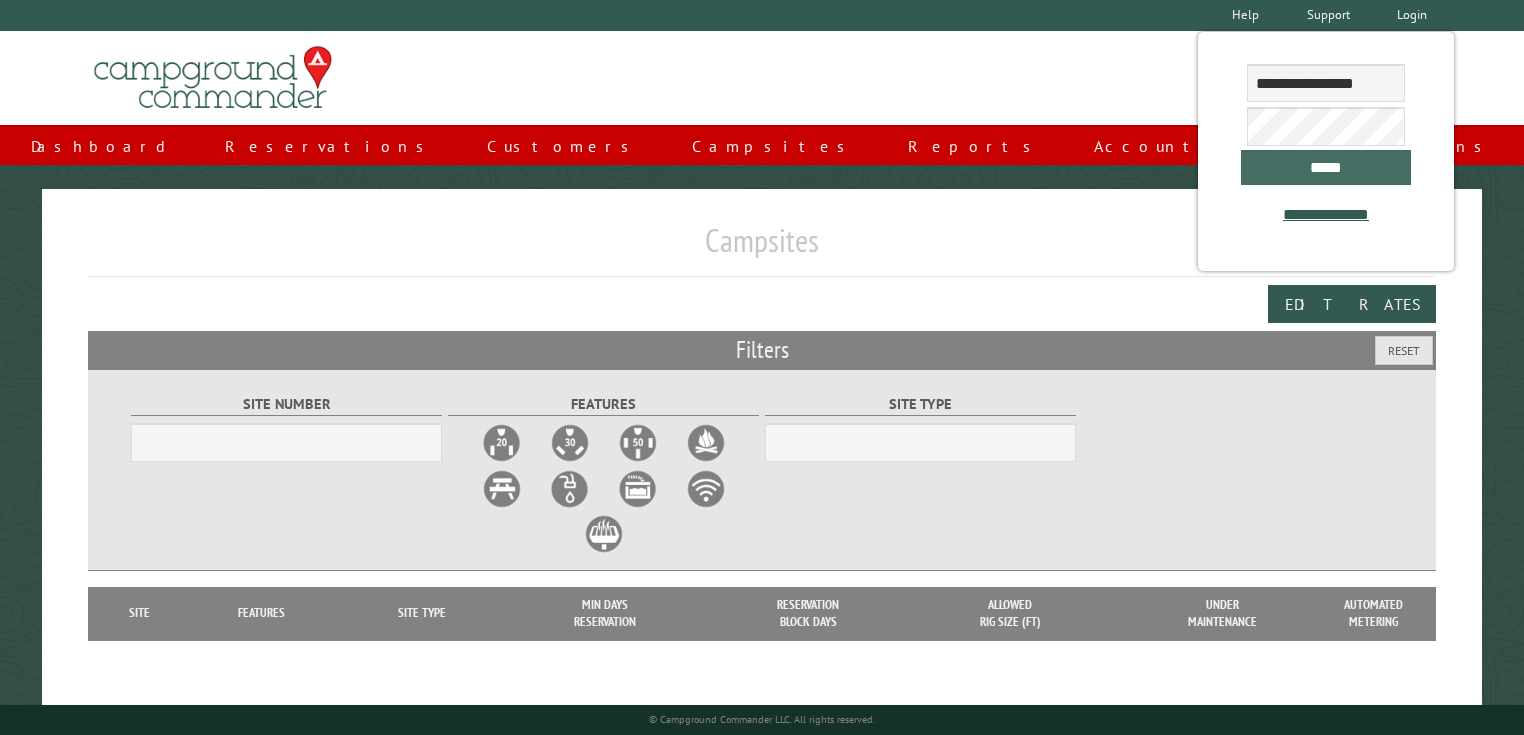 click on "*****" at bounding box center [1326, 167] 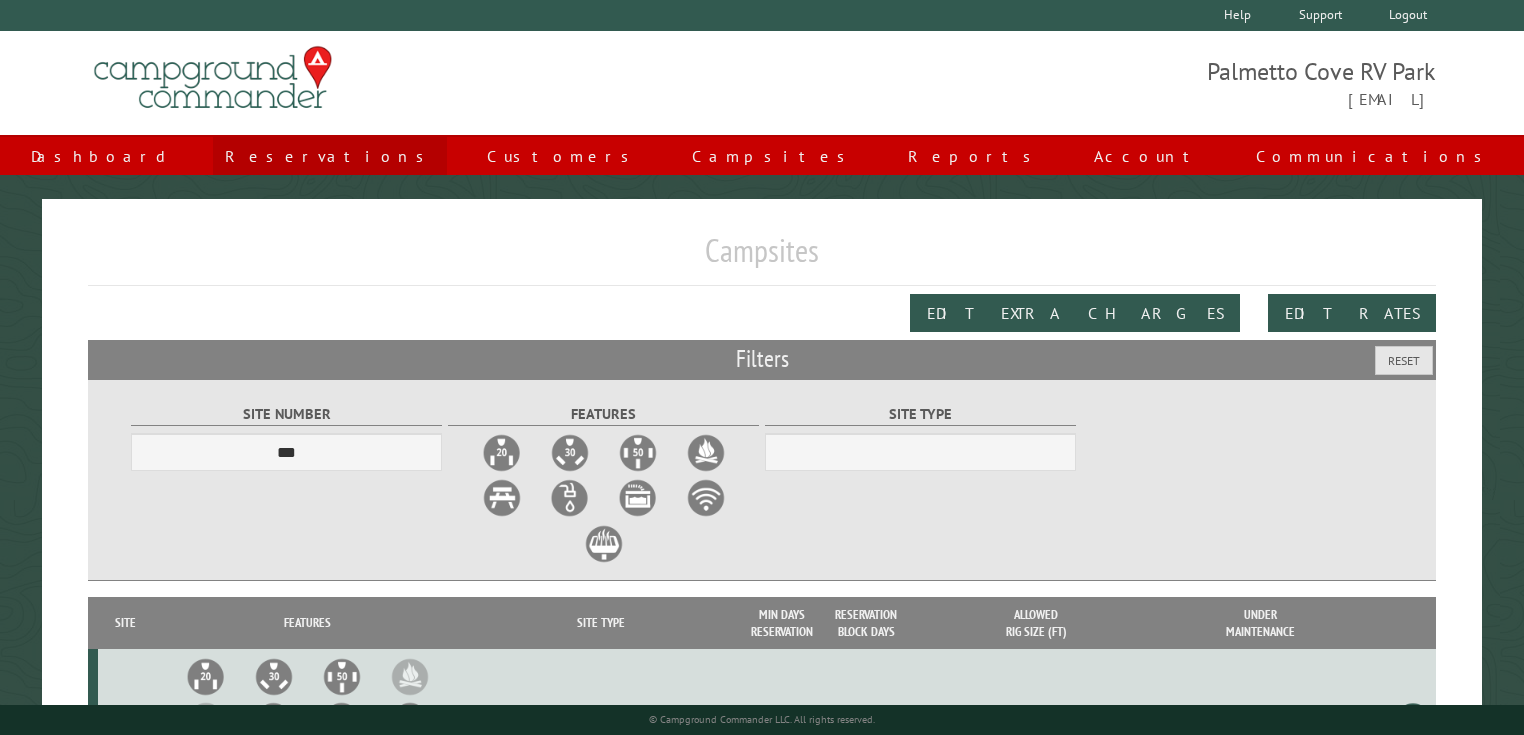 click on "Reservations" at bounding box center (330, 156) 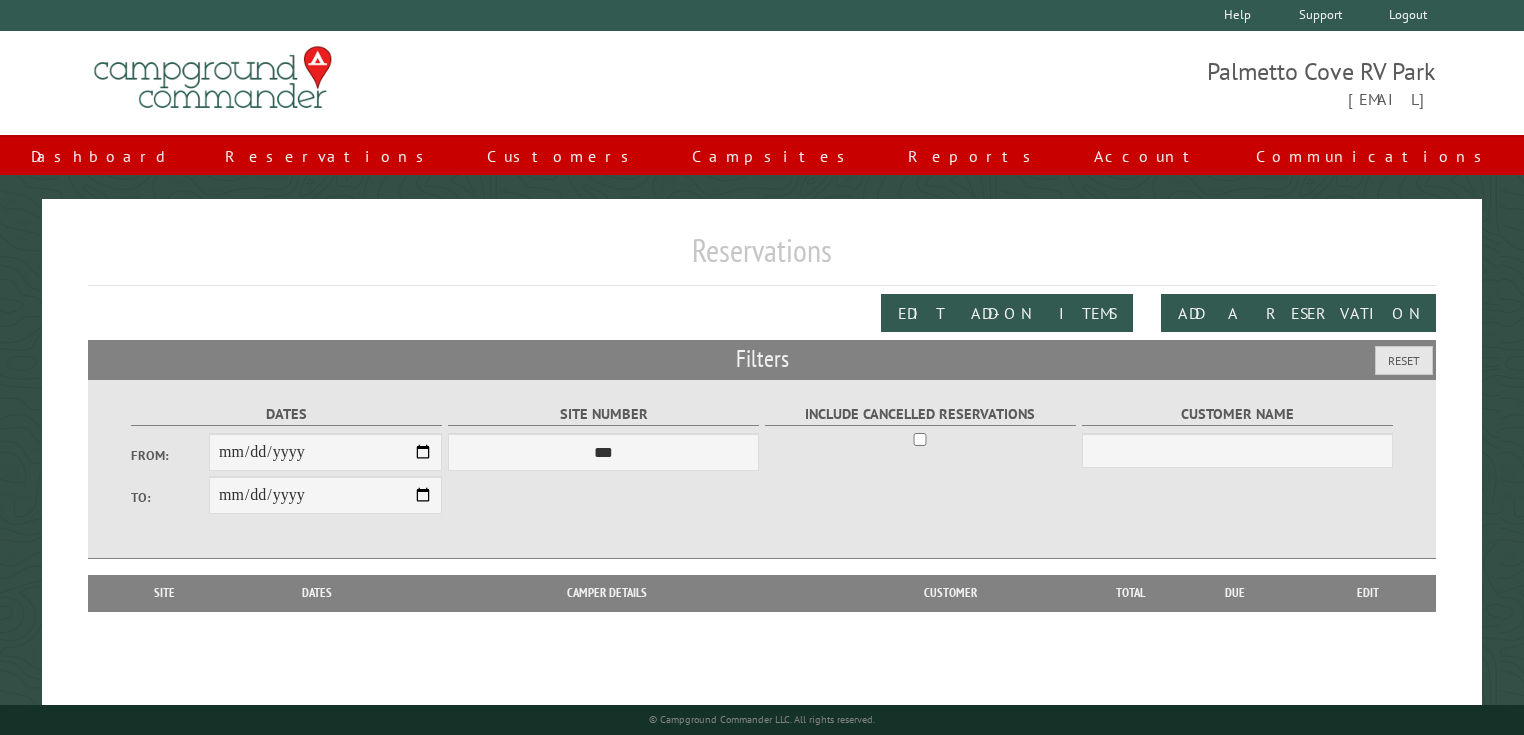 scroll, scrollTop: 0, scrollLeft: 0, axis: both 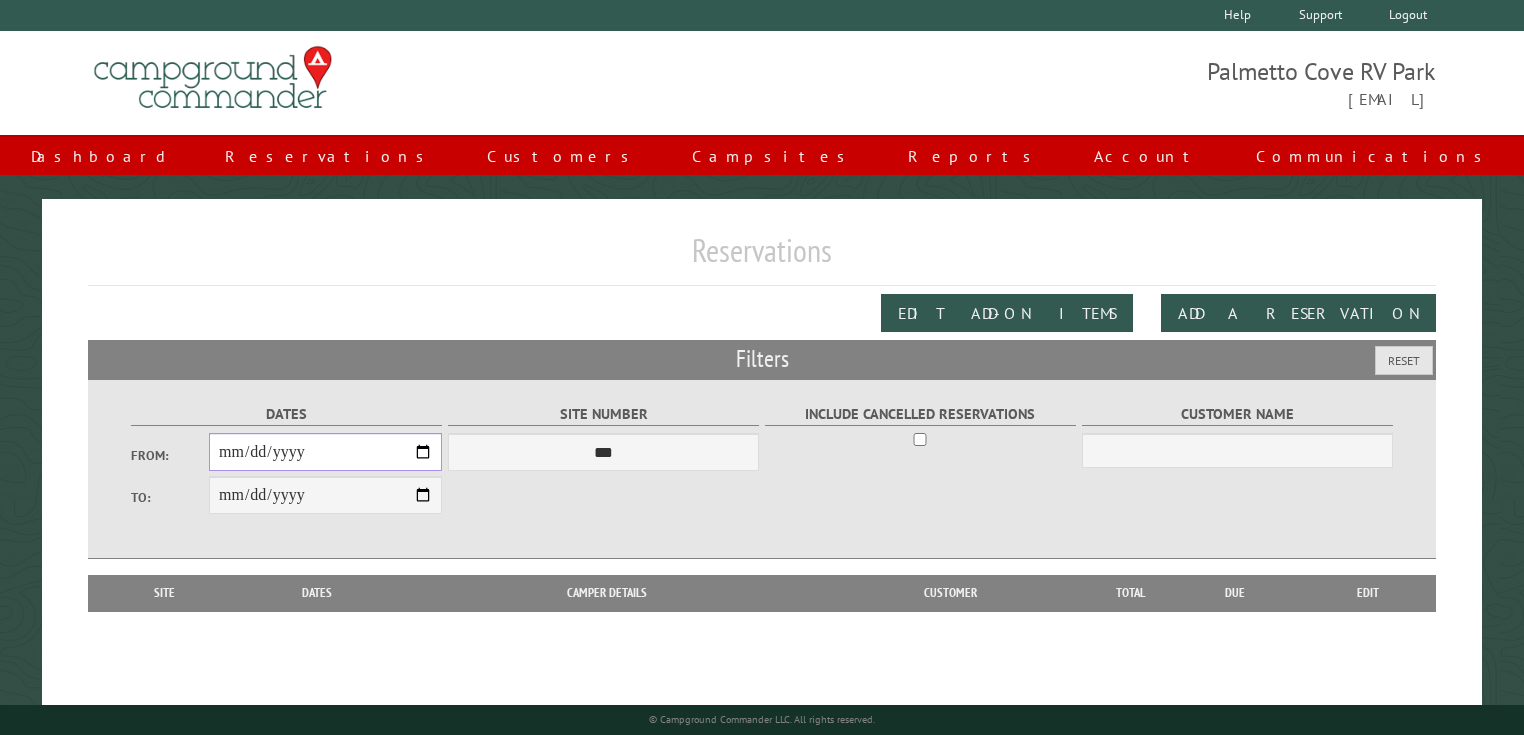 click on "From:" at bounding box center (325, 452) 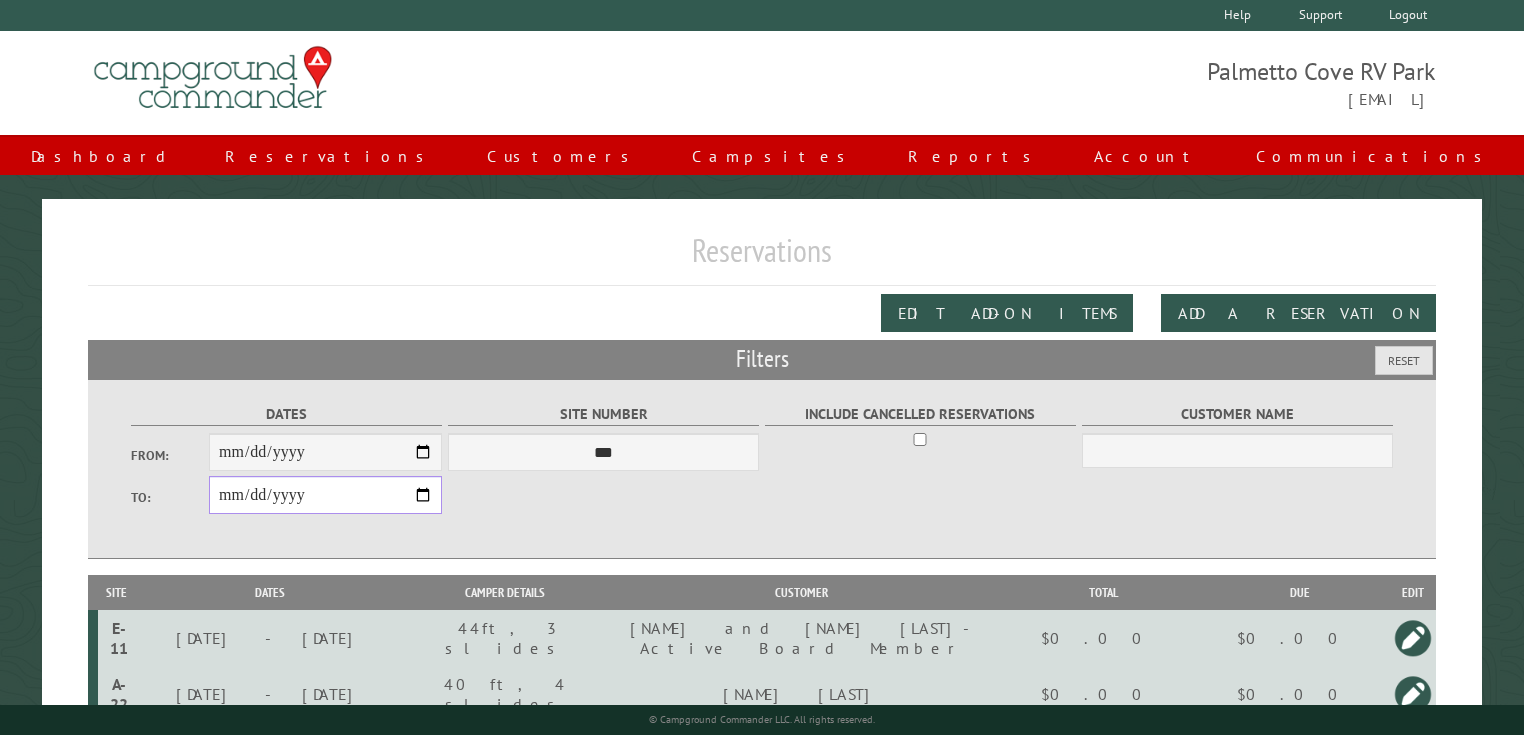 click on "**********" at bounding box center [325, 495] 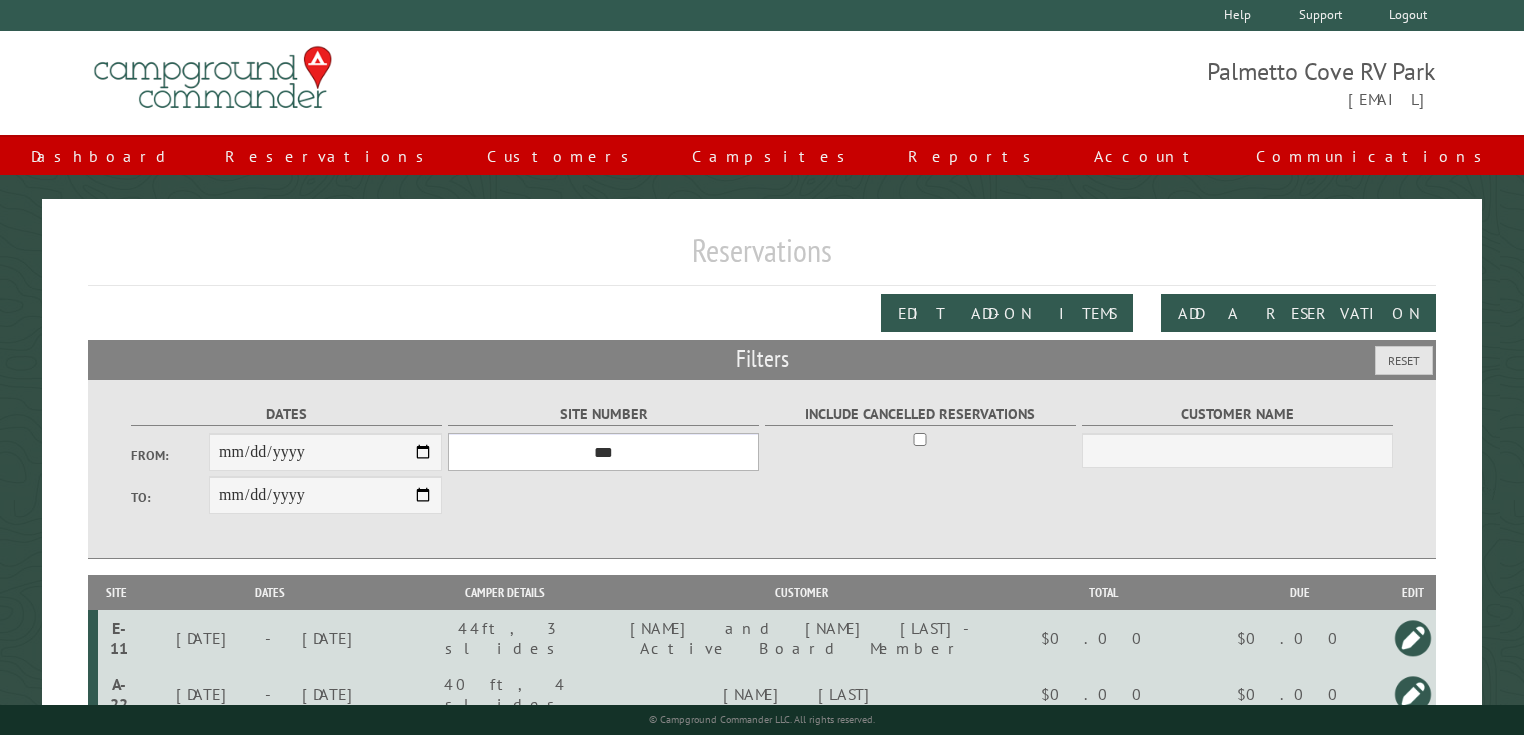 click on "*** **** **** **** **** **** **** **** **** **** **** **** **** **** **** **** **** **** **** **** **** **** **** **** **** **** **** **** **** **** **** **** **** **** **** **** **** **** **** **** **** **** **** **** **** **** **** **** **** **** **** **** **** **** **** **** **** **** **** **** **** **** **** **** **** **** **** **** **** **** **** **** **** **** **** **** **** **** **** **** **** **** **** **** **** **** **** **** **** **** **** **** **** **** **** **** **** **** **** **** **** **** **** **** **** **** **** **** **** **** **** **** **** **** **** **** **** **** **** **** **** **** **** **** **** **** **** **** **** **** **** **** **** **** **** **** **** **** **** **** **** **** **** **** **** **** ****" at bounding box center (603, 452) 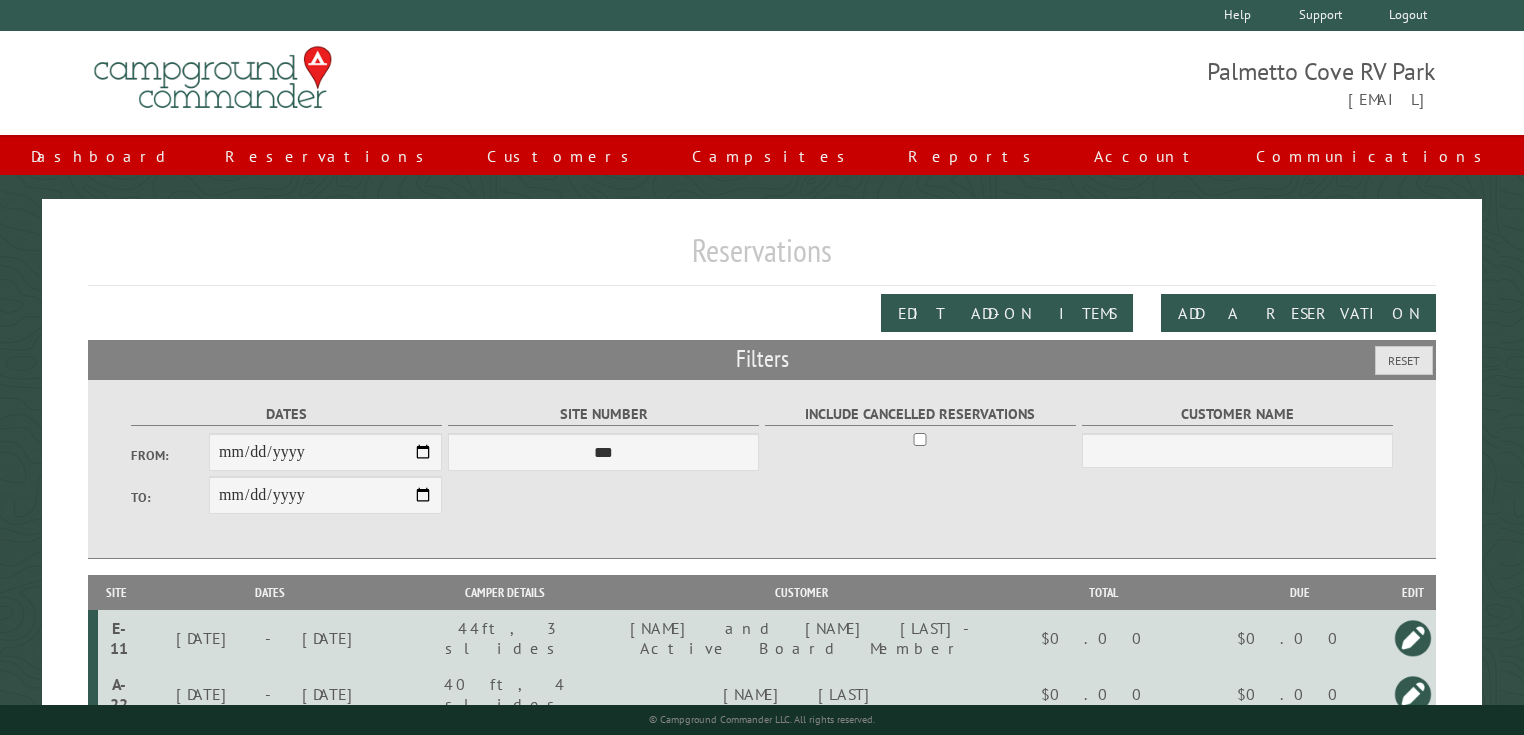 click on "Palmetto Cove RV Park
kmw320@gmail.com" at bounding box center (1099, 83) 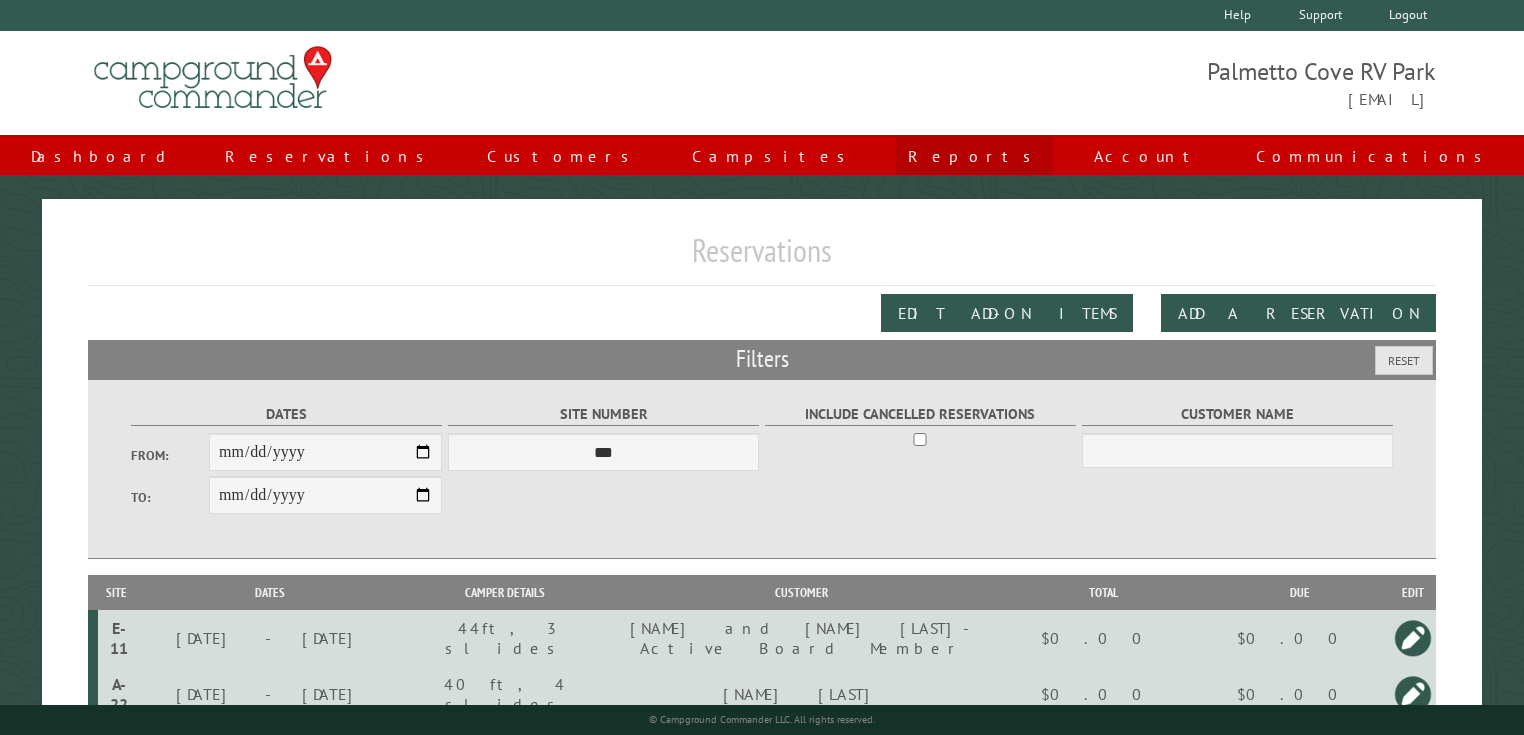 click on "Reports" at bounding box center [975, 156] 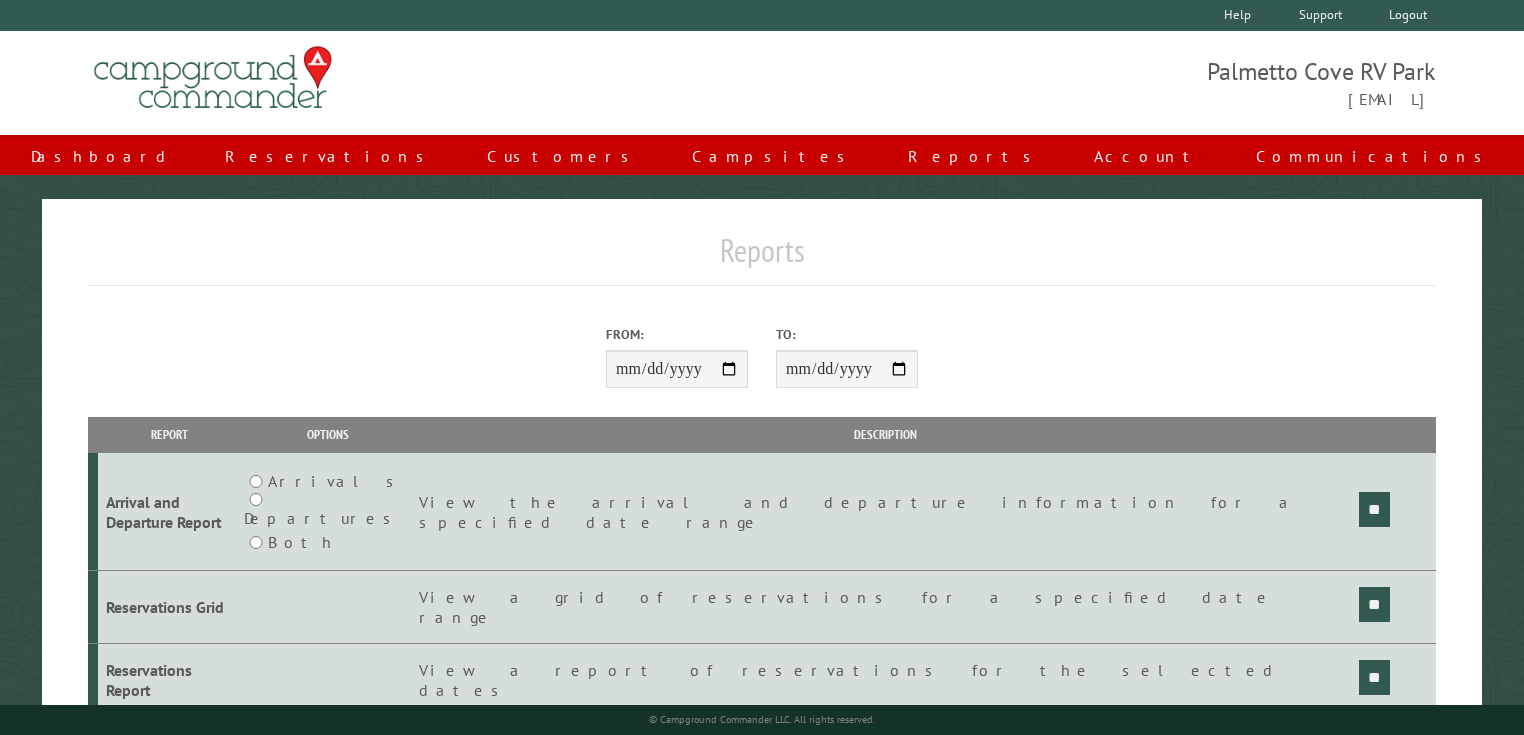 scroll, scrollTop: 0, scrollLeft: 0, axis: both 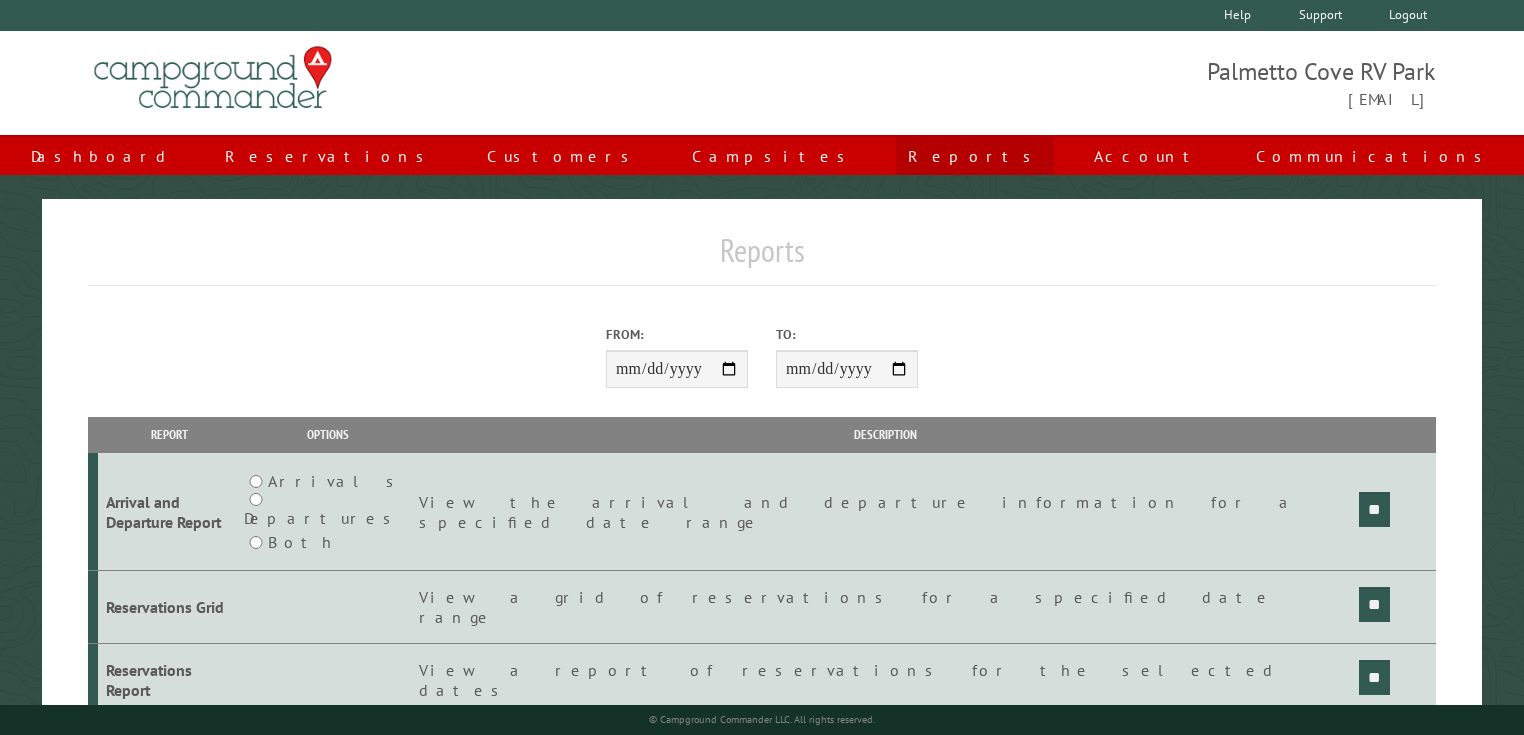 click on "Reports" at bounding box center (975, 156) 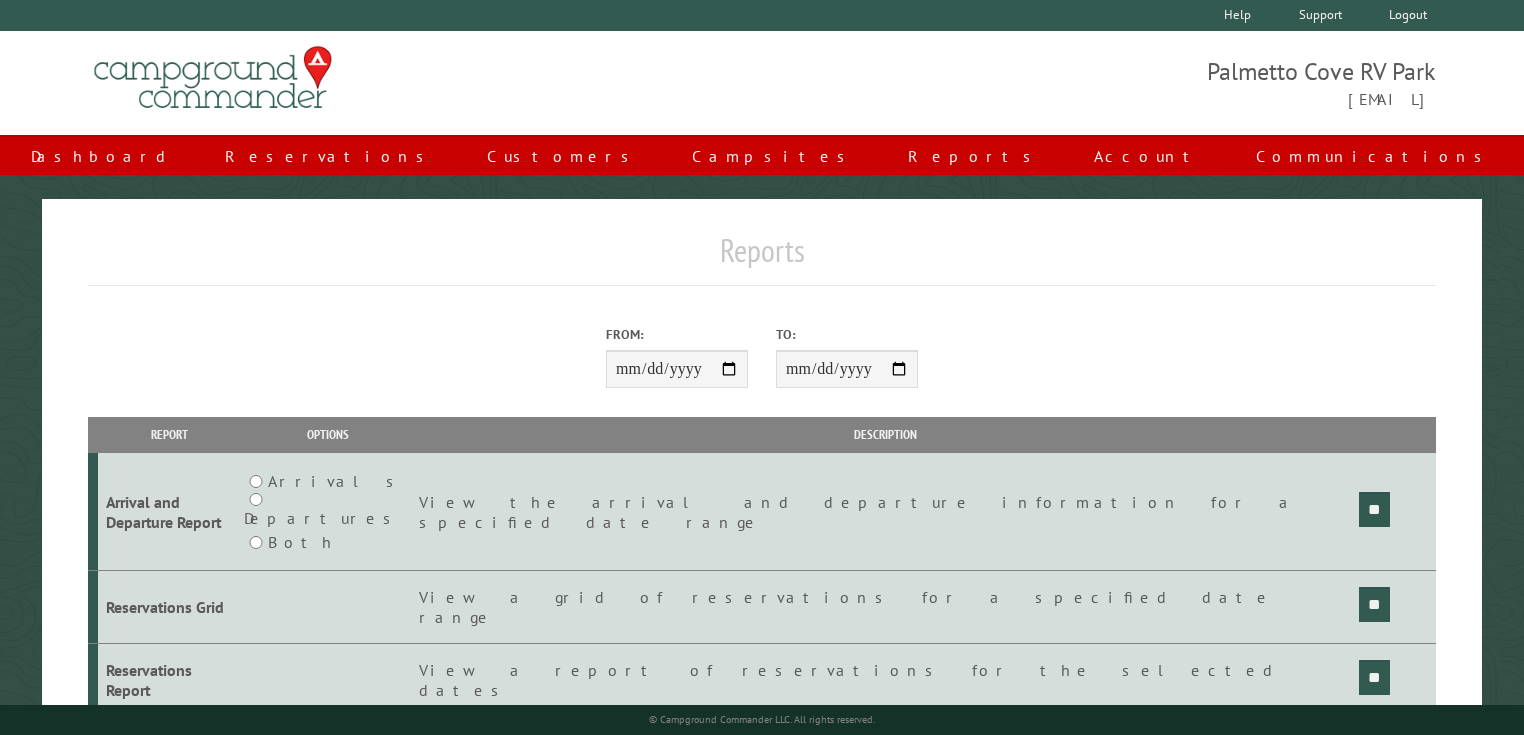 scroll, scrollTop: 0, scrollLeft: 0, axis: both 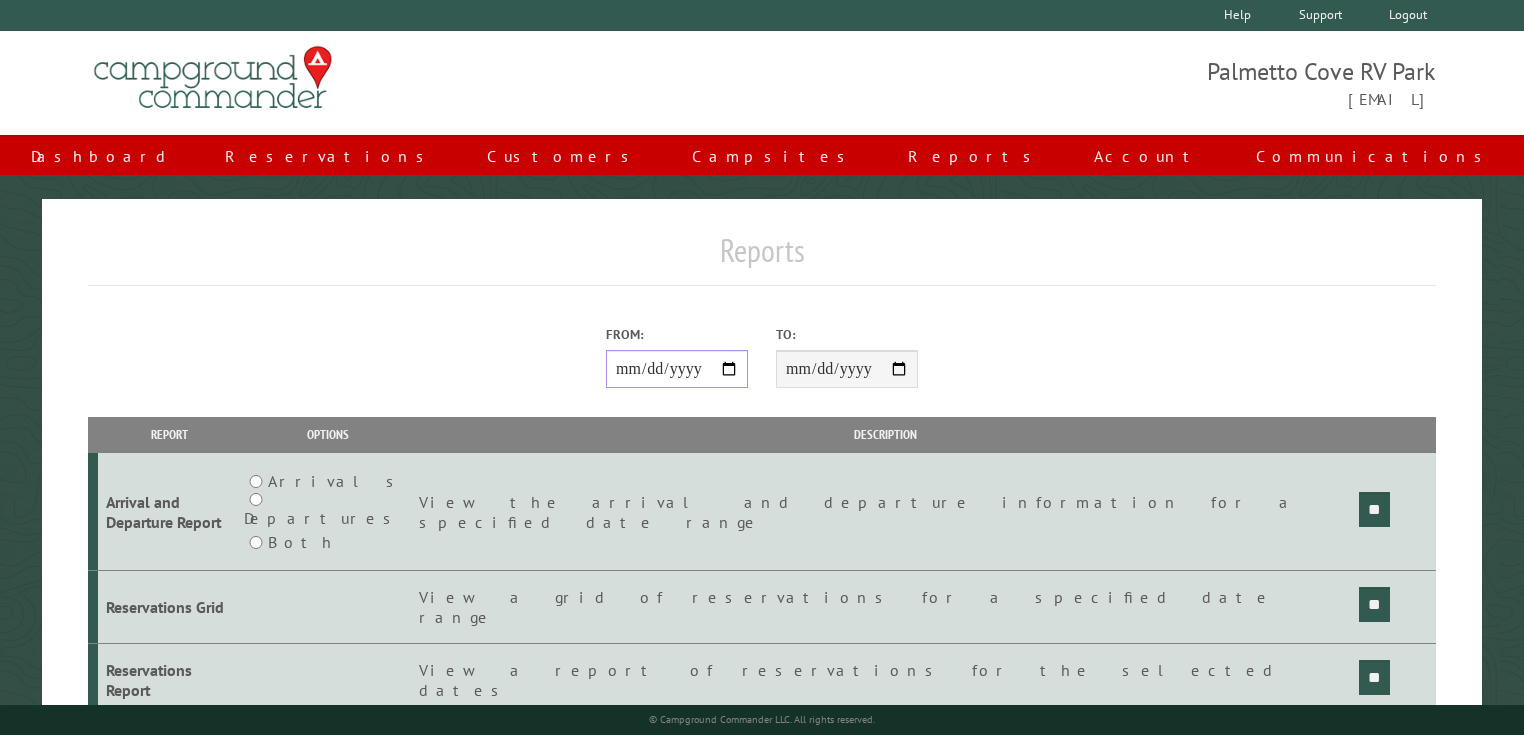 click on "From:" at bounding box center [677, 369] 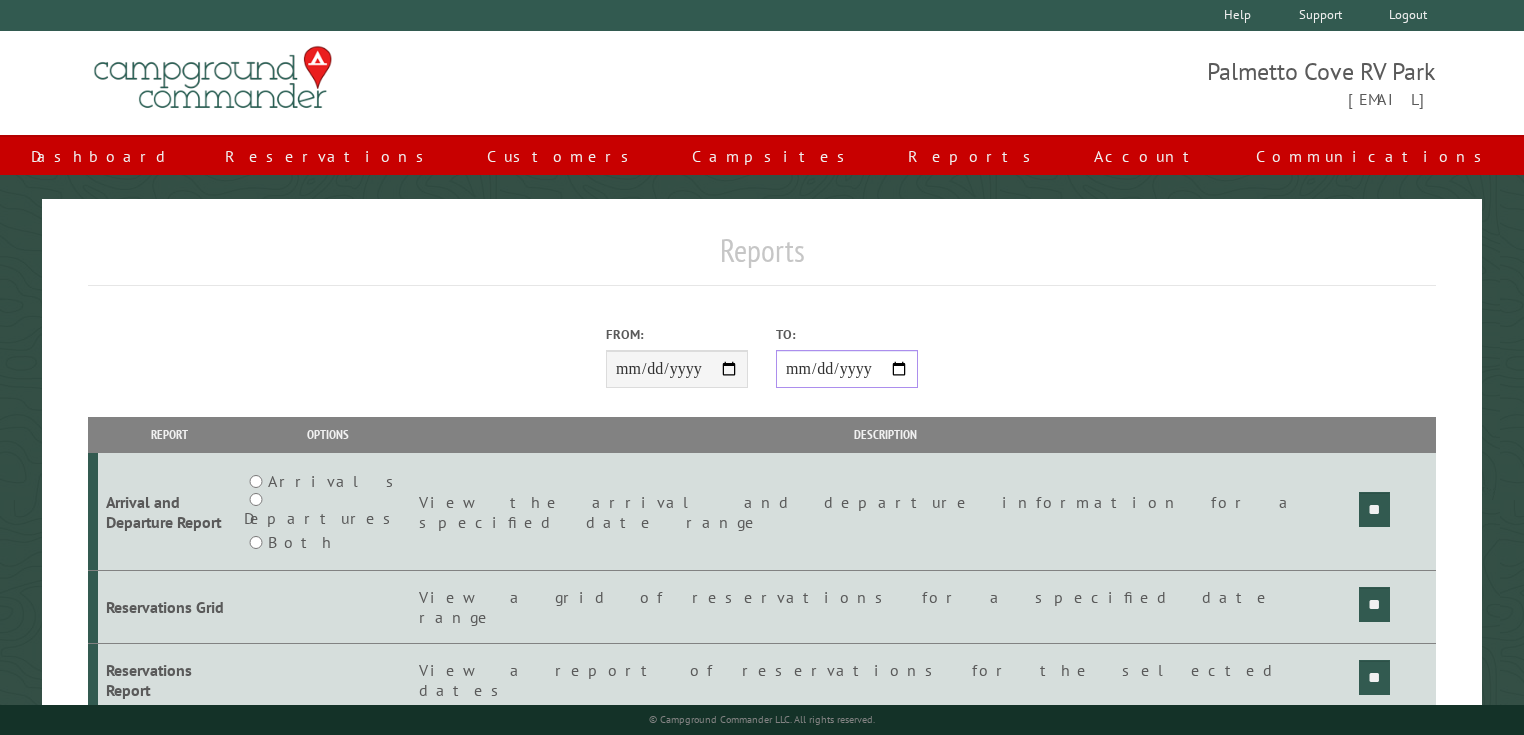 click on "**********" at bounding box center (847, 369) 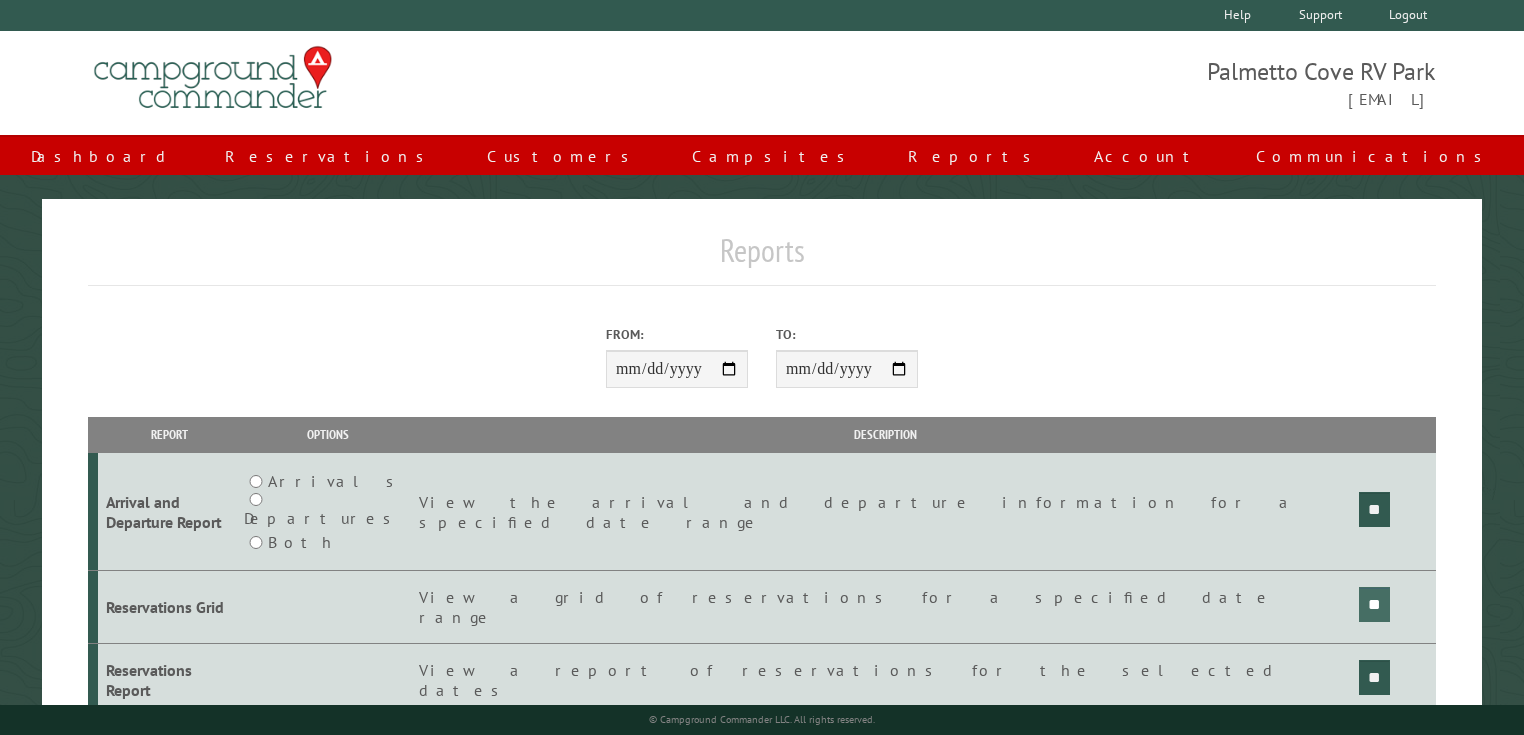 click on "**" at bounding box center [1374, 509] 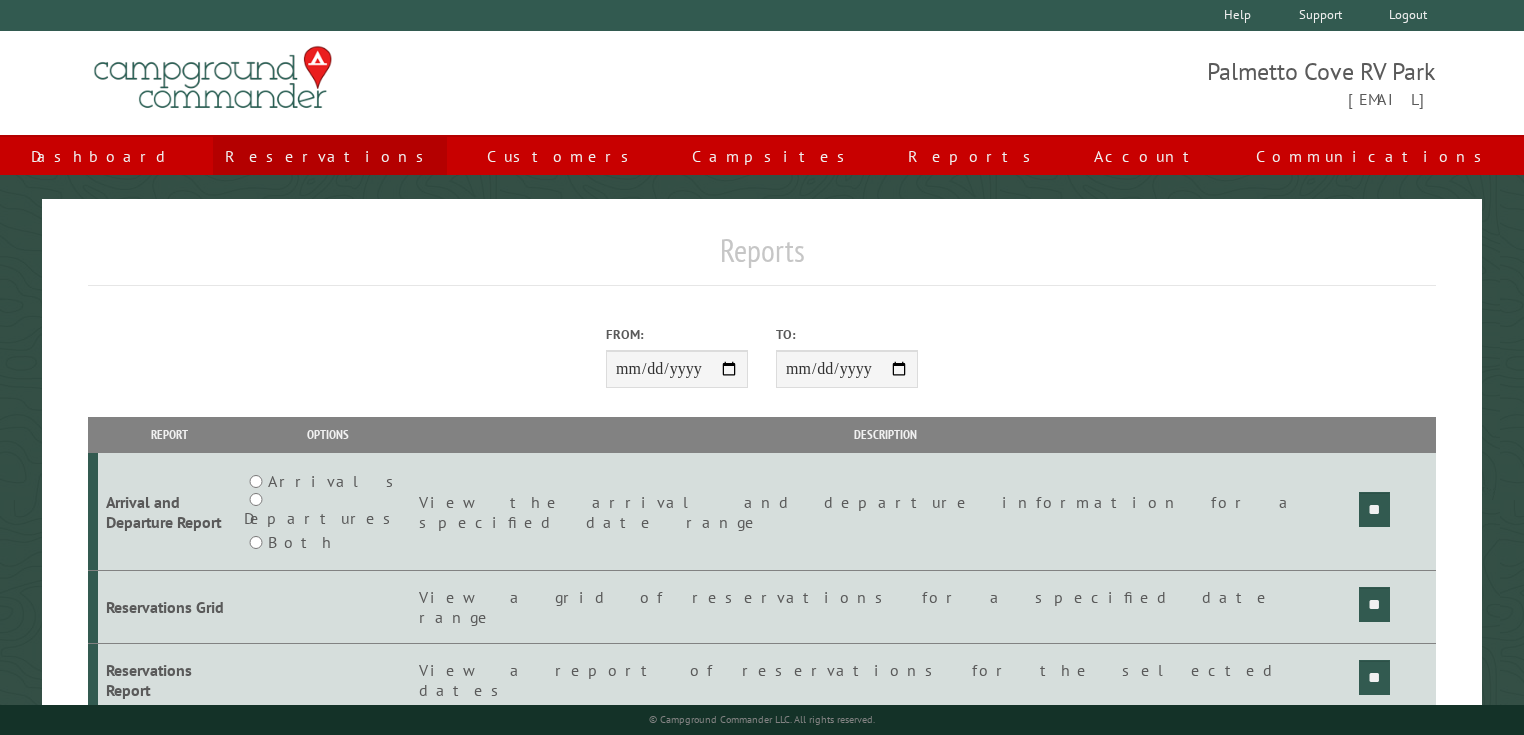 click on "Reservations" at bounding box center (330, 156) 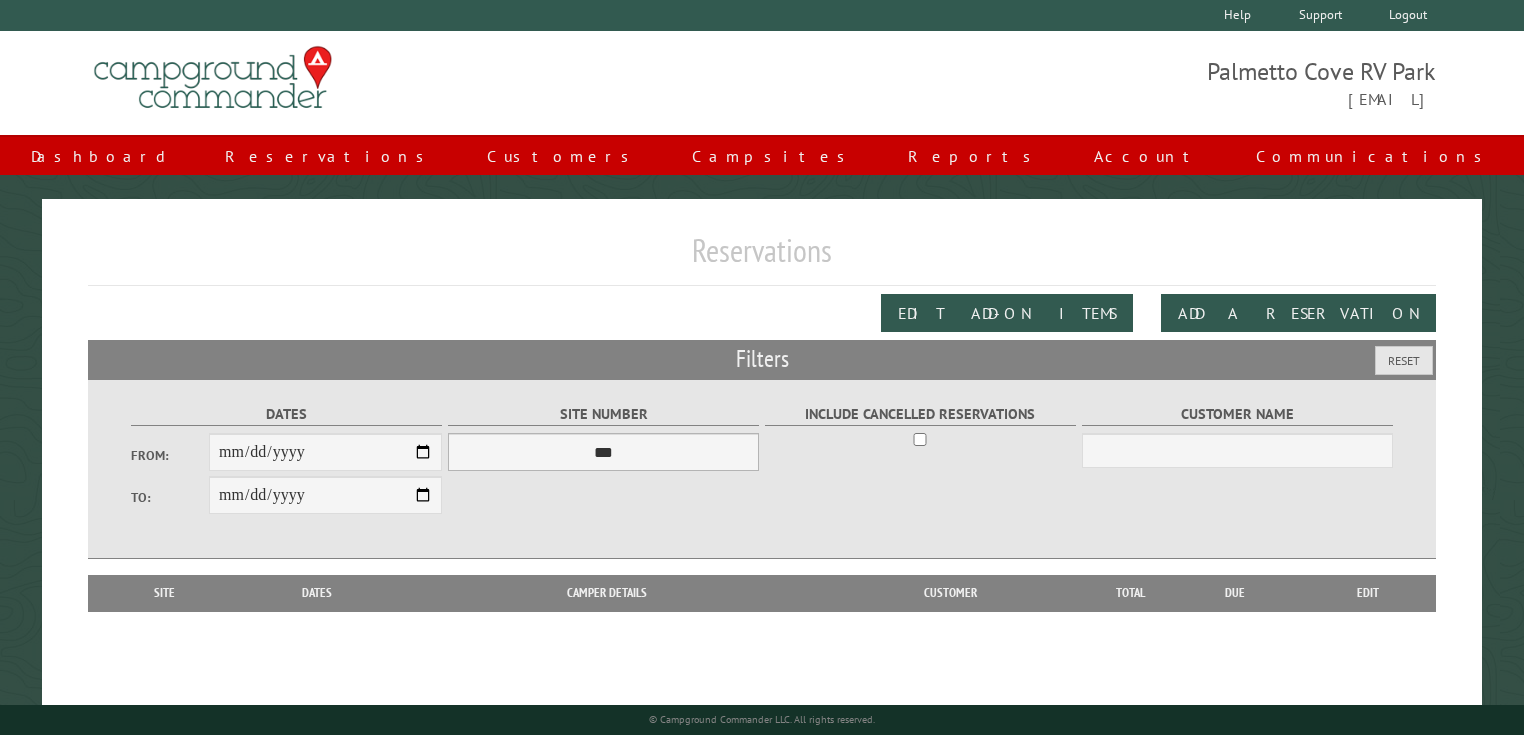 scroll, scrollTop: 0, scrollLeft: 0, axis: both 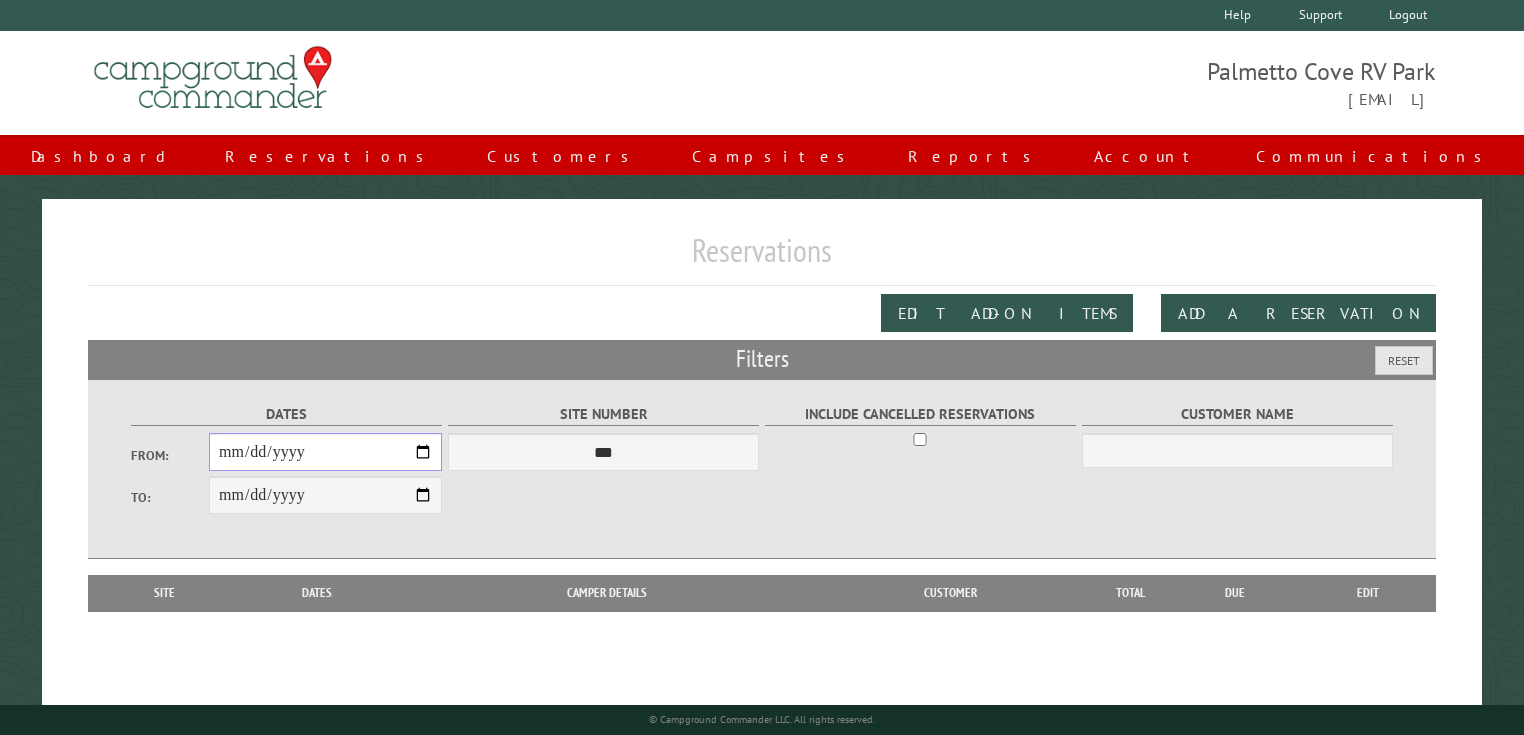 click on "From:" at bounding box center [325, 452] 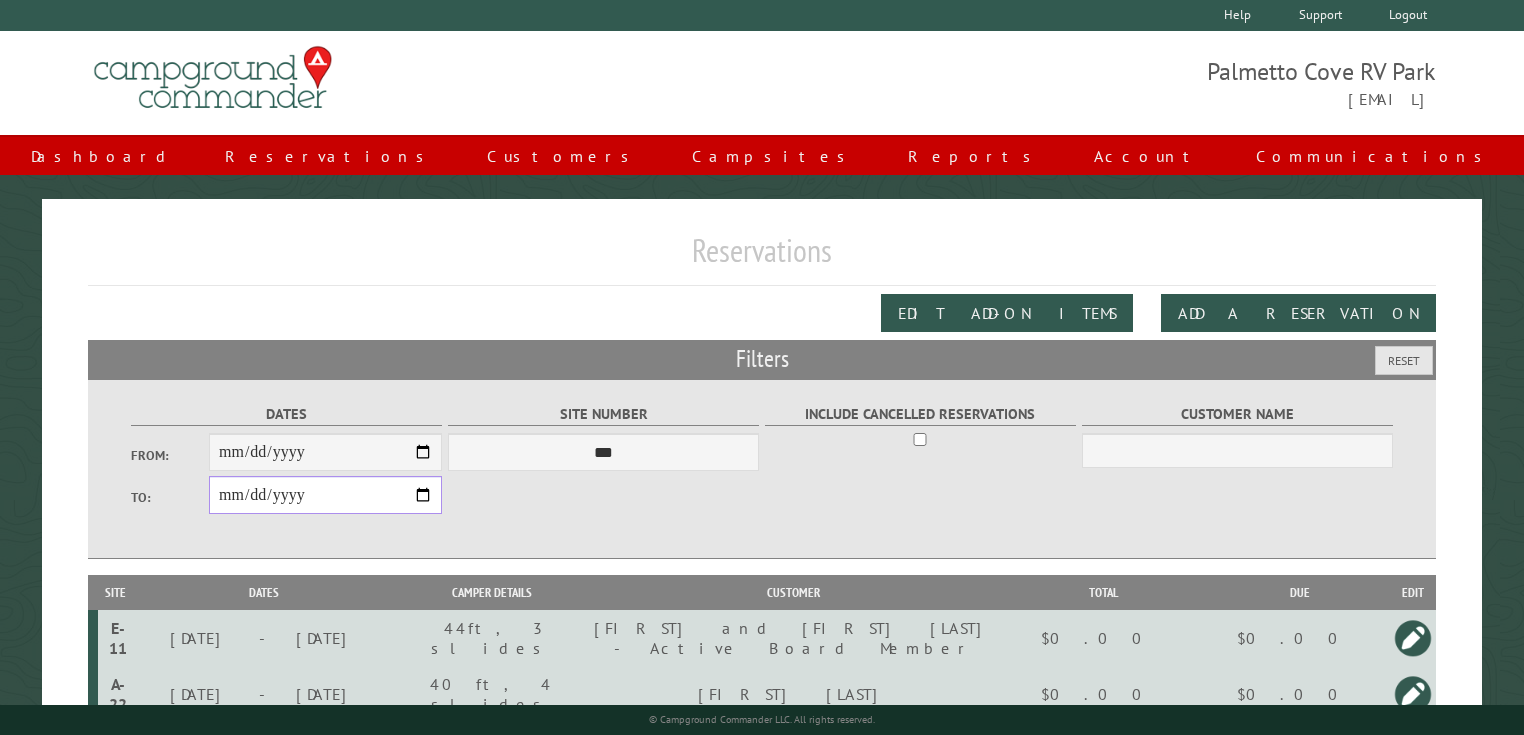 click on "**********" at bounding box center (325, 495) 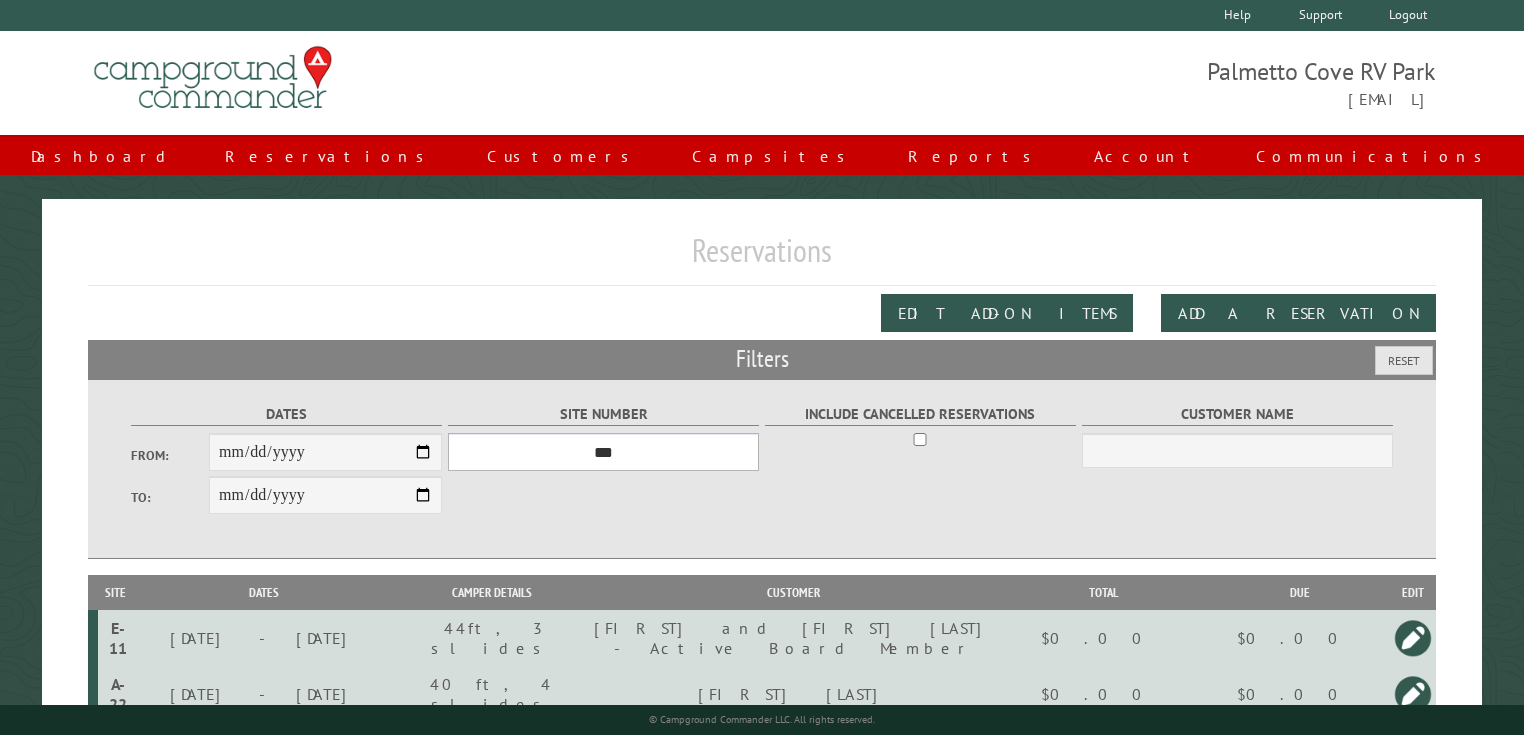 click on "*** **** **** **** **** **** **** **** **** **** **** **** **** **** **** **** **** **** **** **** **** **** **** **** **** **** **** **** **** **** **** **** **** **** **** **** **** **** **** **** **** **** **** **** **** **** **** **** **** **** **** **** **** **** **** **** **** **** **** **** **** **** **** **** **** **** **** **** **** **** **** **** **** **** **** **** **** **** **** **** **** **** **** **** **** **** **** **** **** **** **** **** **** **** **** **** **** **** **** **** **** **** **** **** **** **** **** **** **** **** **** **** **** **** **** **** **** **** **** **** **** **** **** **** **** **** **** **** **** **** **** **** **** **** **** **** **** **** **** **** **** **** **** **** **** **** ****" at bounding box center (603, 452) 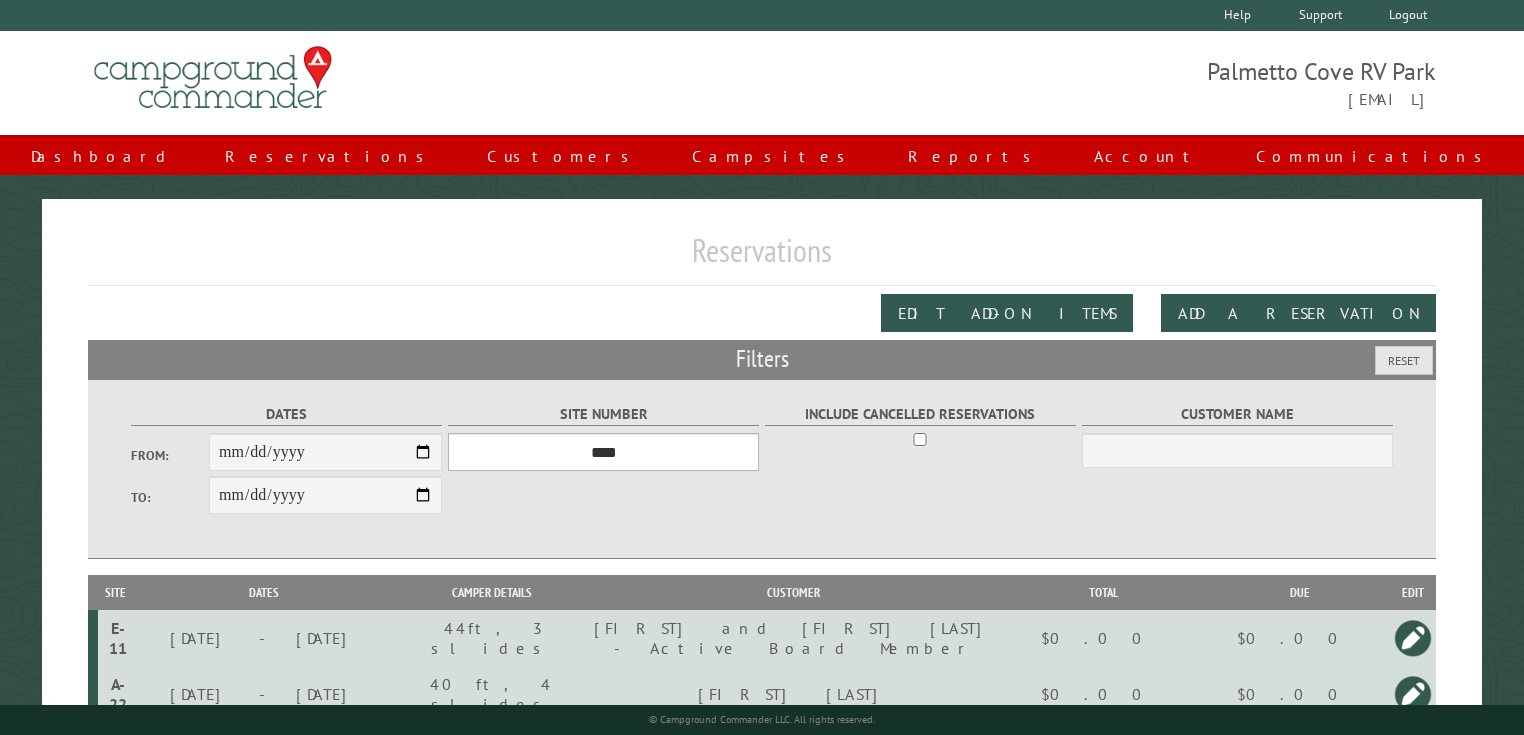 click on "*** **** **** **** **** **** **** **** **** **** **** **** **** **** **** **** **** **** **** **** **** **** **** **** **** **** **** **** **** **** **** **** **** **** **** **** **** **** **** **** **** **** **** **** **** **** **** **** **** **** **** **** **** **** **** **** **** **** **** **** **** **** **** **** **** **** **** **** **** **** **** **** **** **** **** **** **** **** **** **** **** **** **** **** **** **** **** **** **** **** **** **** **** **** **** **** **** **** **** **** **** **** **** **** **** **** **** **** **** **** **** **** **** **** **** **** **** **** **** **** **** **** **** **** **** **** **** **** **** **** **** **** **** **** **** **** **** **** **** **** **** **** **** **** **** **** ****" at bounding box center (603, 452) 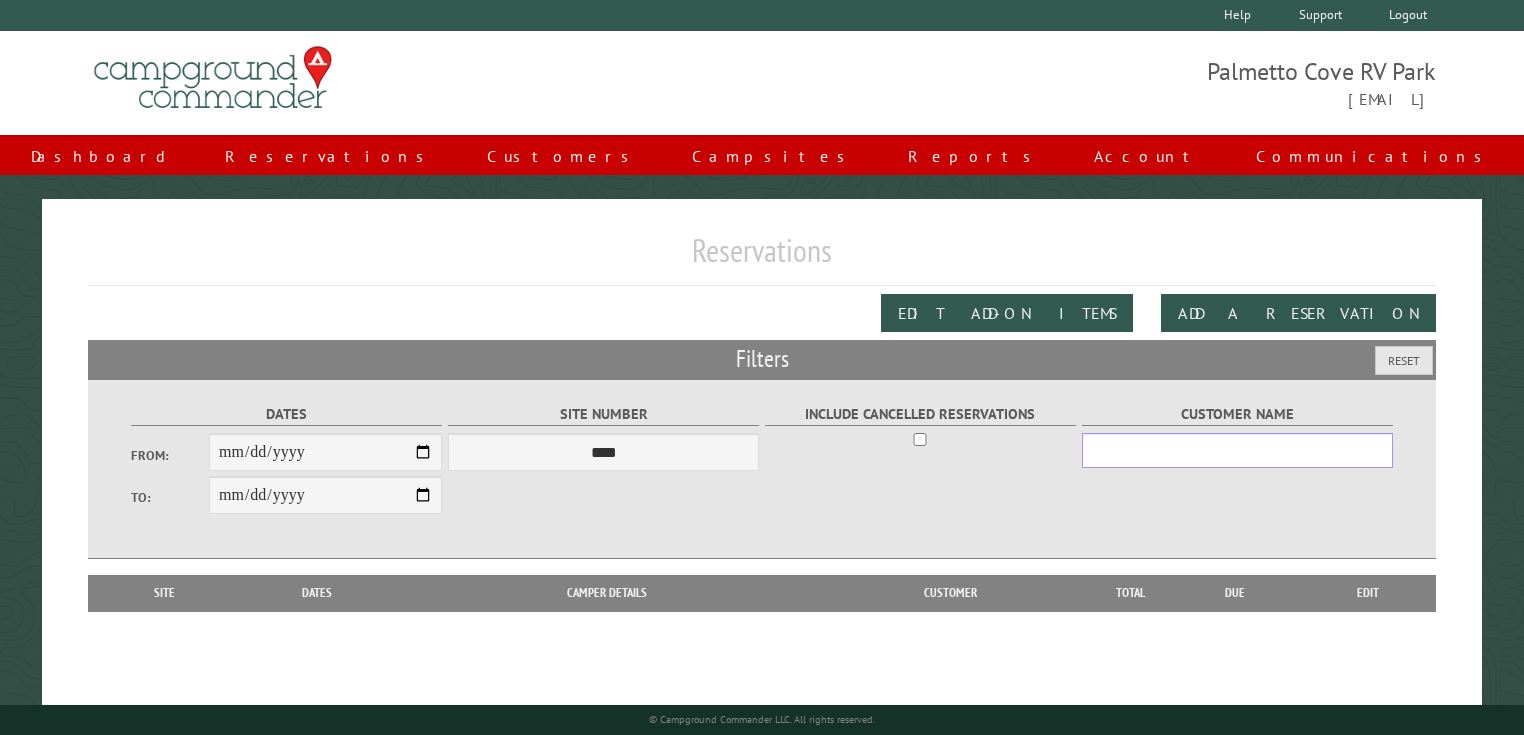 click on "Customer Name" at bounding box center (1237, 450) 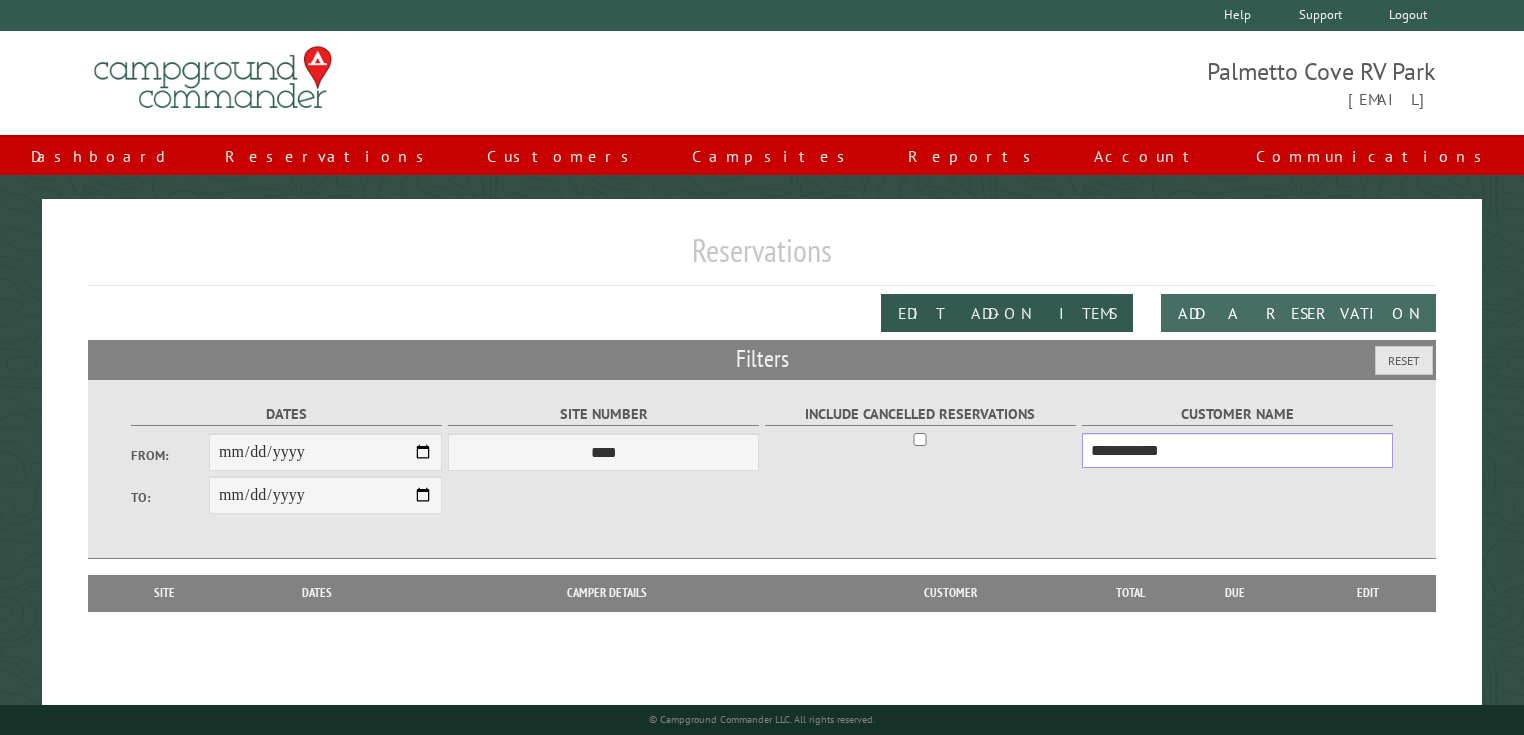 type on "**********" 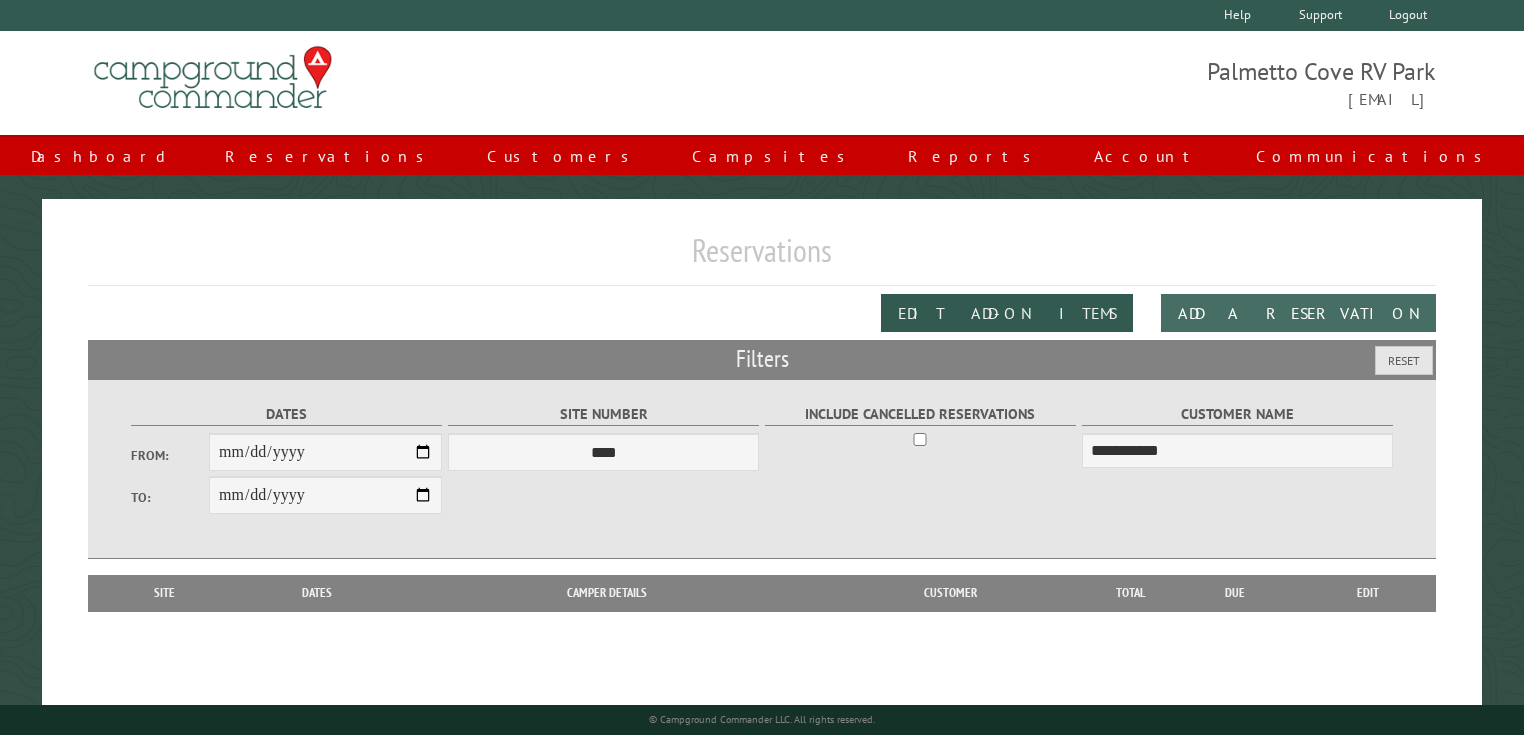 click on "Add a Reservation" at bounding box center [1298, 313] 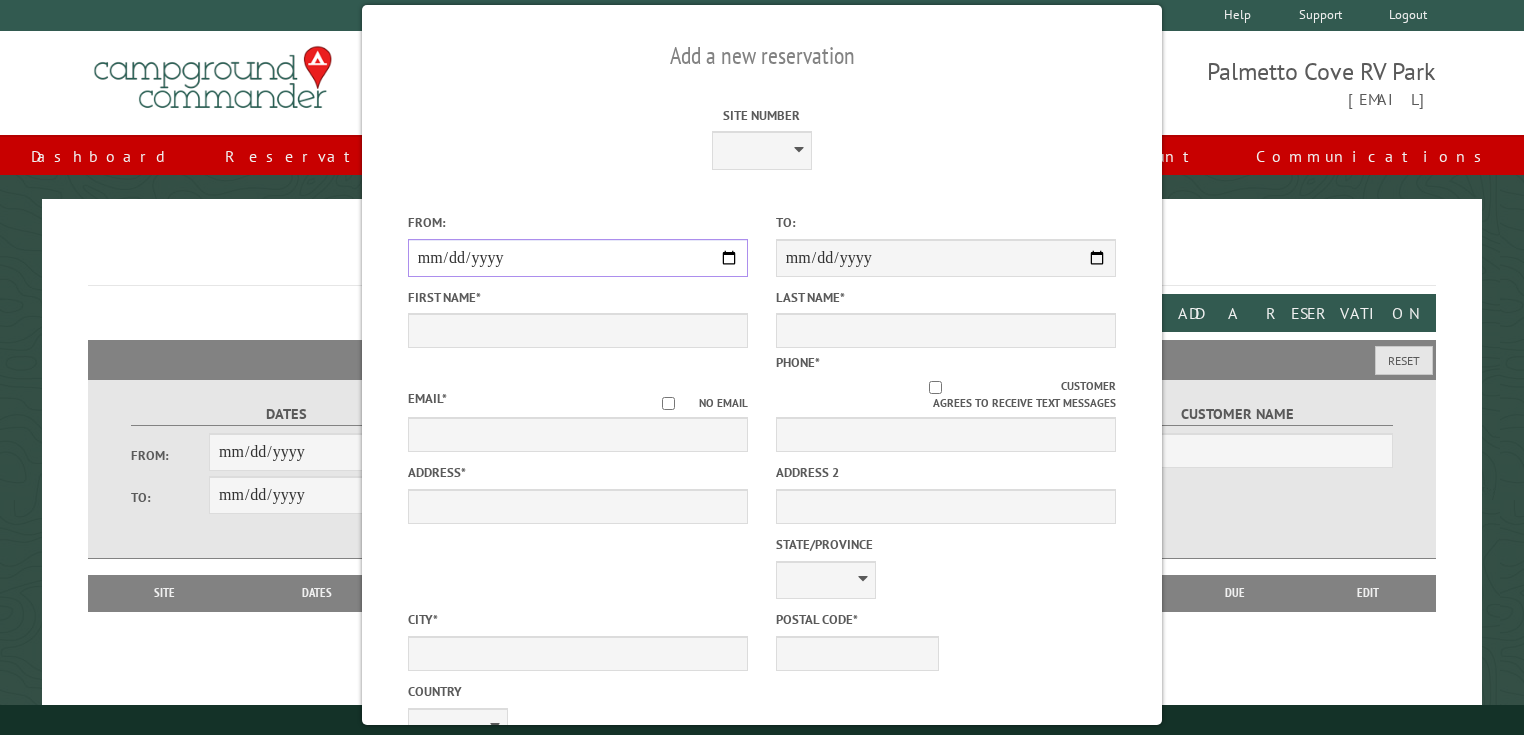 click on "From:" at bounding box center [578, 258] 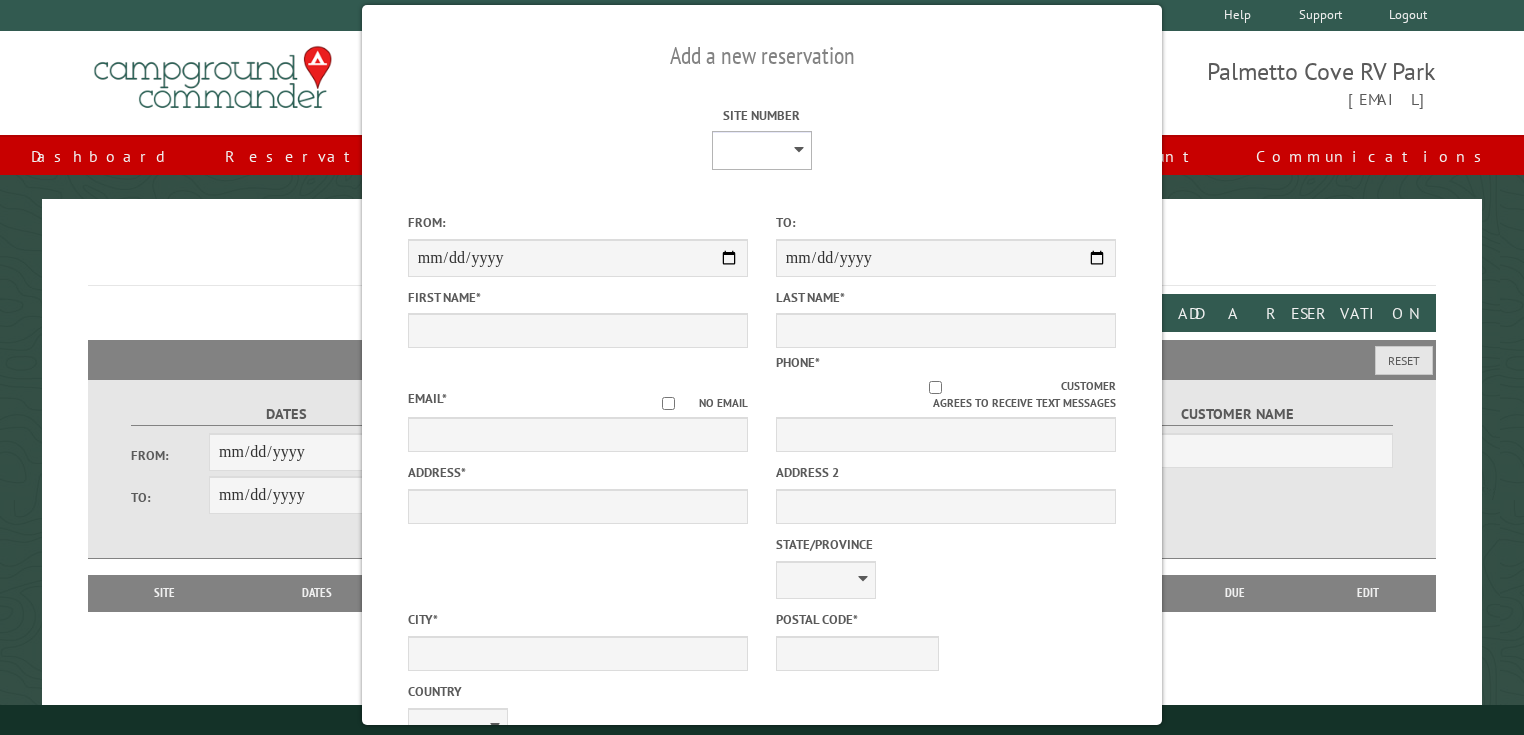 click on "**** **** **** **** **** **** **** **** **** **** **** **** **** **** **** **** **** **** **** **** **** **** **** **** **** **** **** **** **** **** **** **** **** **** **** **** **** **** **** **** **** **** **** **** **** **** **** **** **** **** **** **** **** **** **** **** **** **** **** **** **** **** **** **** **** **** **** **** **** **** **** **** **** **** **** **** **** **** **** **** **** **** **** **** **** **** **** **** **** **** **** **** **** **** **** **** **** **** **** **** **** **** **** **** **** **** **** **** **** **** **** **** **** **** **** **** **** **** **** **** **** **** **** **** **** **** **** **** **** **** **** **** **** **** **** **** **** **** **** **** **** **** **** **** **** ****" at bounding box center [762, 150] 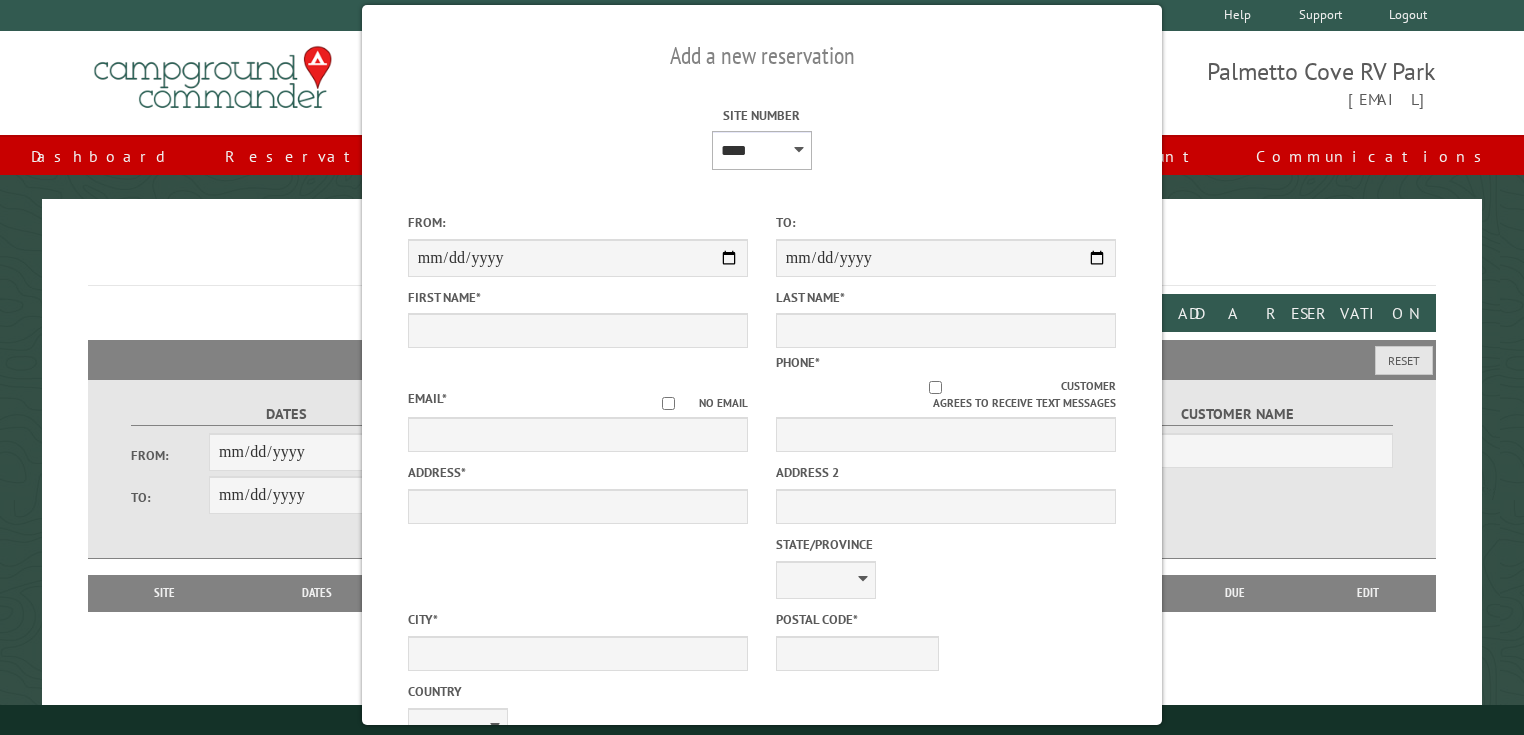 click on "**** **** **** **** **** **** **** **** **** **** **** **** **** **** **** **** **** **** **** **** **** **** **** **** **** **** **** **** **** **** **** **** **** **** **** **** **** **** **** **** **** **** **** **** **** **** **** **** **** **** **** **** **** **** **** **** **** **** **** **** **** **** **** **** **** **** **** **** **** **** **** **** **** **** **** **** **** **** **** **** **** **** **** **** **** **** **** **** **** **** **** **** **** **** **** **** **** **** **** **** **** **** **** **** **** **** **** **** **** **** **** **** **** **** **** **** **** **** **** **** **** **** **** **** **** **** **** **** **** **** **** **** **** **** **** **** **** **** **** **** **** **** **** **** **** ****" at bounding box center [762, 150] 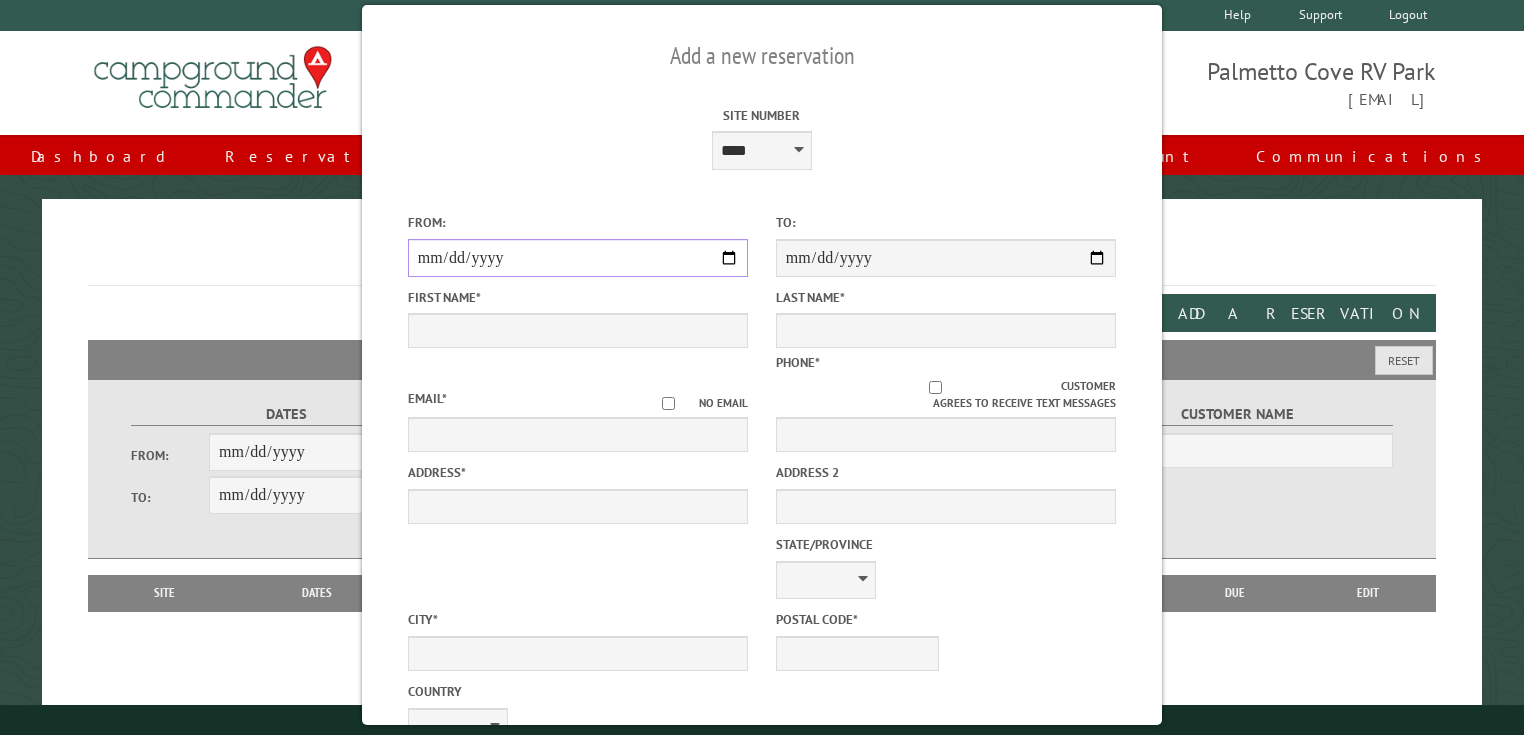 click on "From:" at bounding box center [578, 258] 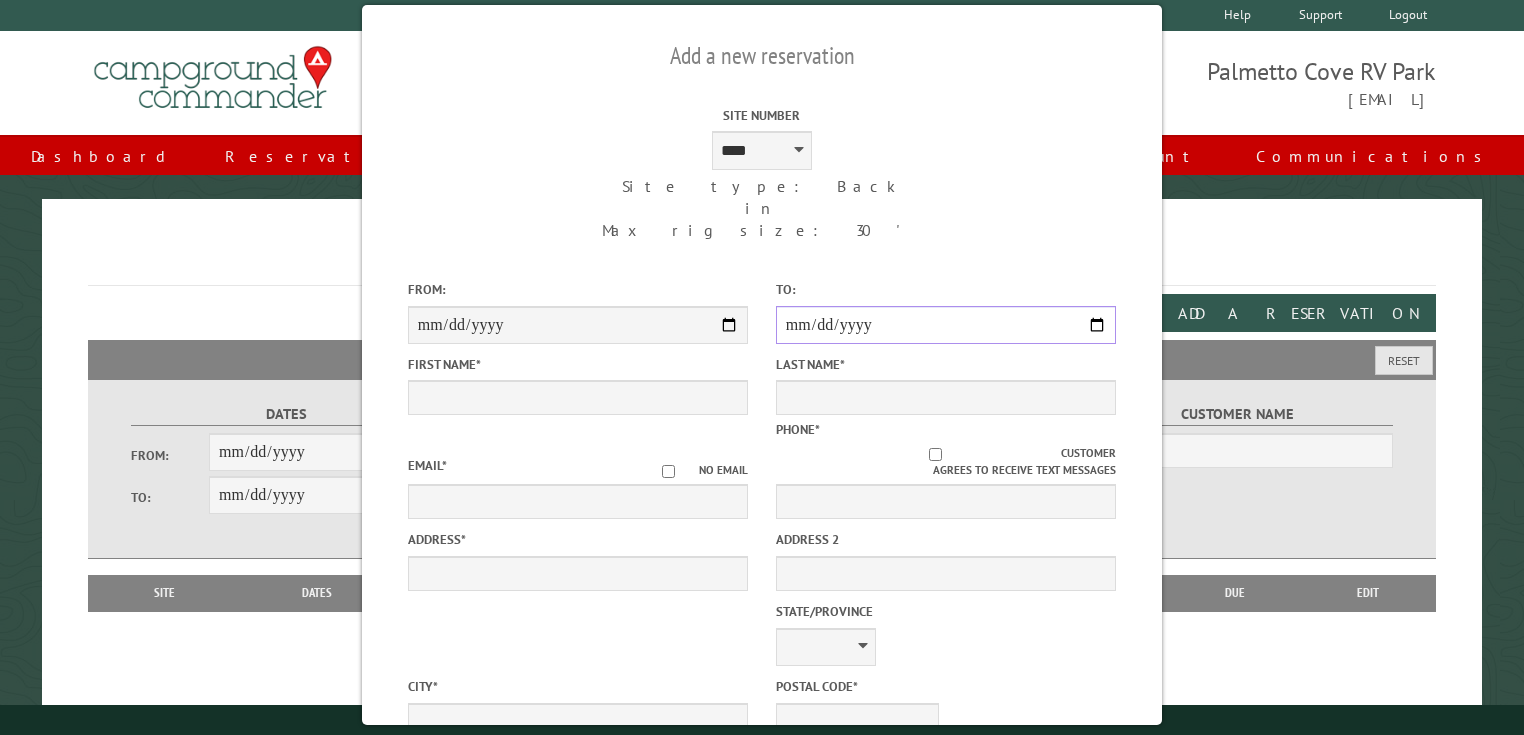 click on "**********" at bounding box center [946, 325] 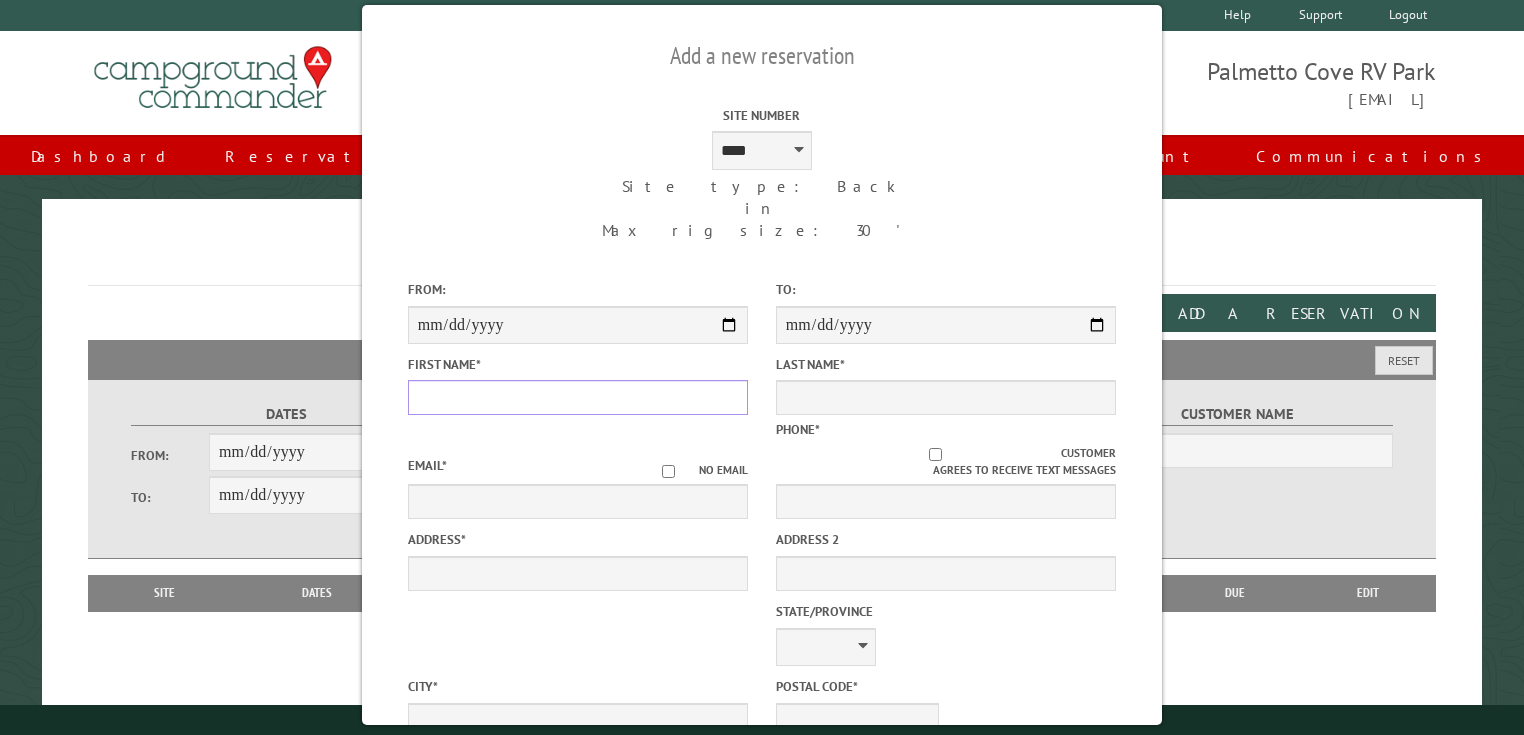 click on "First Name *" at bounding box center [578, 397] 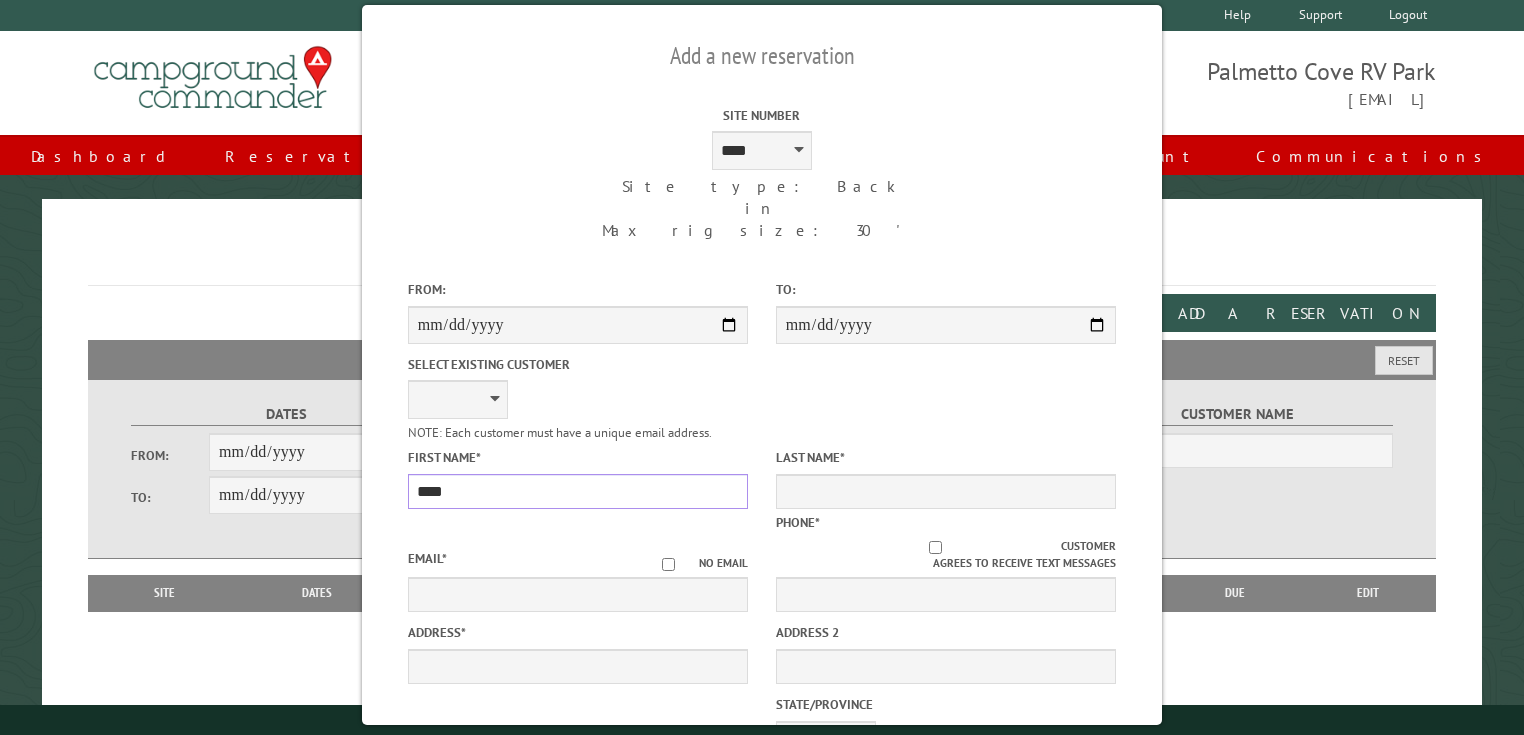type on "****" 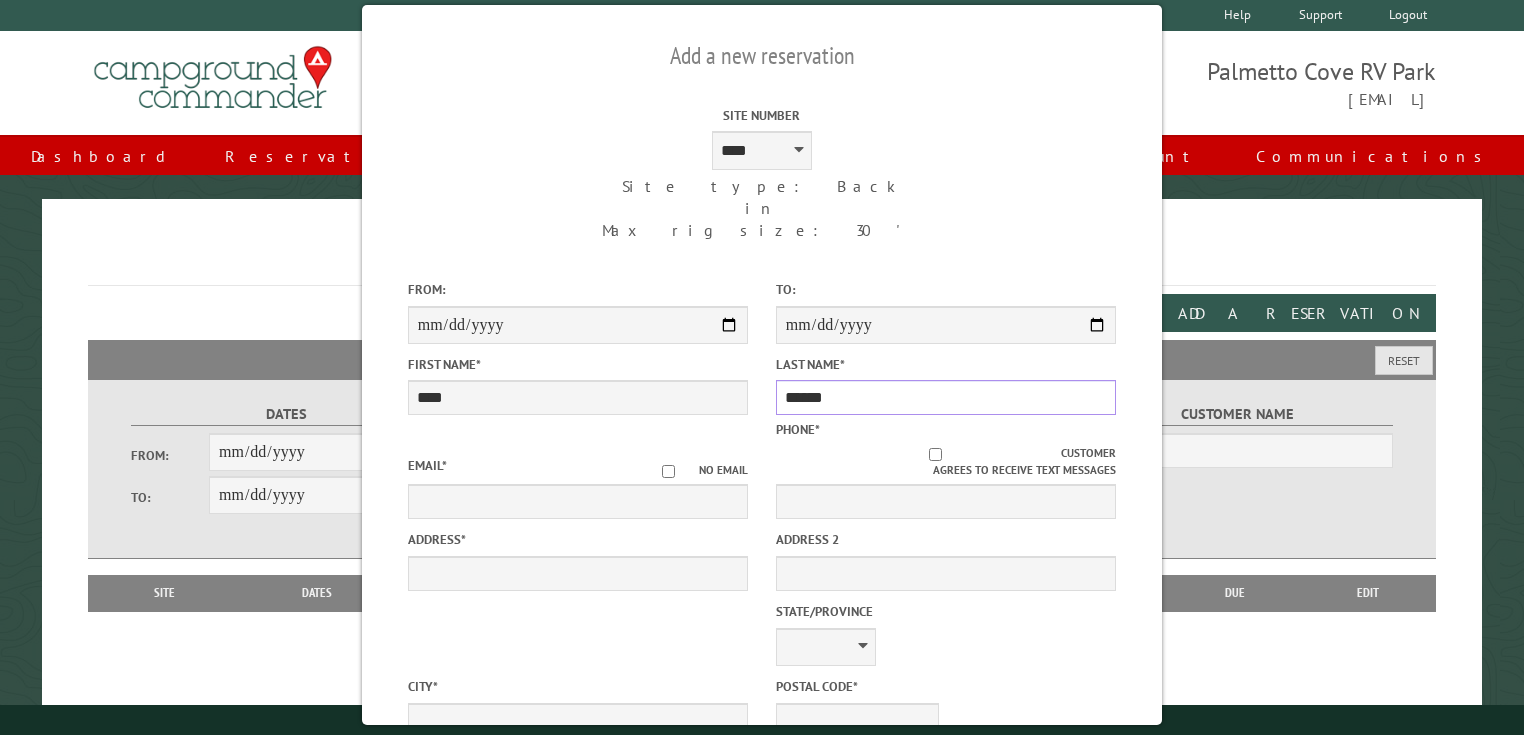 type on "******" 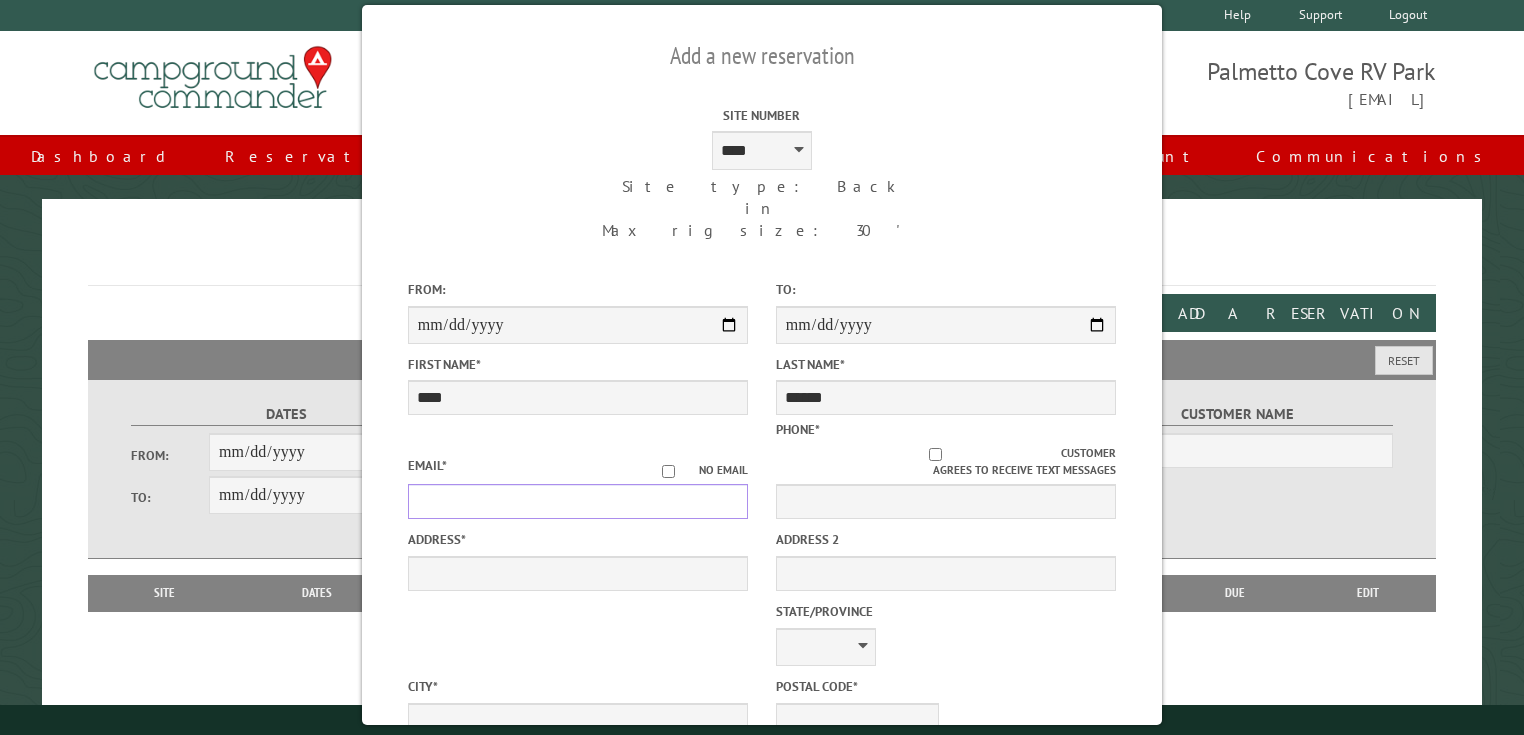 click on "Email *" at bounding box center [578, 501] 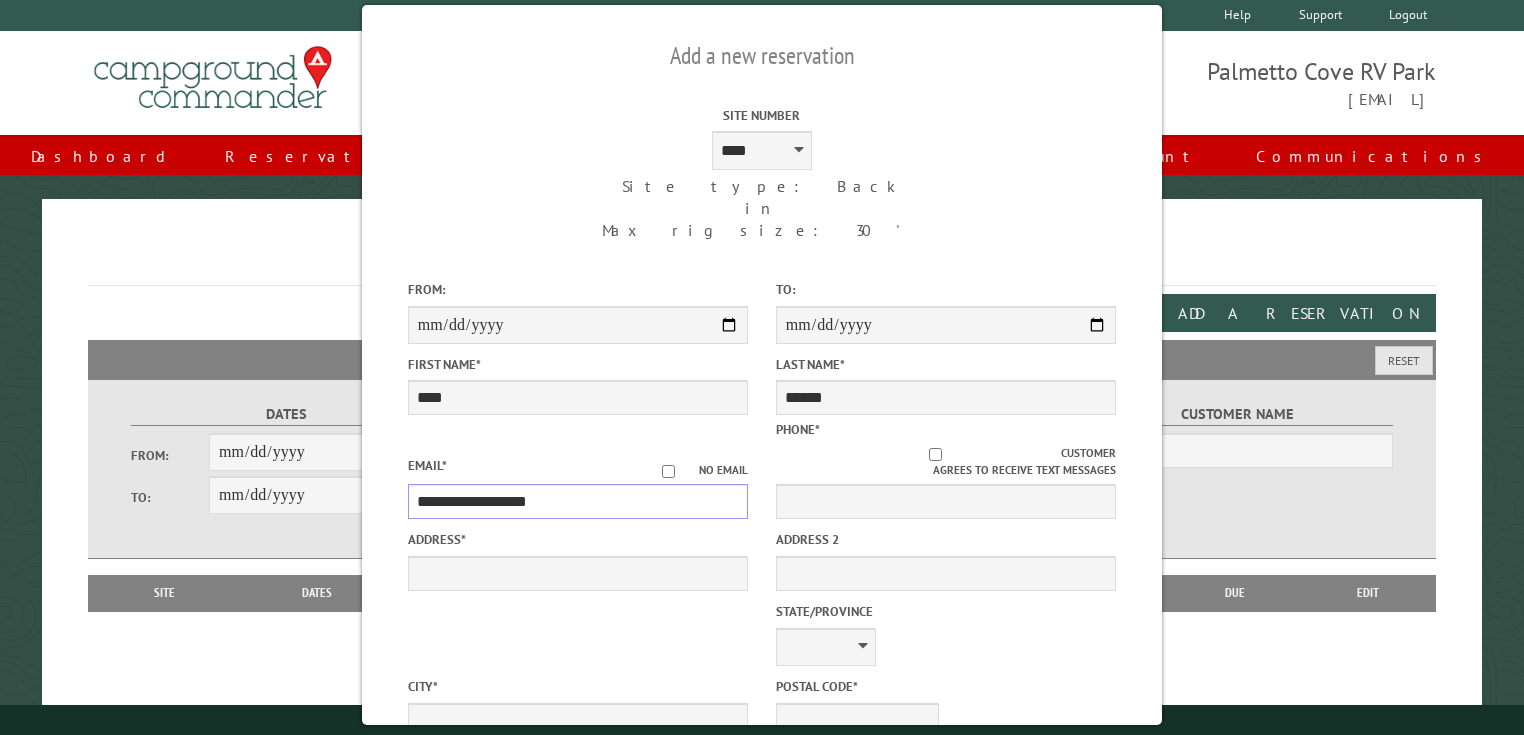 type on "**********" 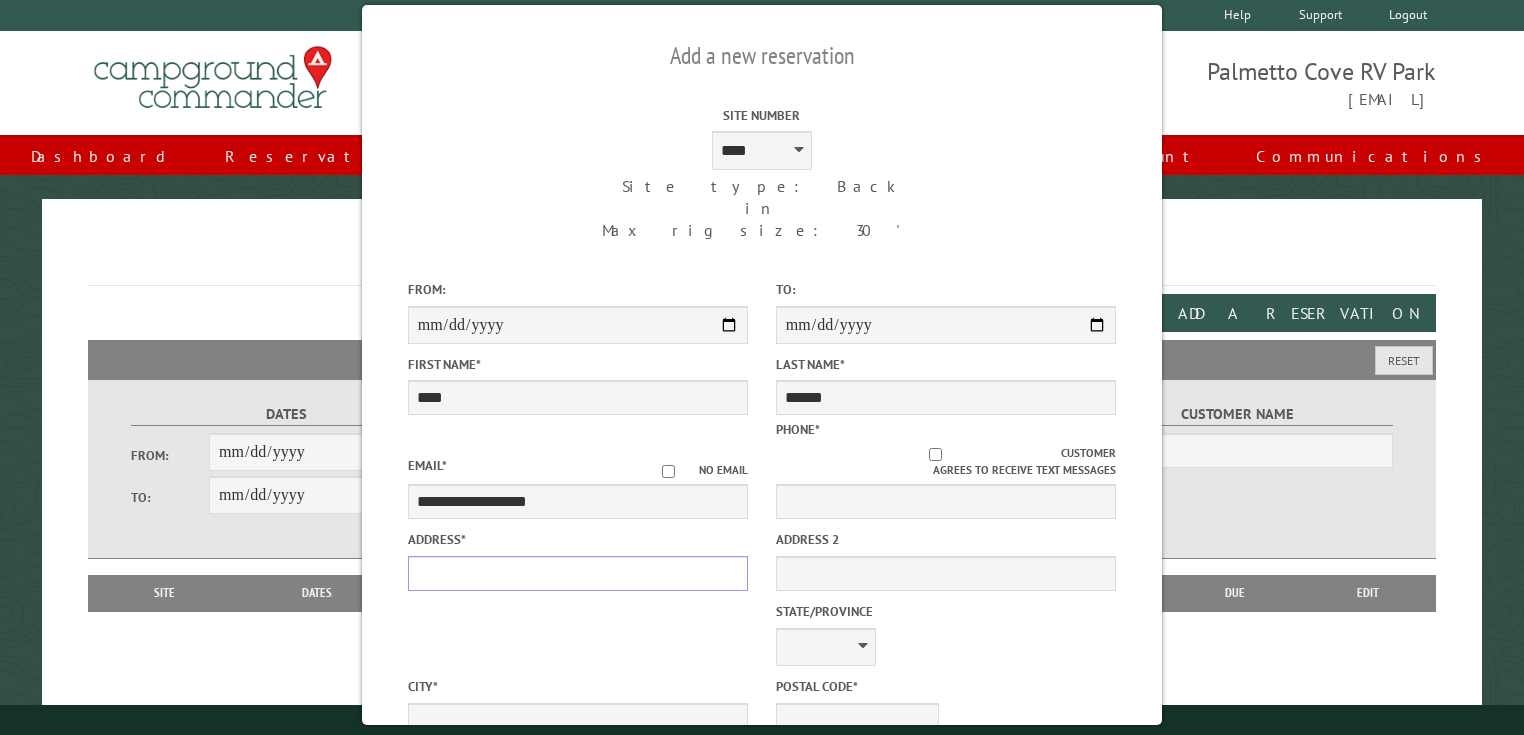 click on "Address *" at bounding box center [578, 573] 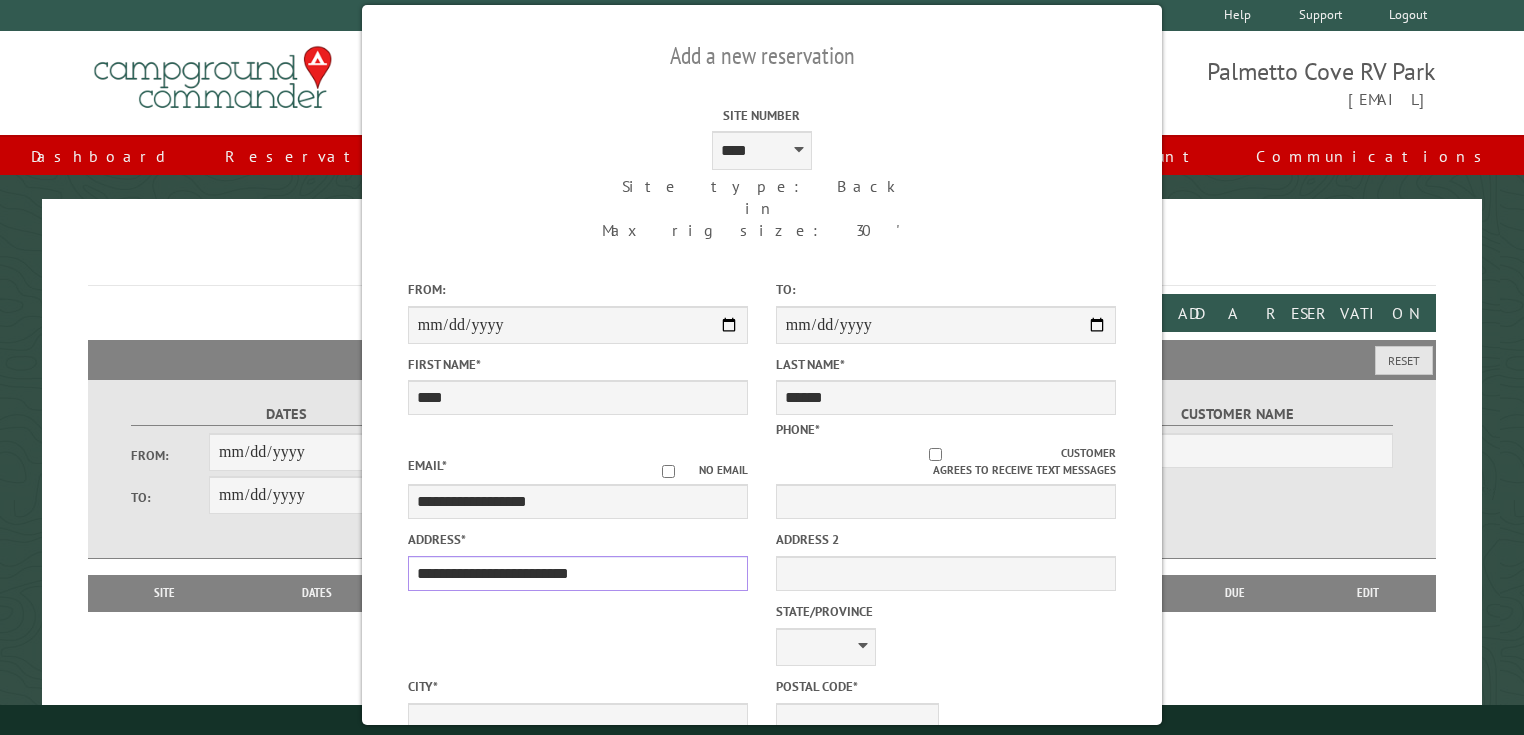 type on "**********" 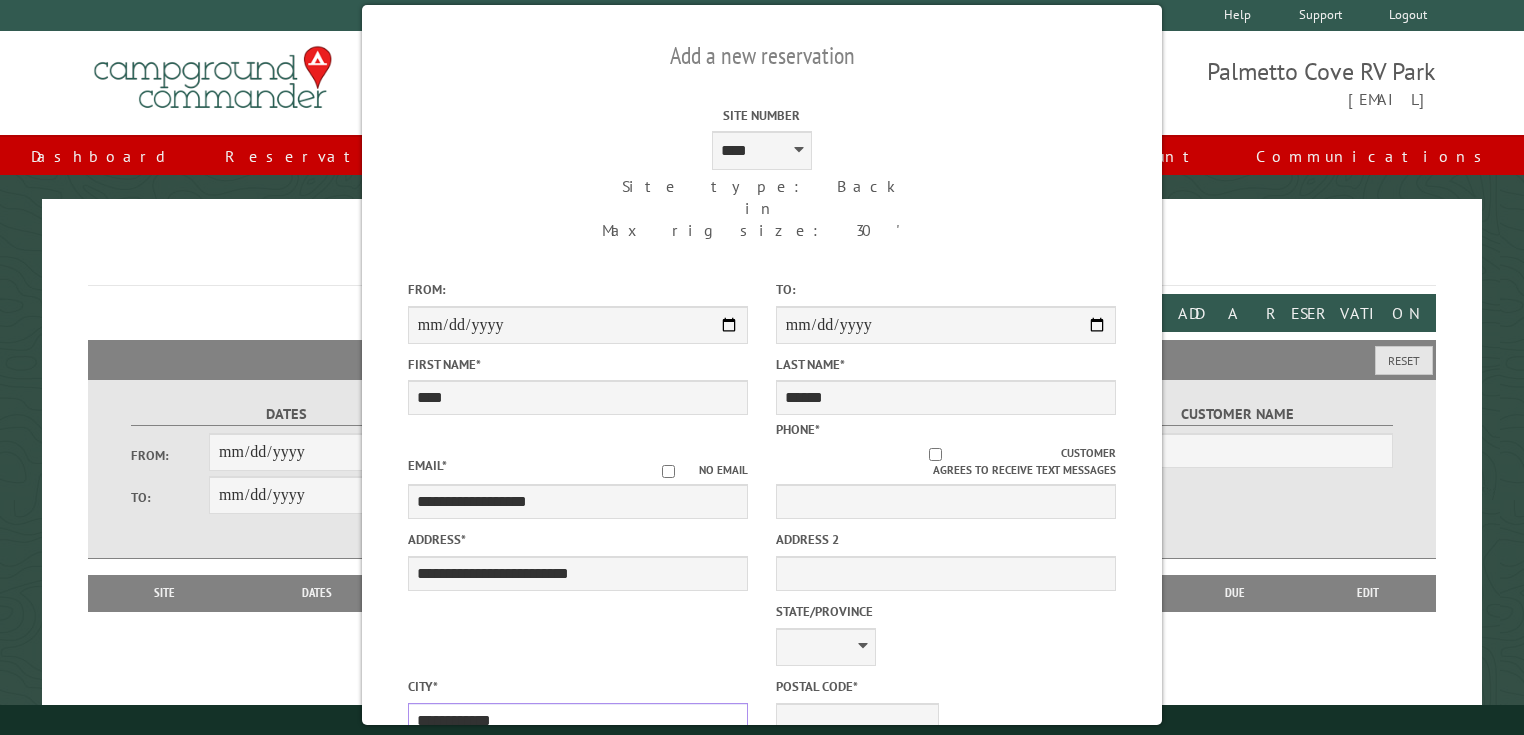 type on "**********" 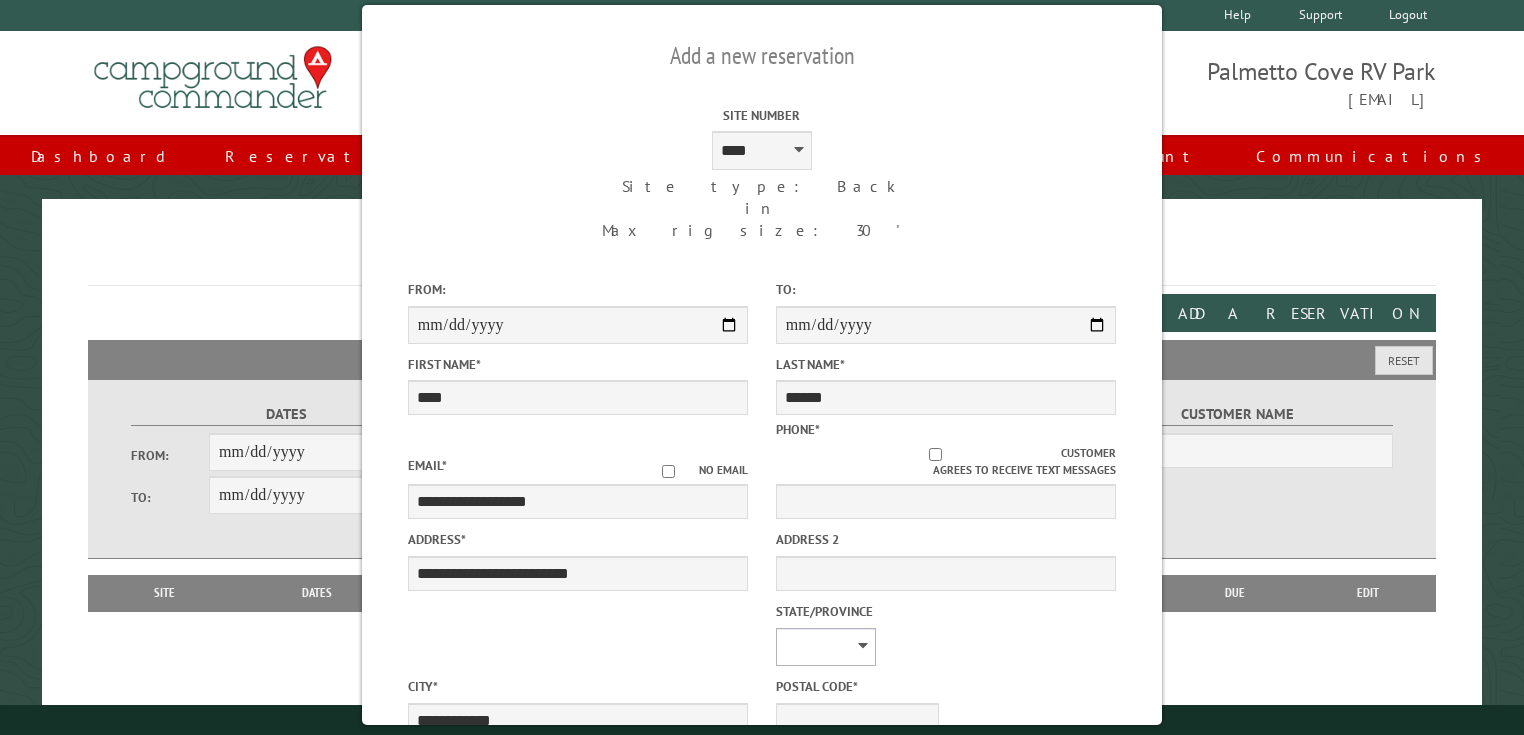 select on "**" 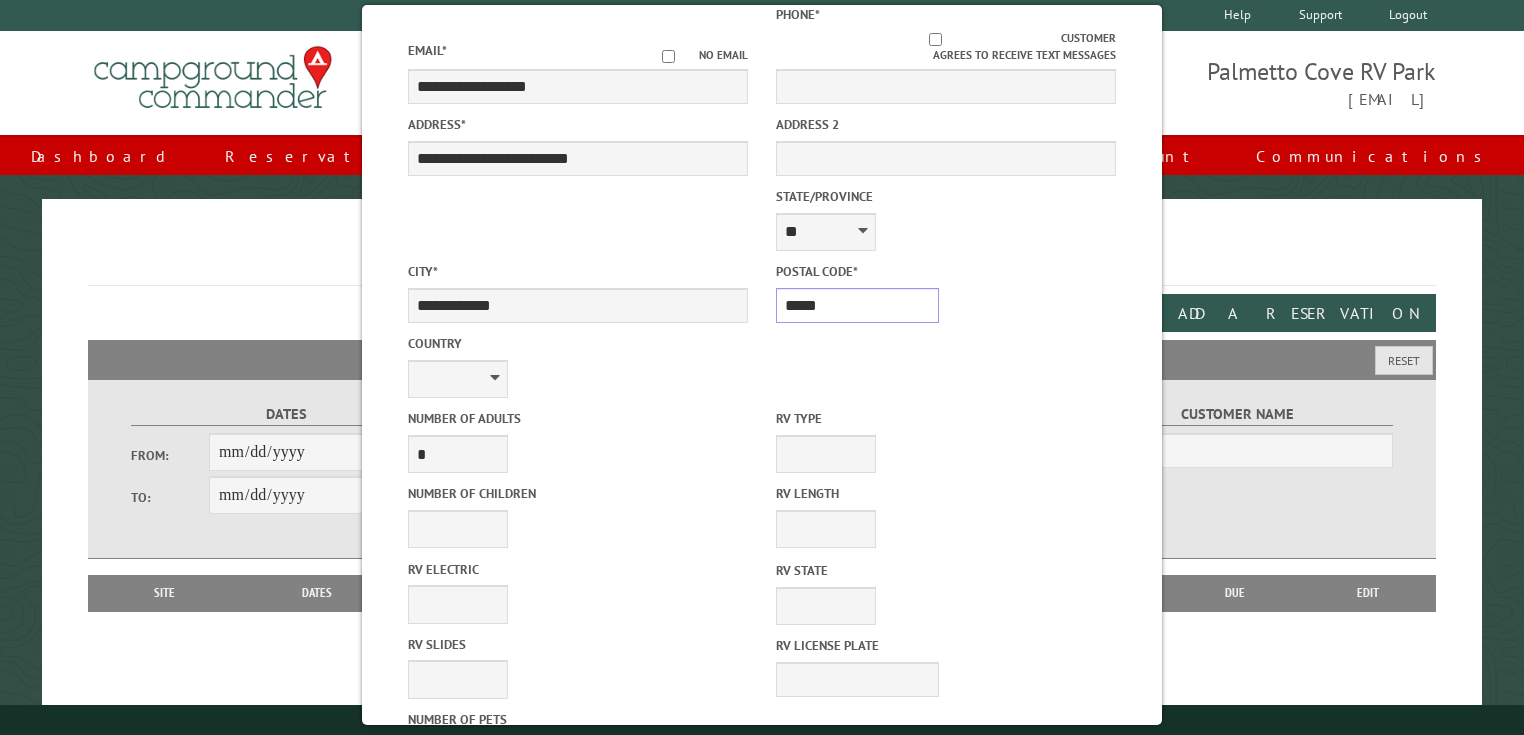scroll, scrollTop: 432, scrollLeft: 0, axis: vertical 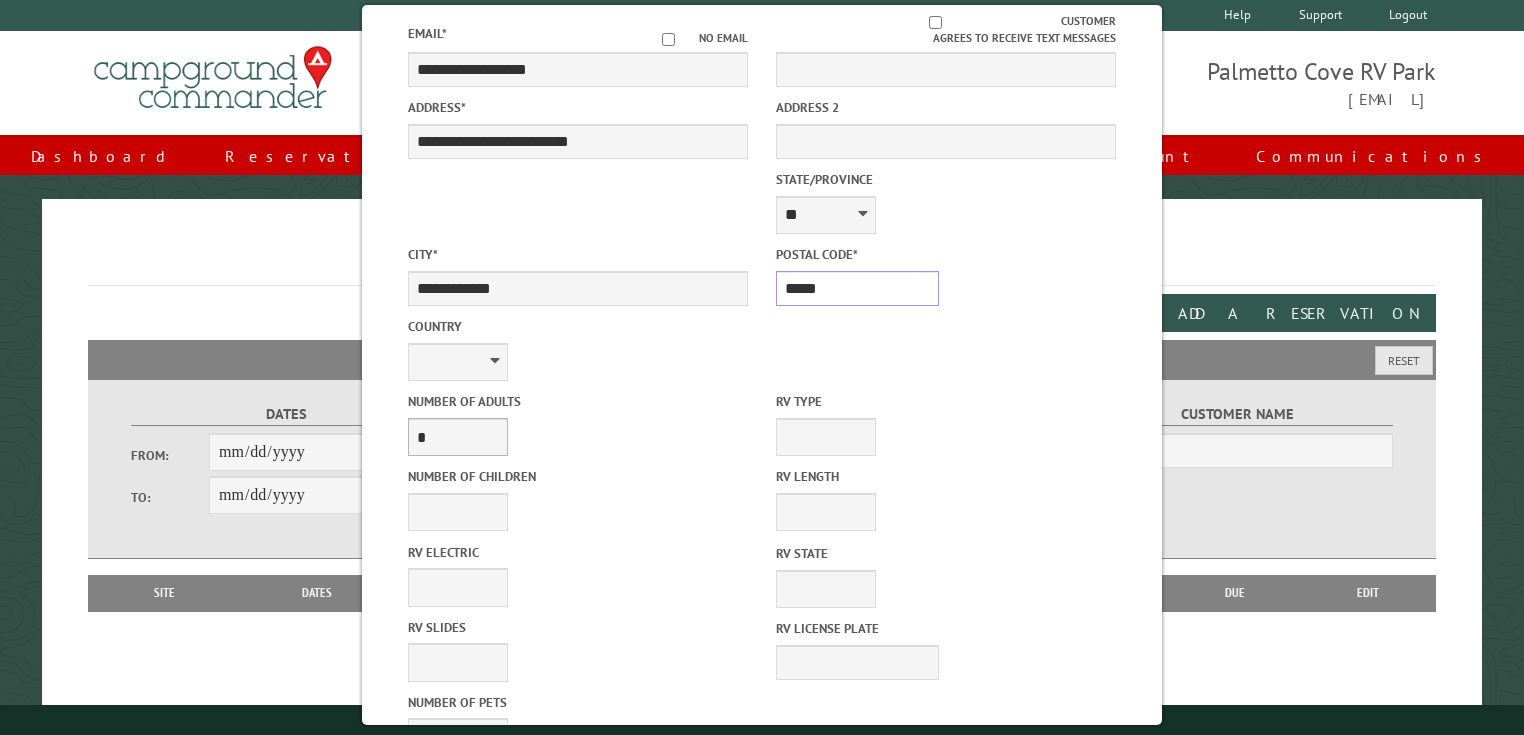 type on "*****" 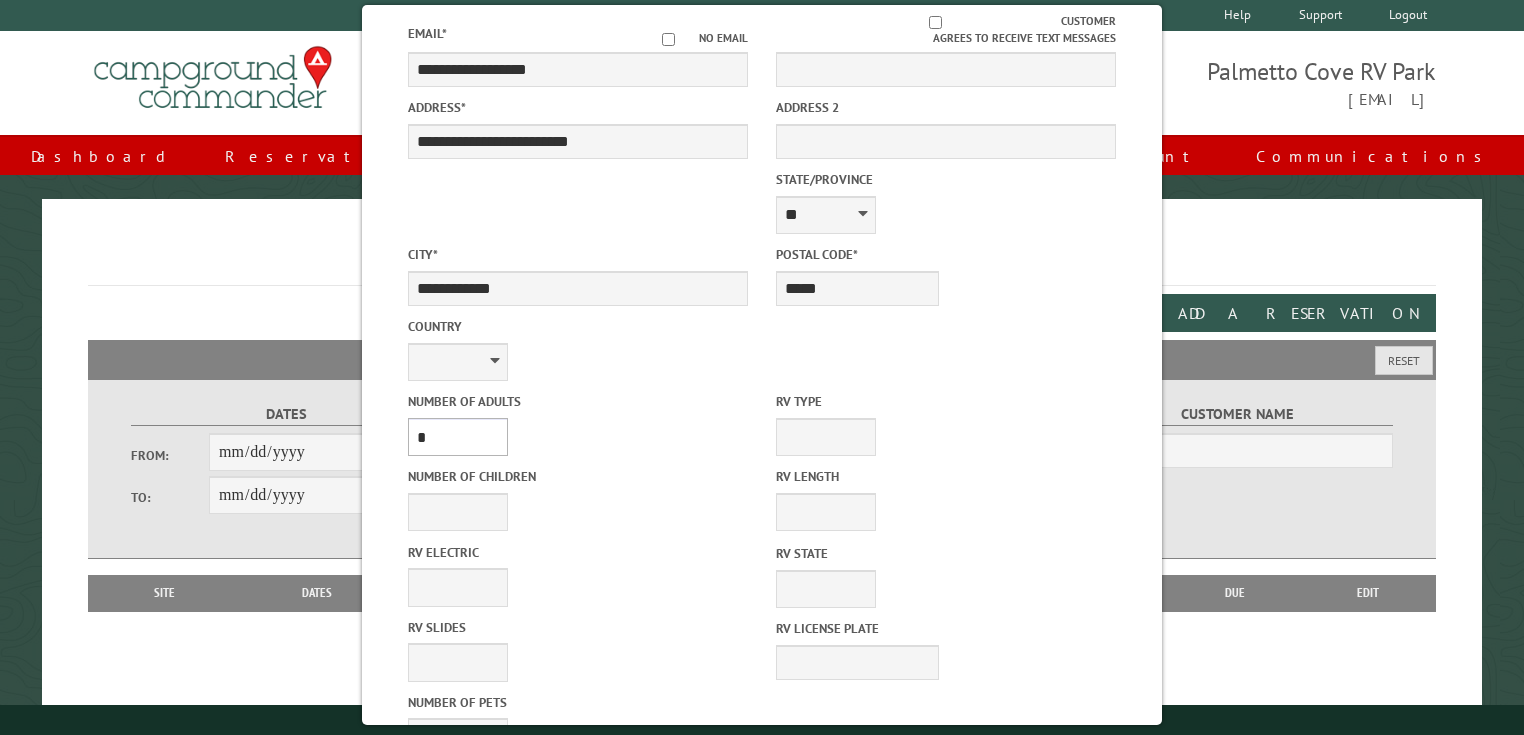 click on "* * * * * * * * * * **" at bounding box center [458, 437] 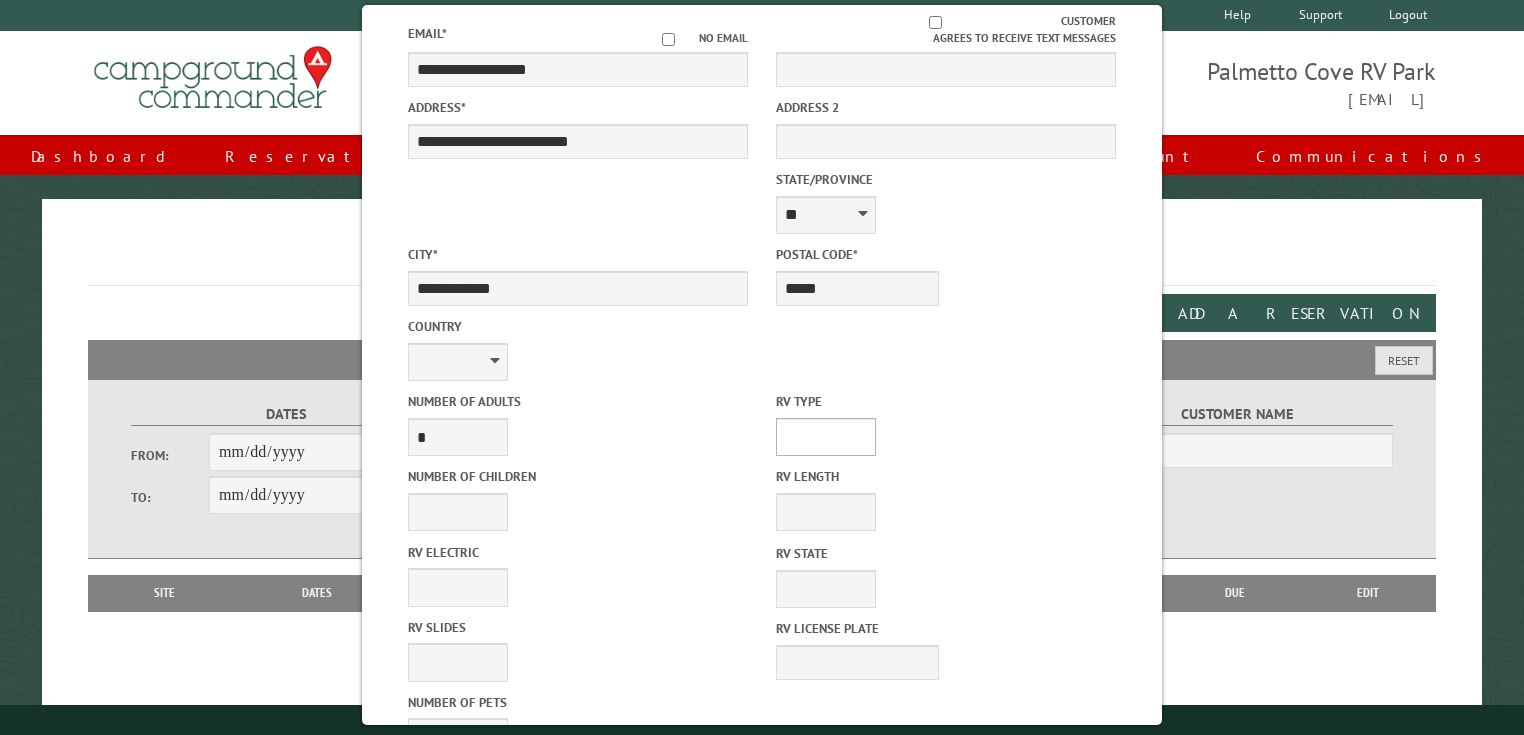 click on "**********" at bounding box center [826, 437] 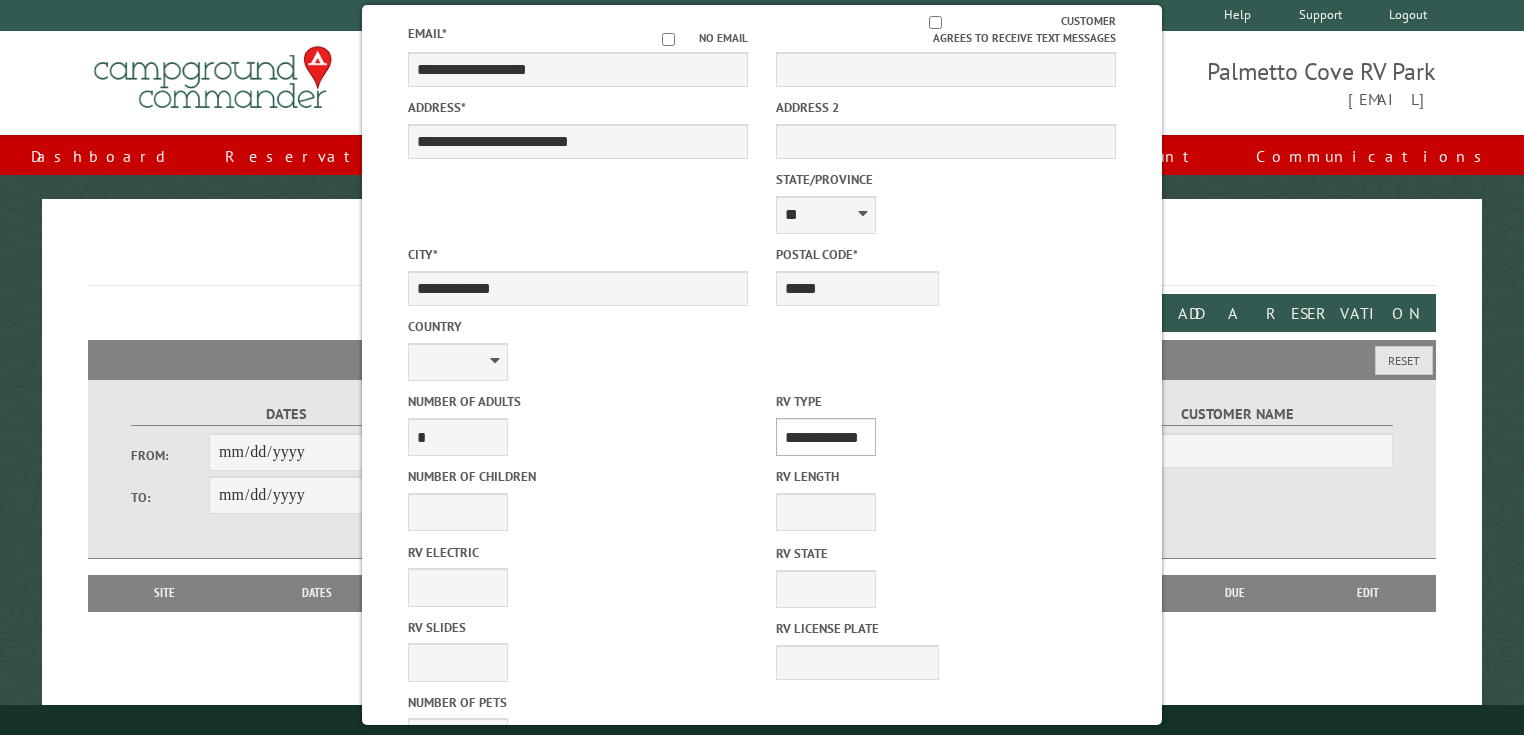 click on "**********" at bounding box center (826, 437) 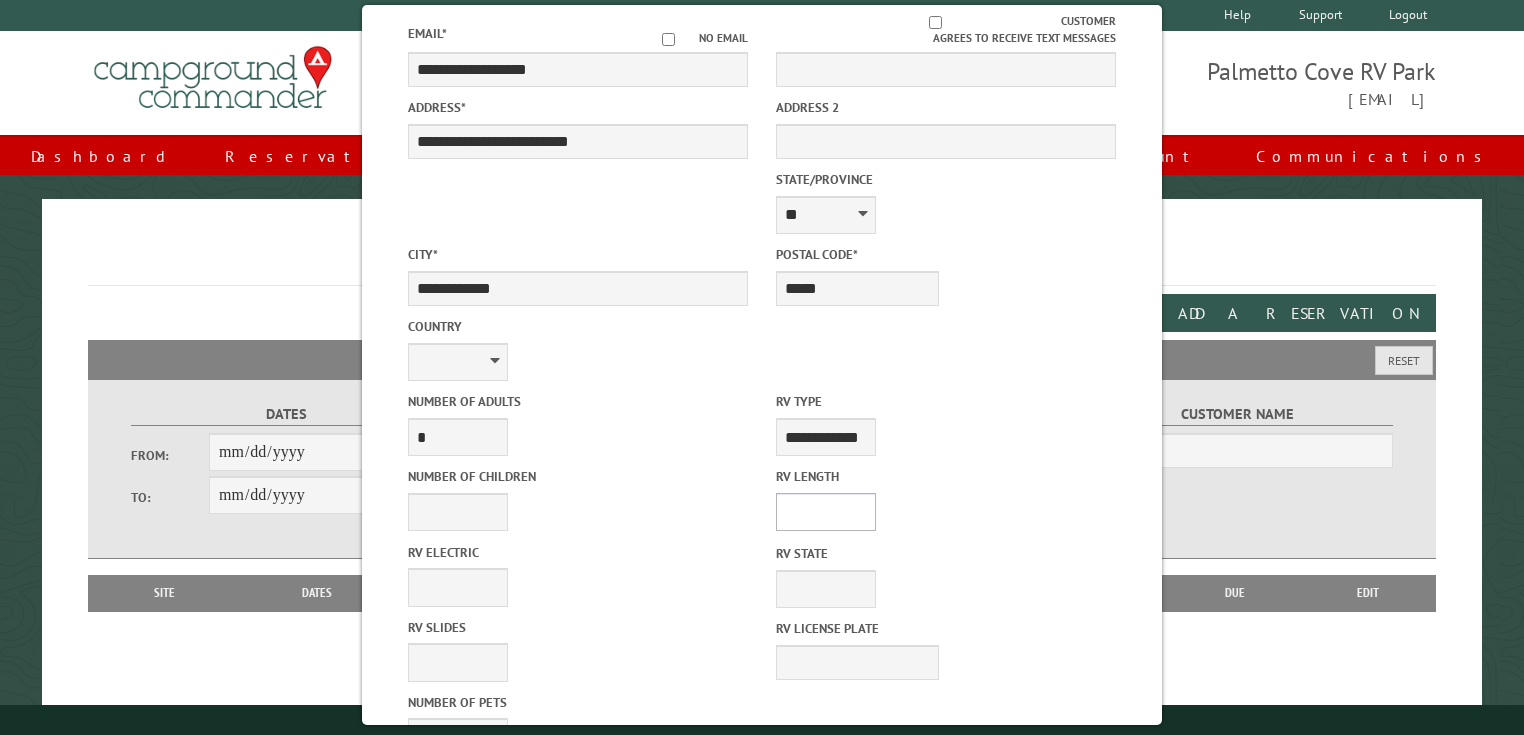 click on "* ** ** ** ** ** ** ** ** ** ** **" at bounding box center [826, 512] 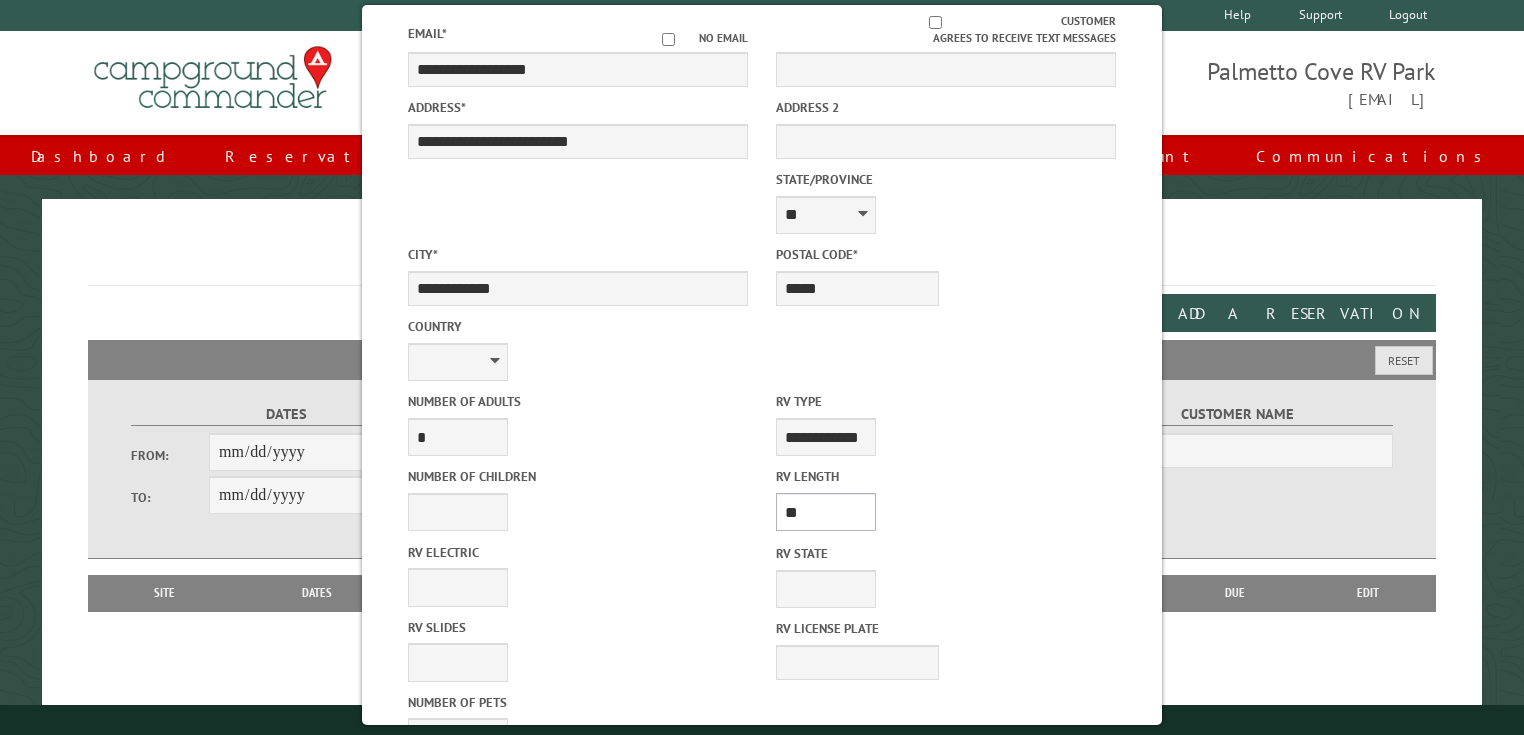 click on "* ** ** ** ** ** ** ** ** ** ** **" at bounding box center [826, 512] 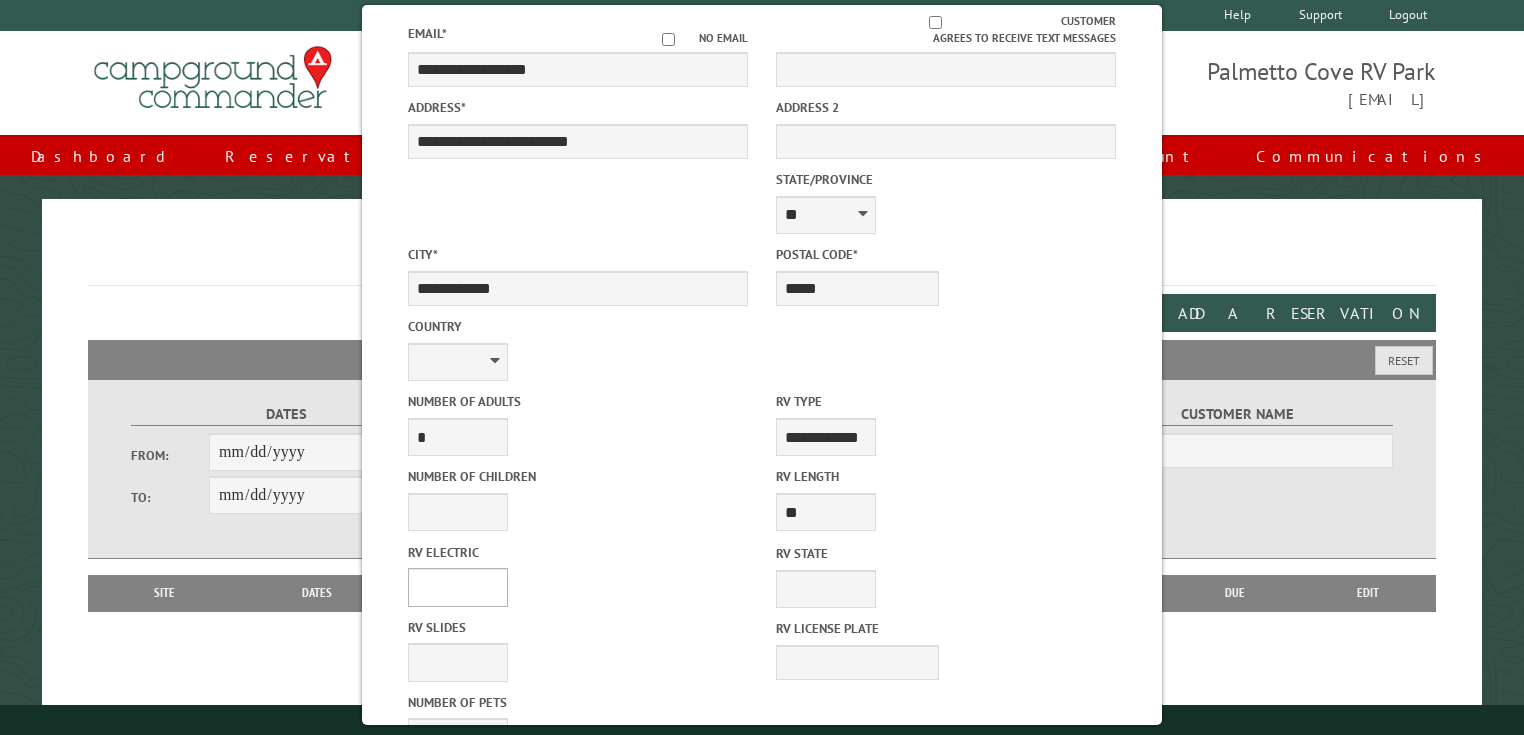 click on "**** *** *** ***" at bounding box center (458, 587) 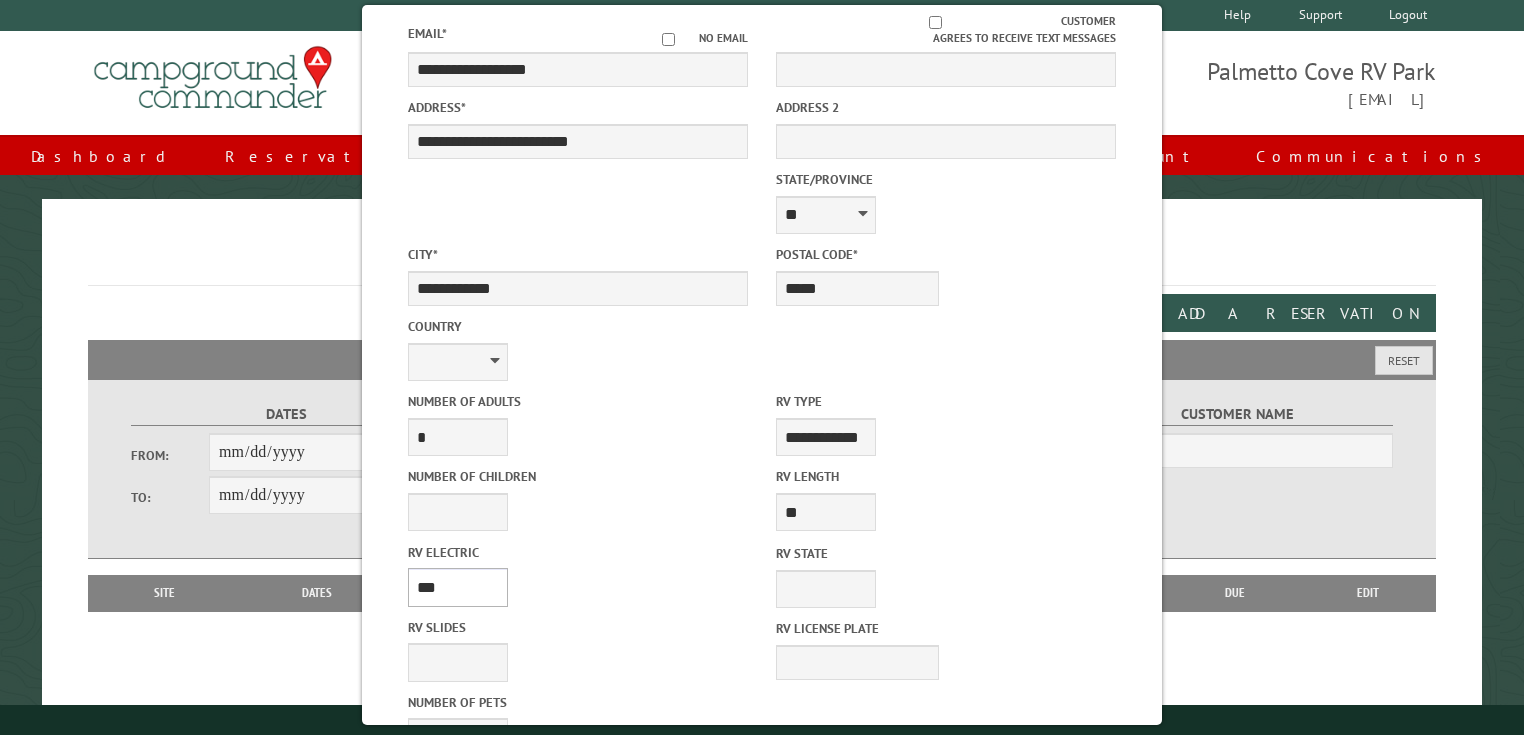 click on "**** *** *** ***" at bounding box center [458, 587] 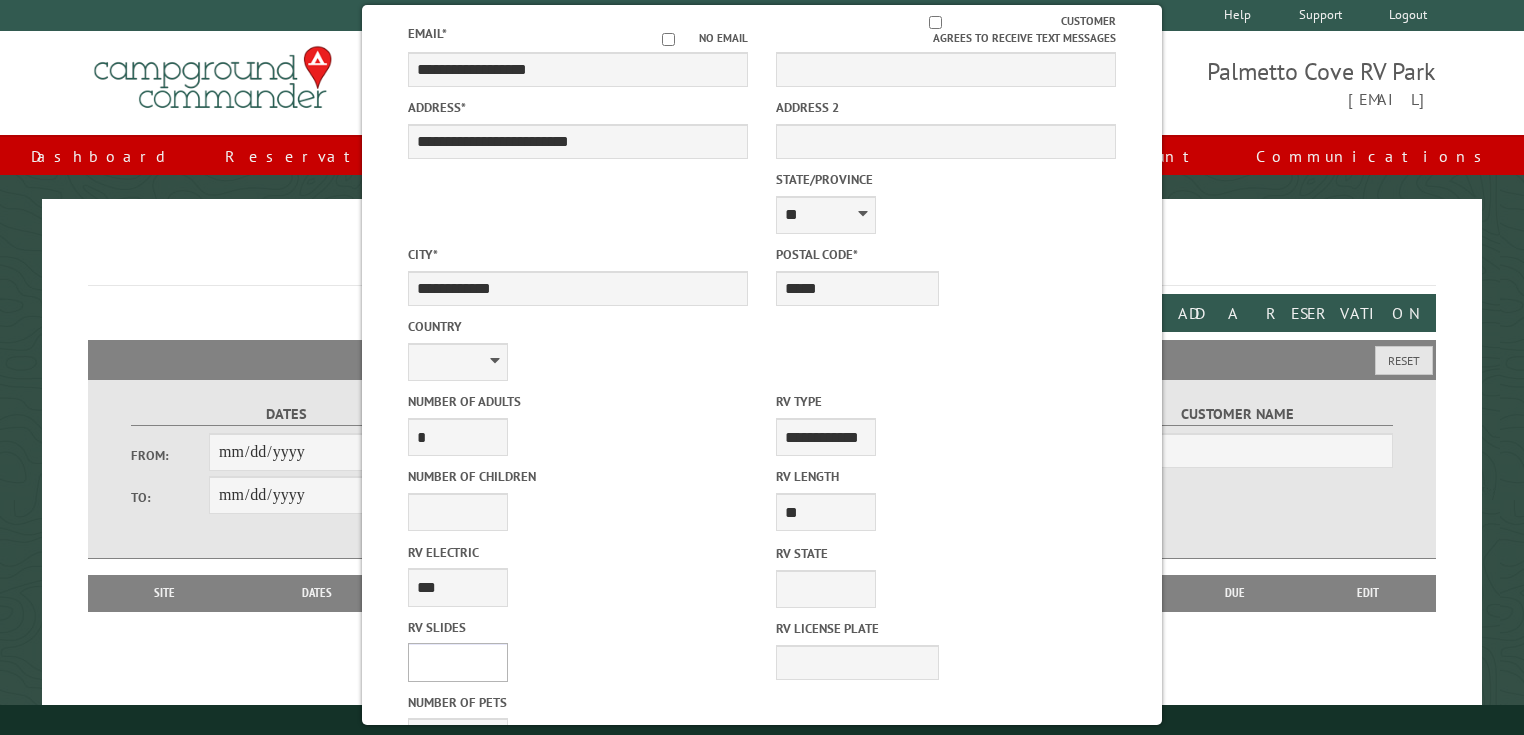 click on "* * * * * * * * * * **" at bounding box center [458, 662] 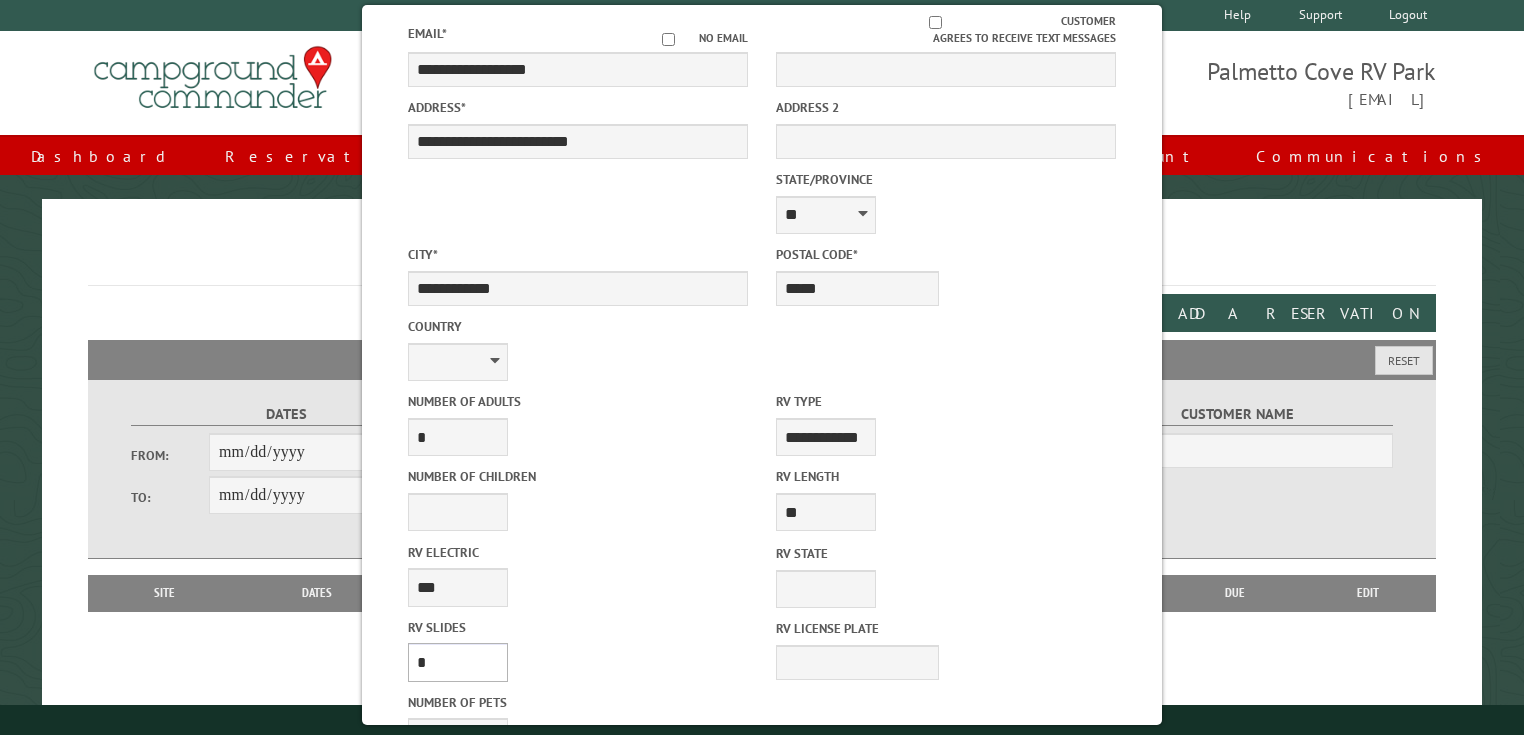 click on "* * * * * * * * * * **" at bounding box center [458, 662] 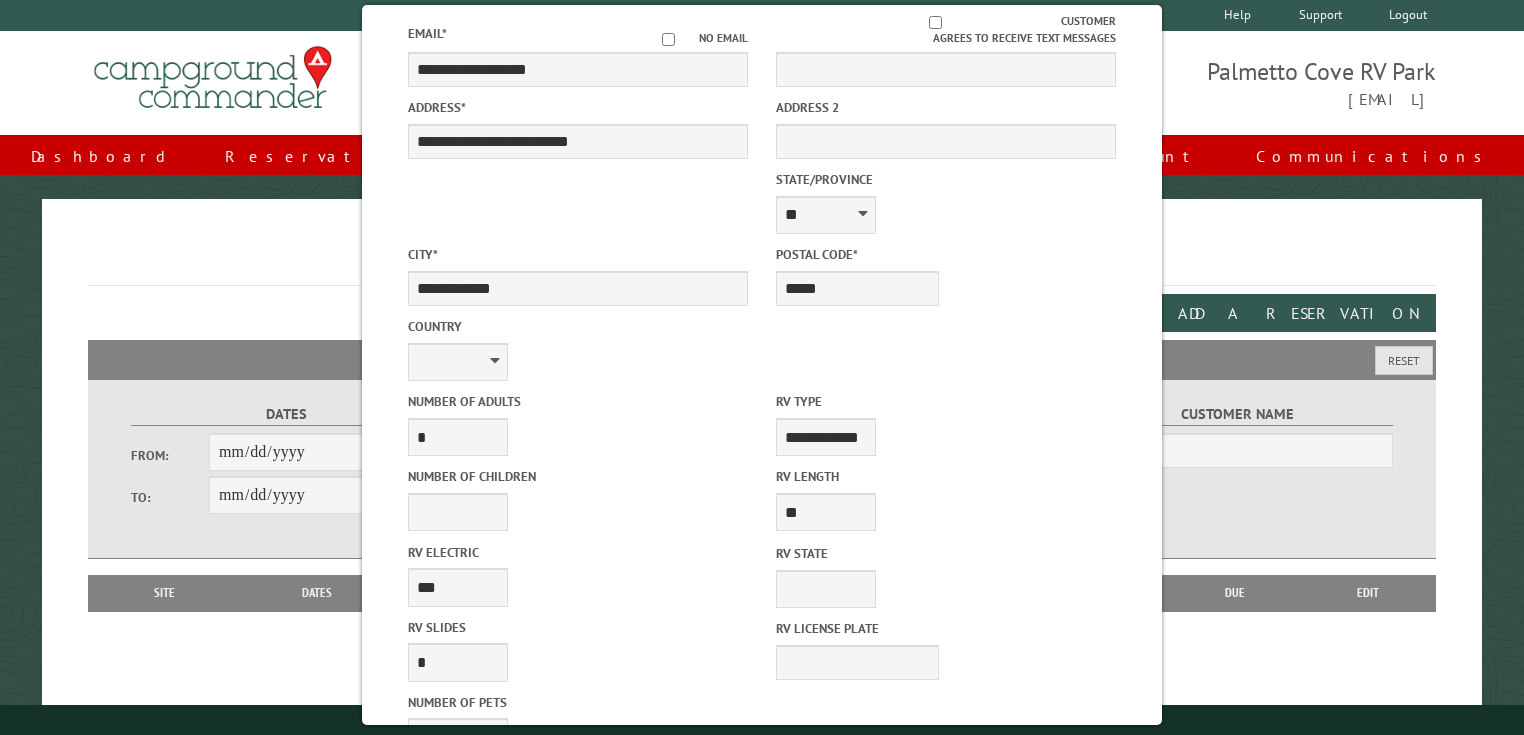 click on "* * * * * * * * * * **" at bounding box center [458, 813] 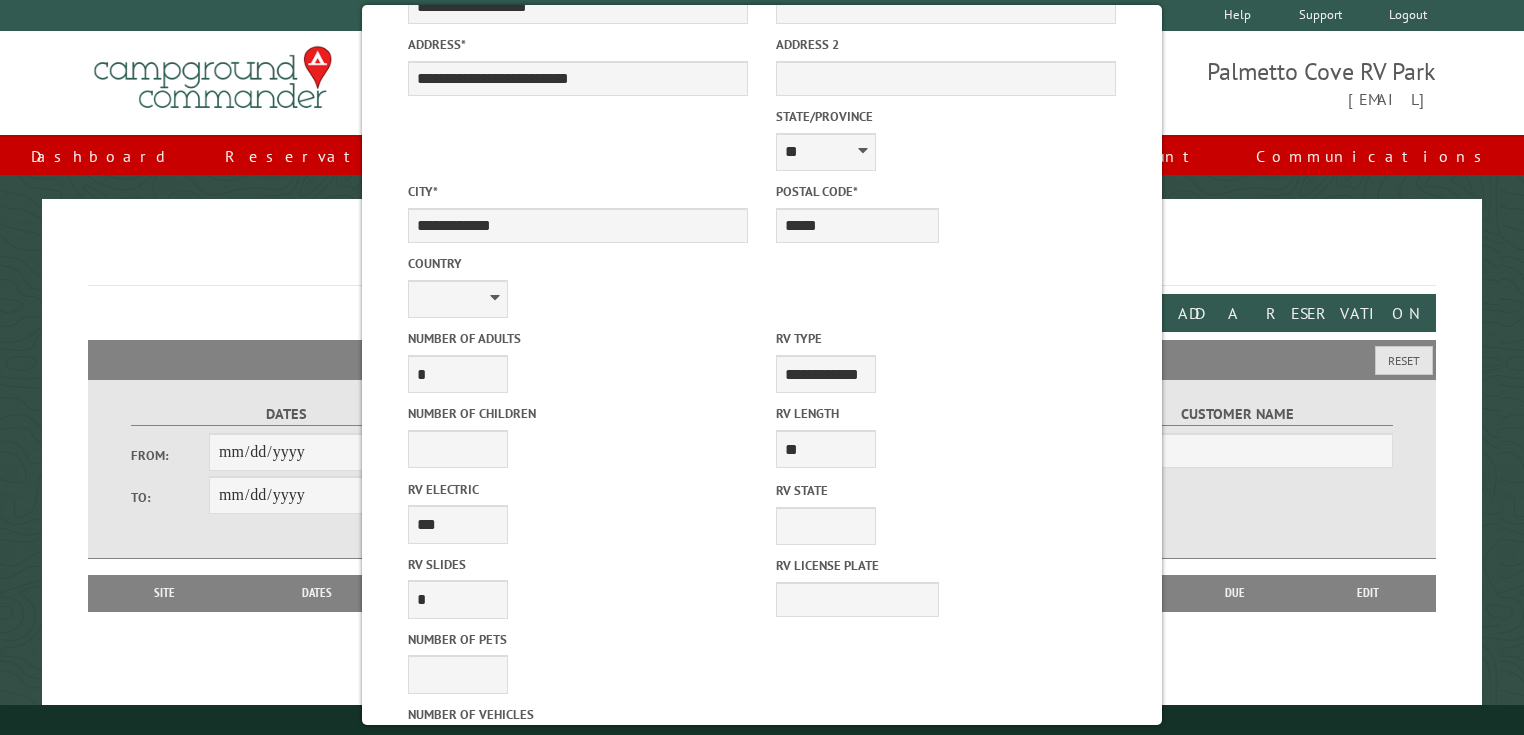scroll, scrollTop: 498, scrollLeft: 0, axis: vertical 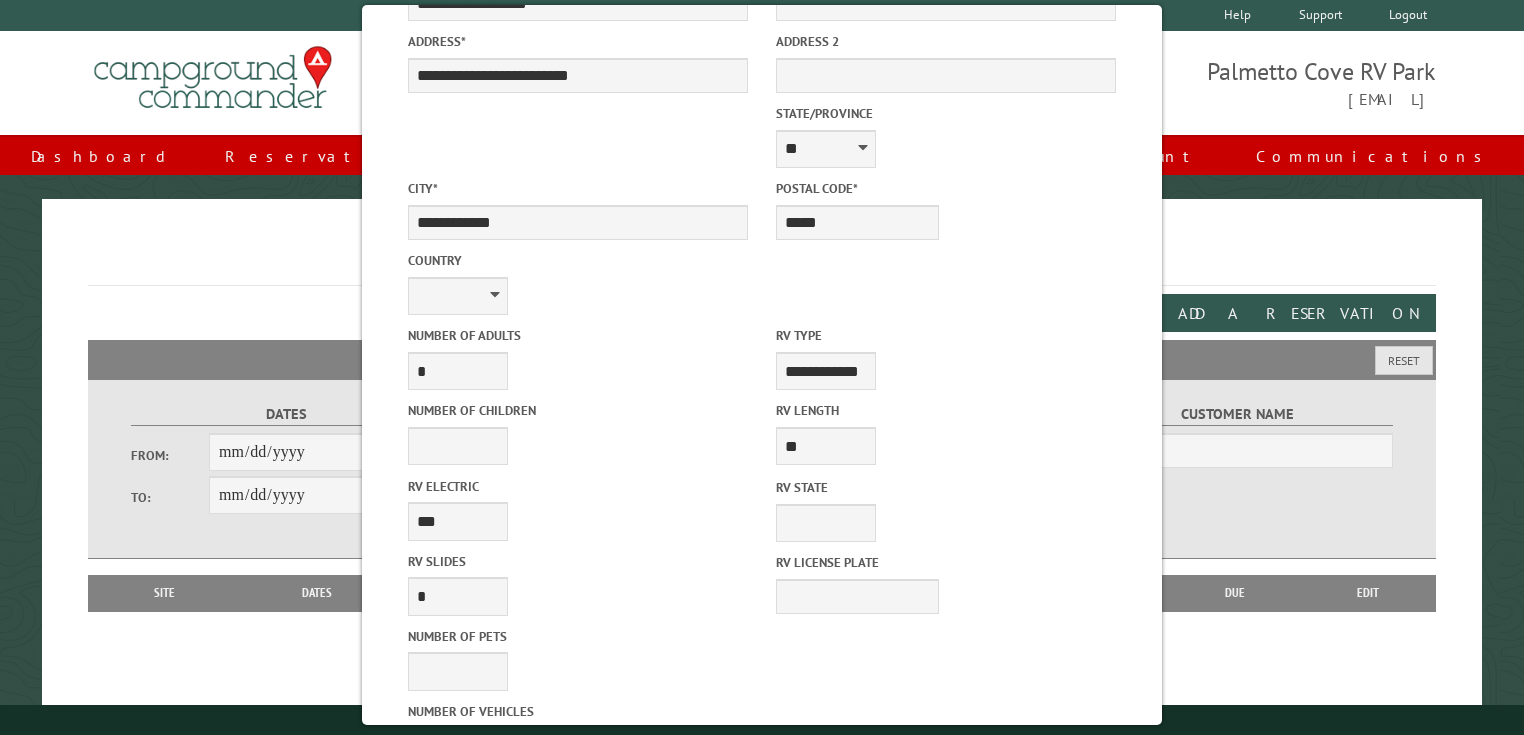 click on "Reserve Now" at bounding box center [671, 1067] 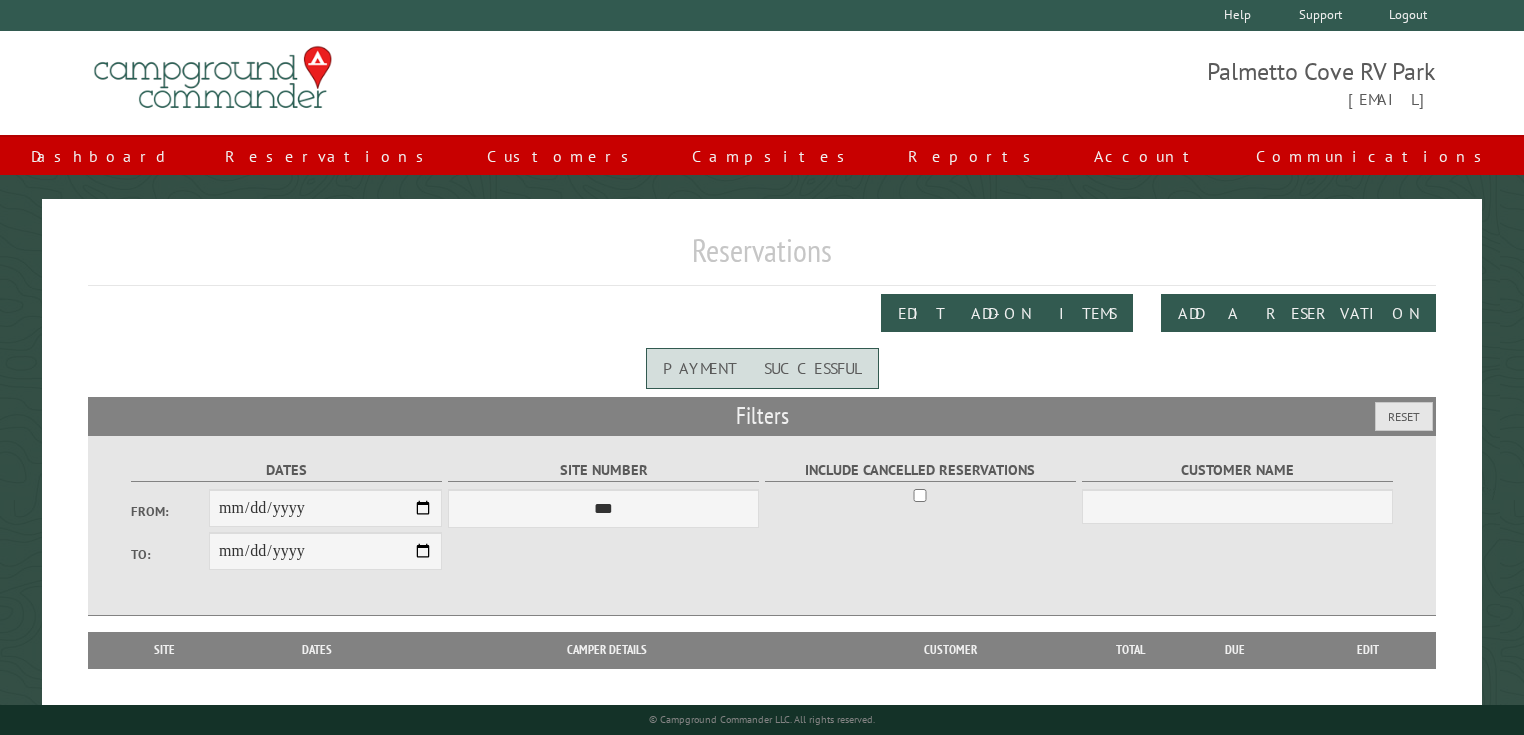 scroll, scrollTop: 0, scrollLeft: 0, axis: both 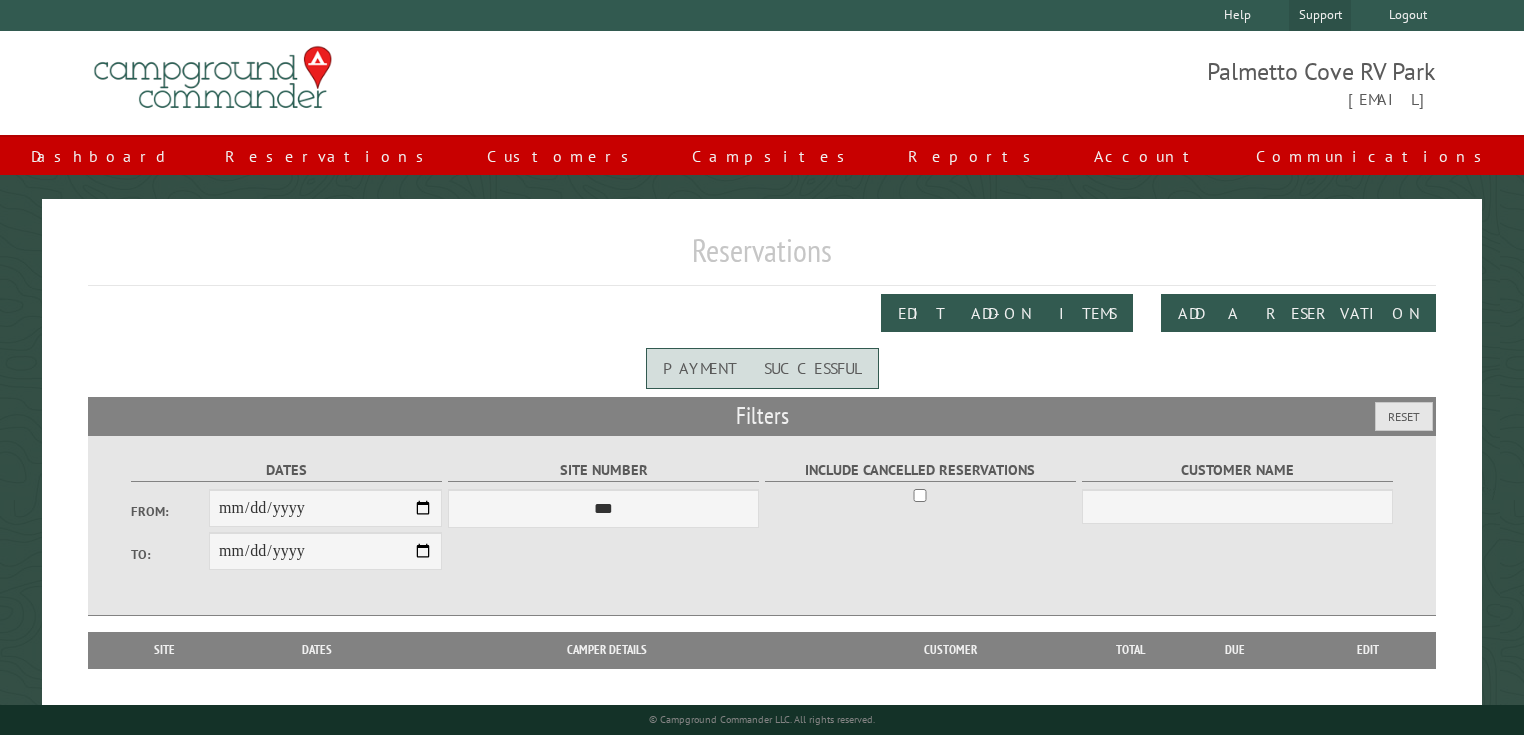 click on "Support" at bounding box center [1320, 15] 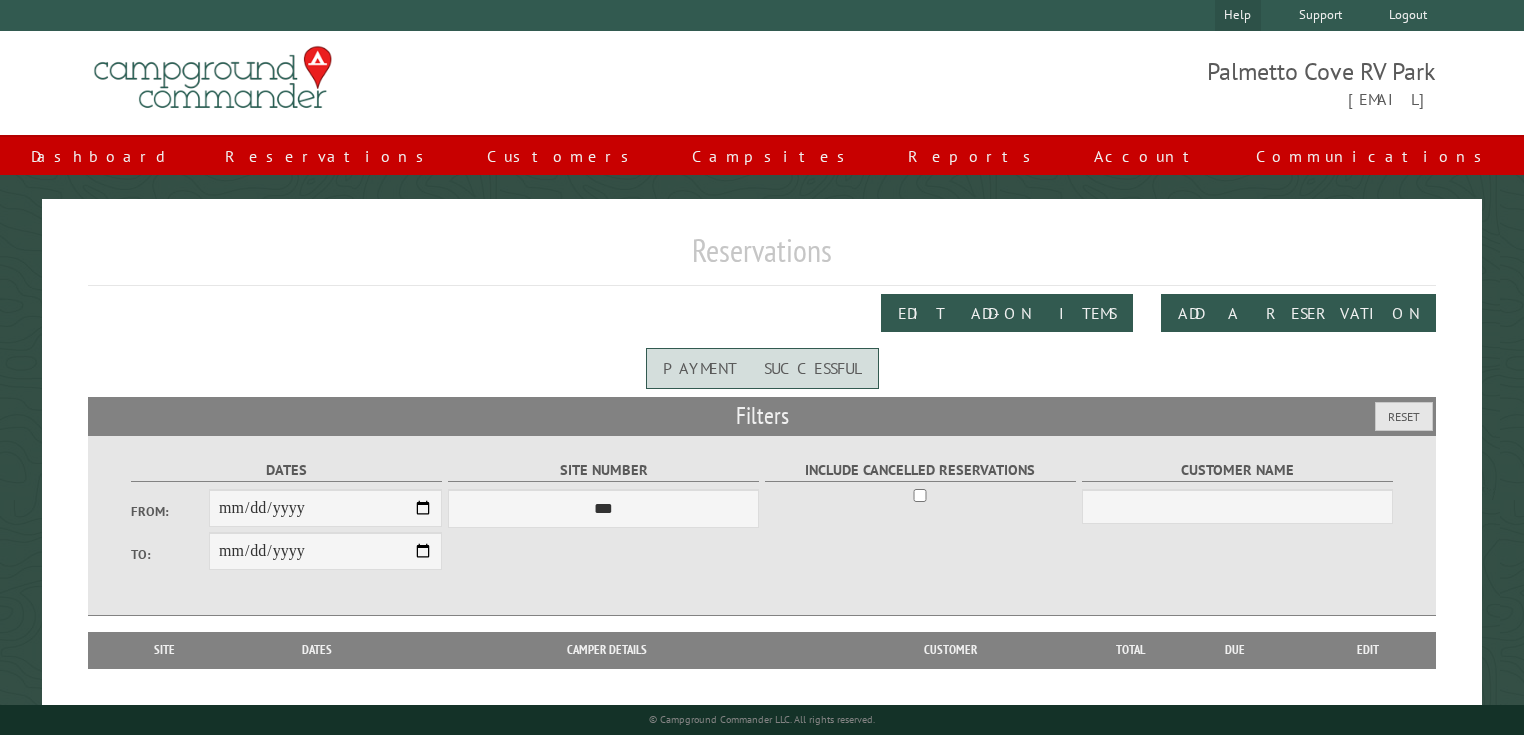 click on "Help" at bounding box center [1238, 15] 